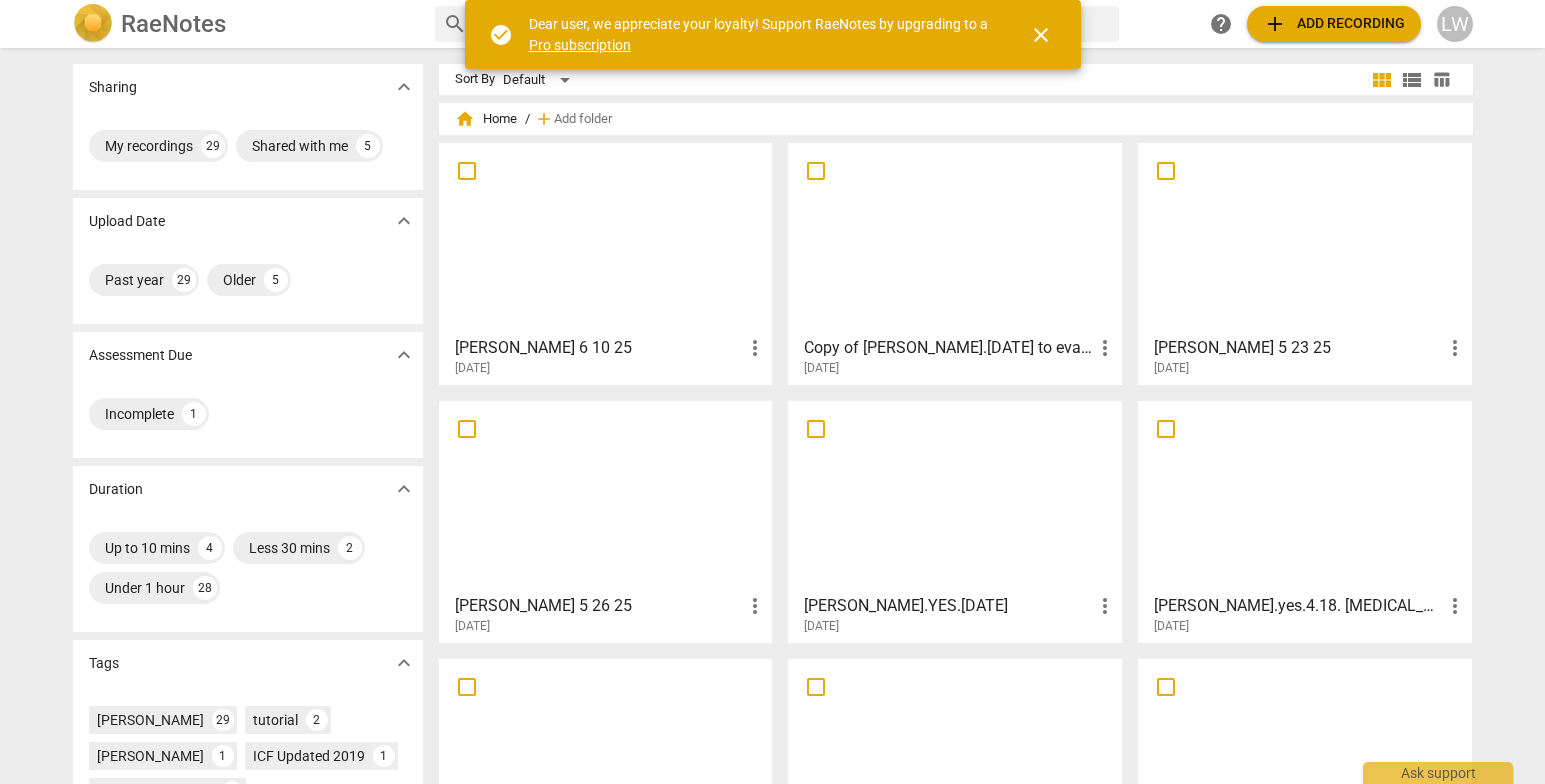 scroll, scrollTop: 0, scrollLeft: 0, axis: both 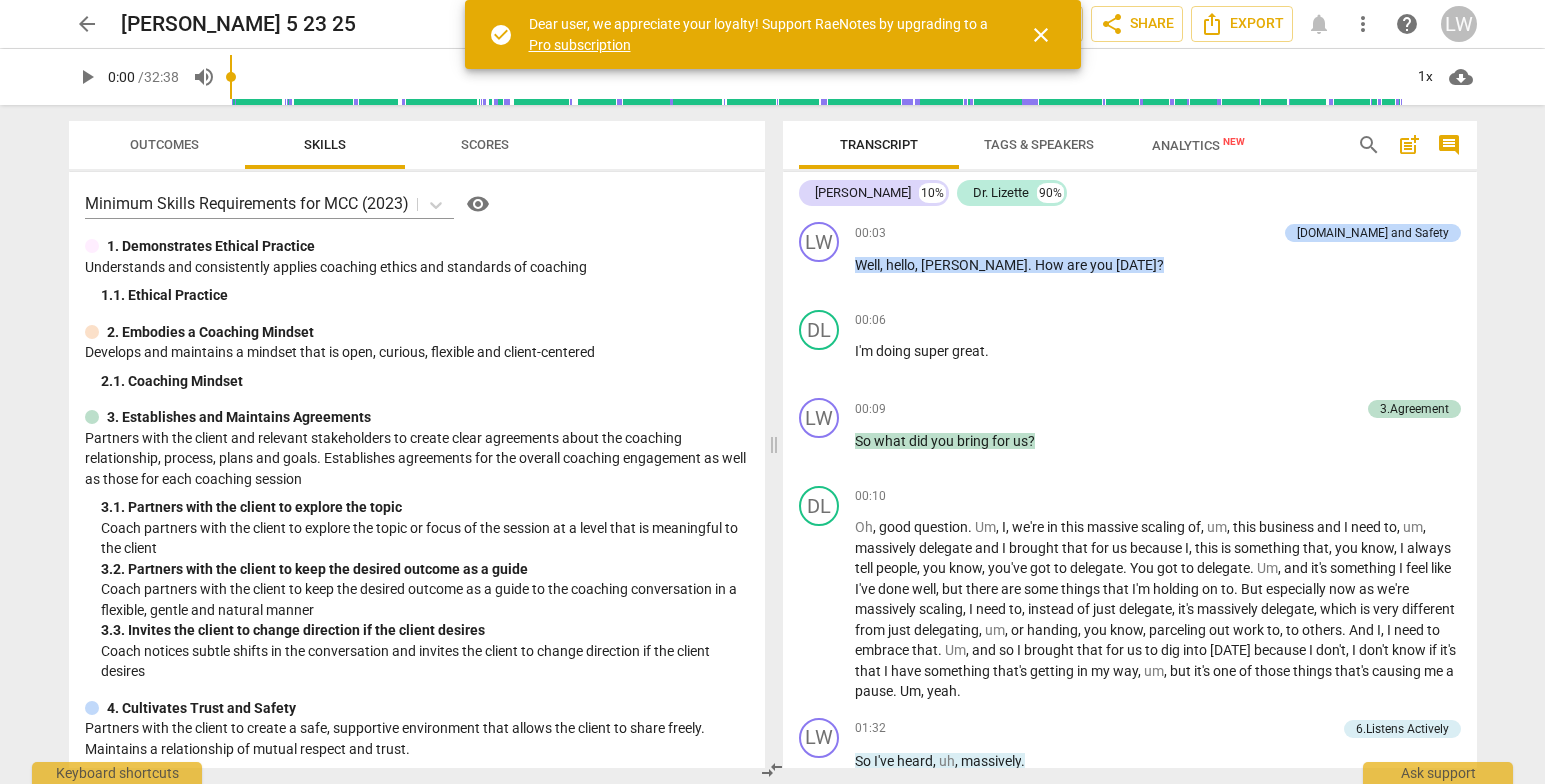 click on "close" at bounding box center [1041, 35] 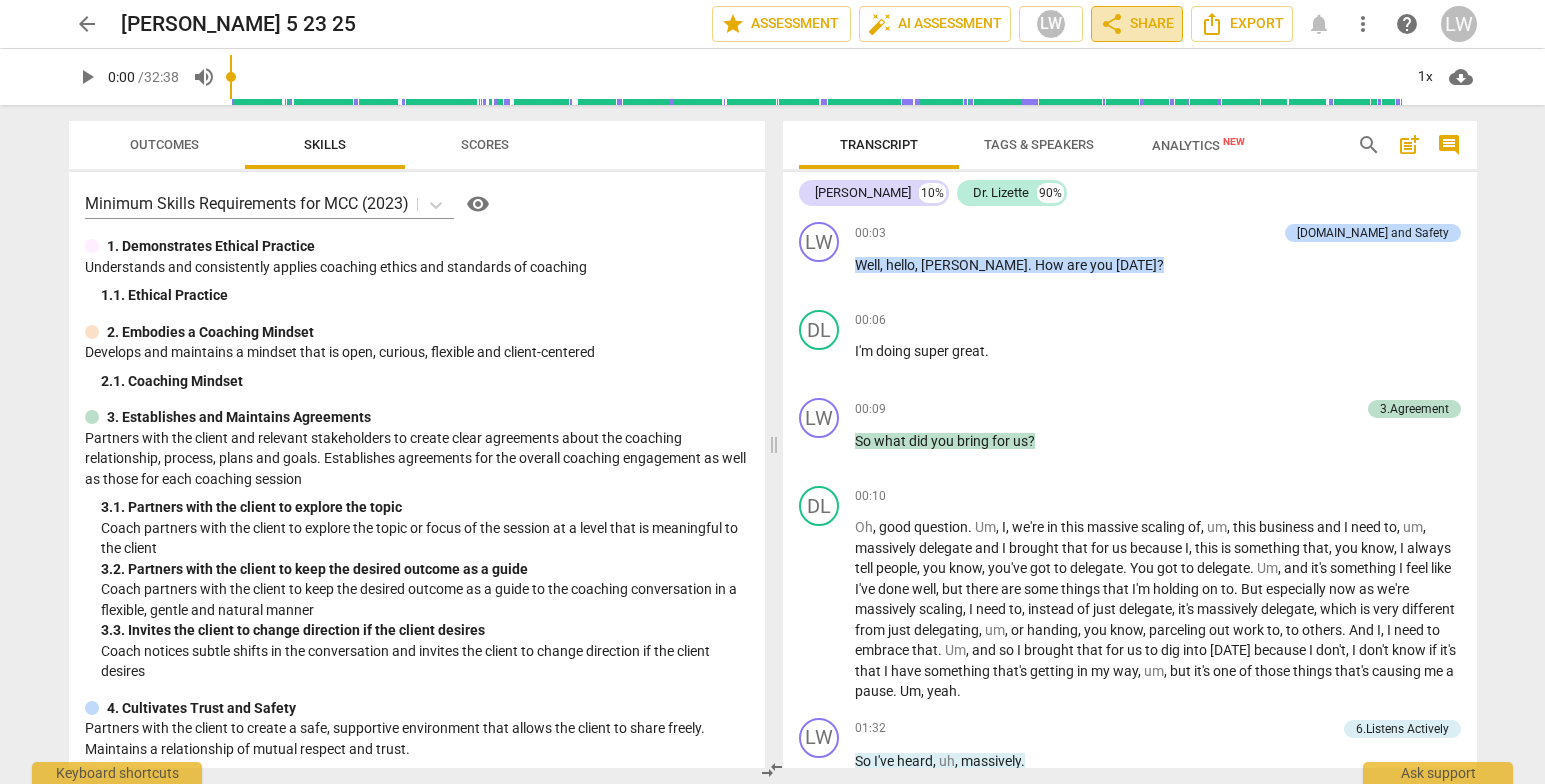 click on "share    Share" at bounding box center [1137, 24] 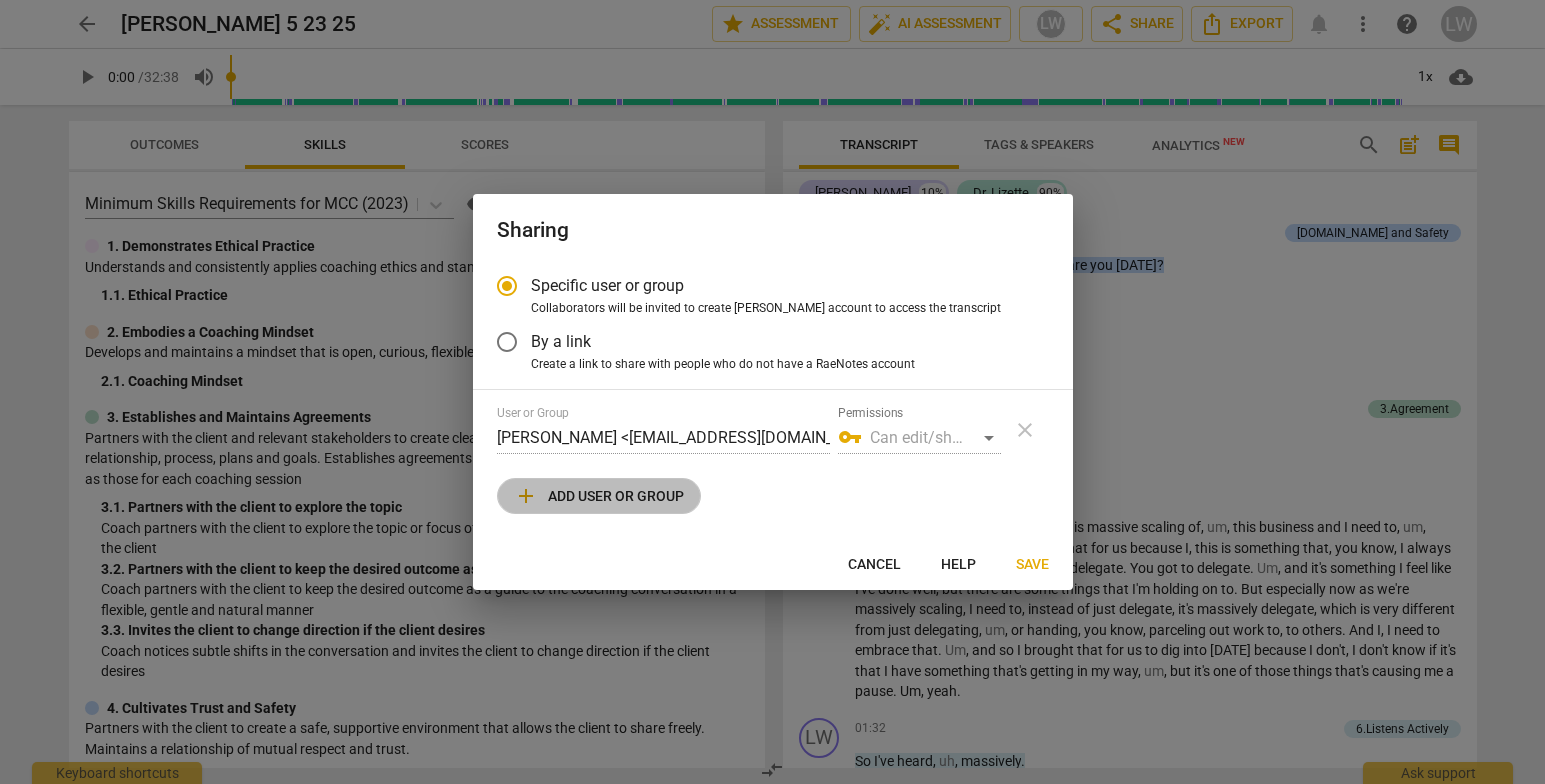 click on "add Add user or group" at bounding box center [599, 496] 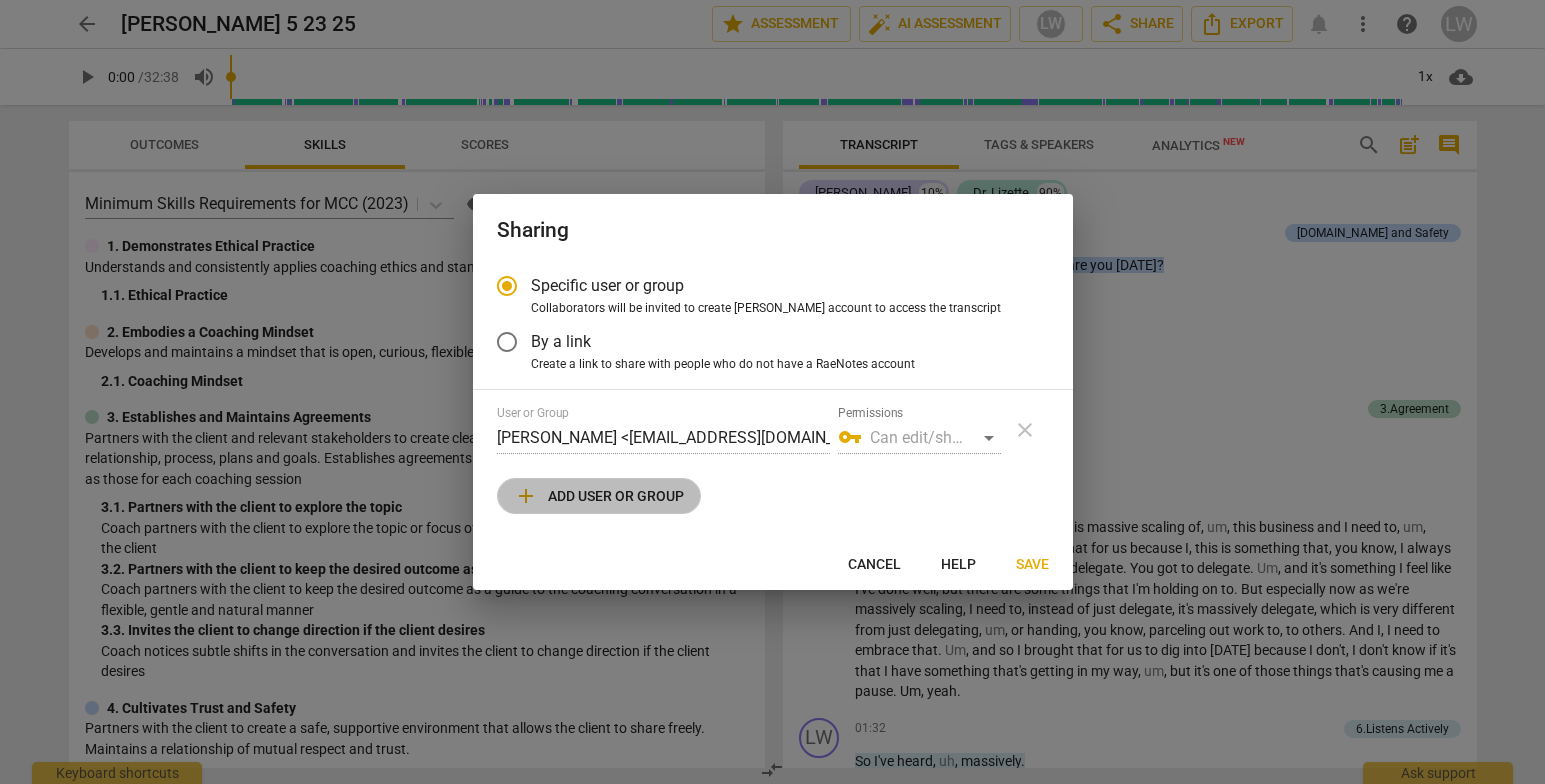 radio on "false" 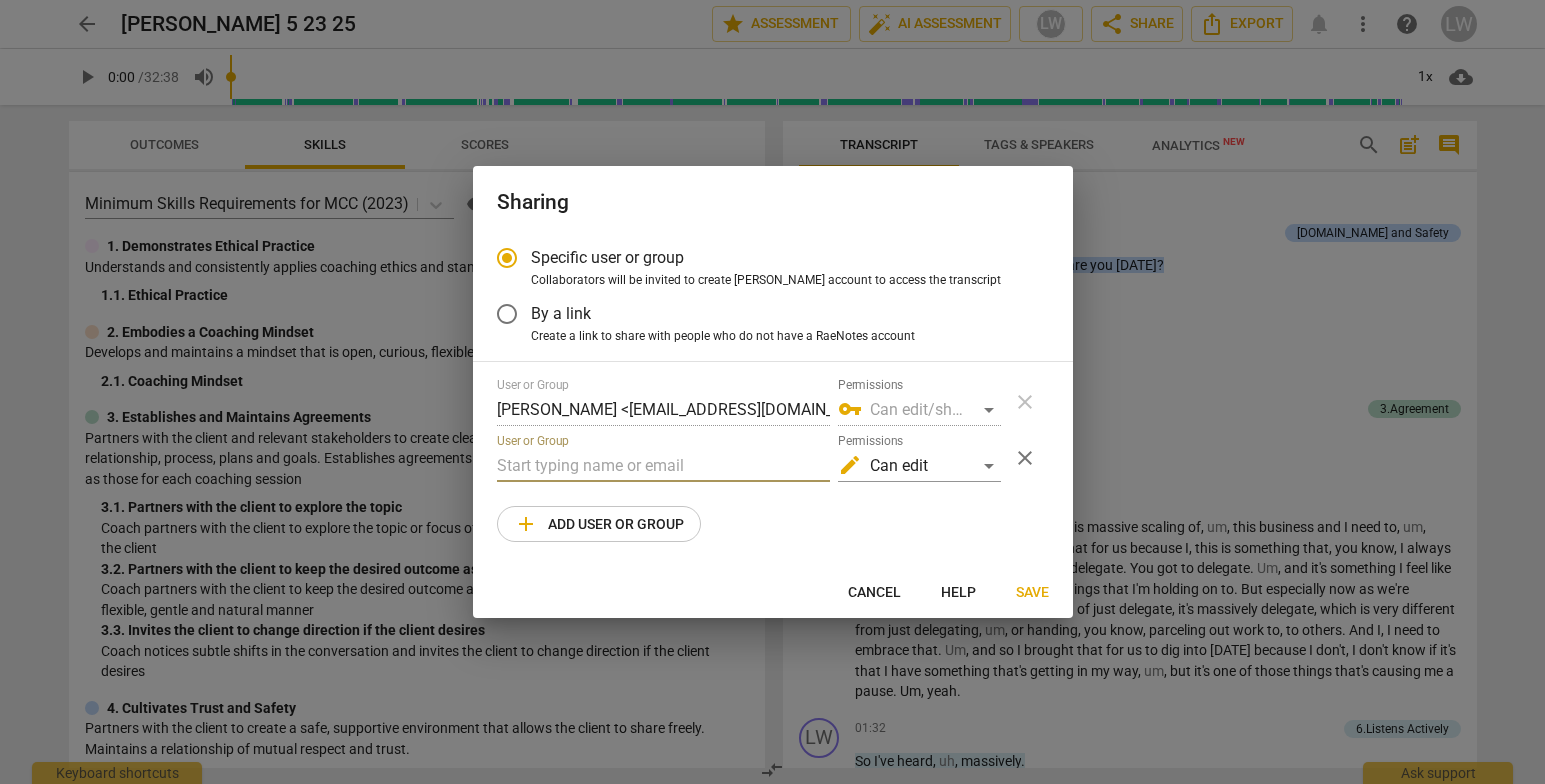 click at bounding box center (663, 466) 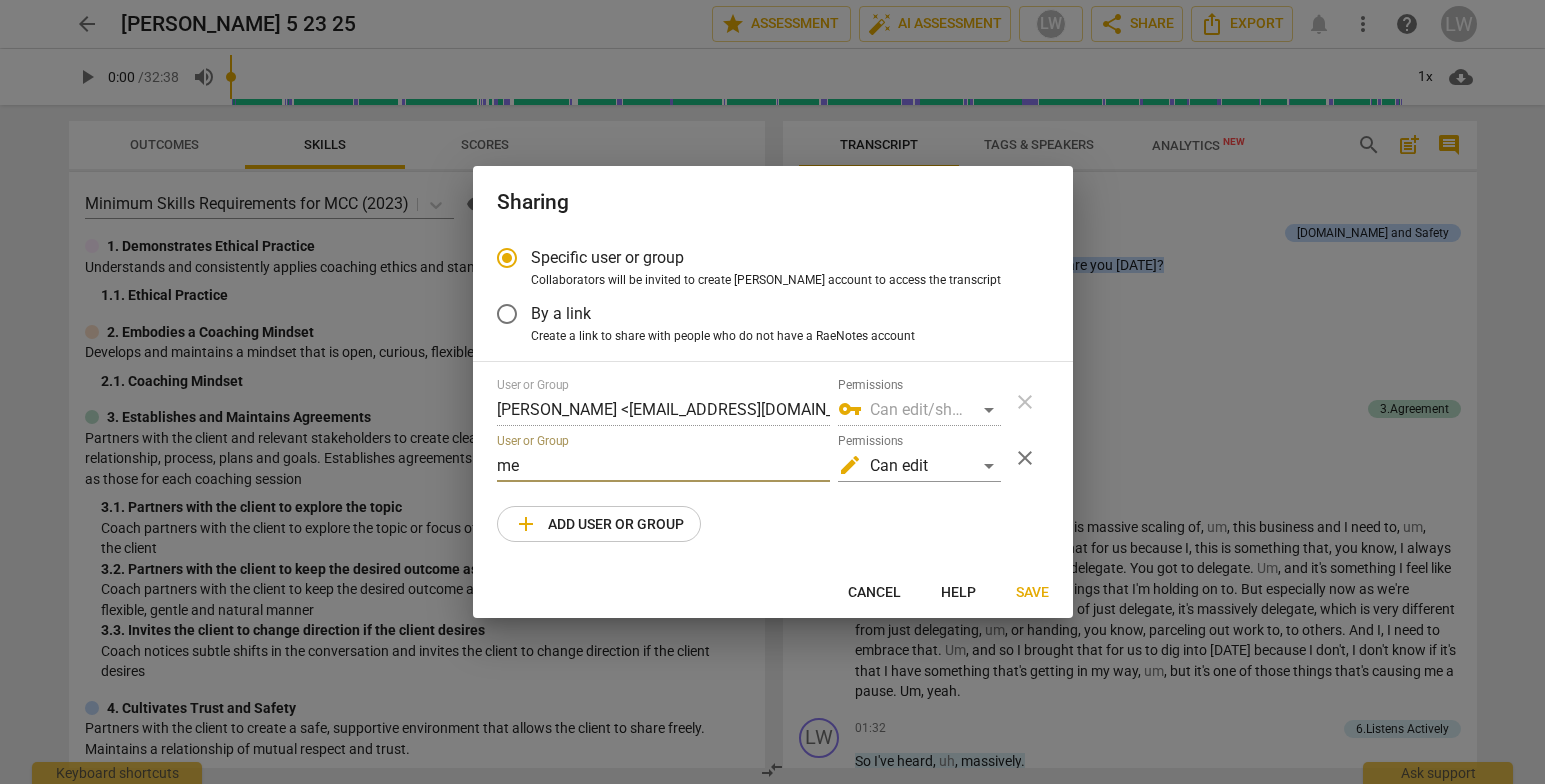 type on "m" 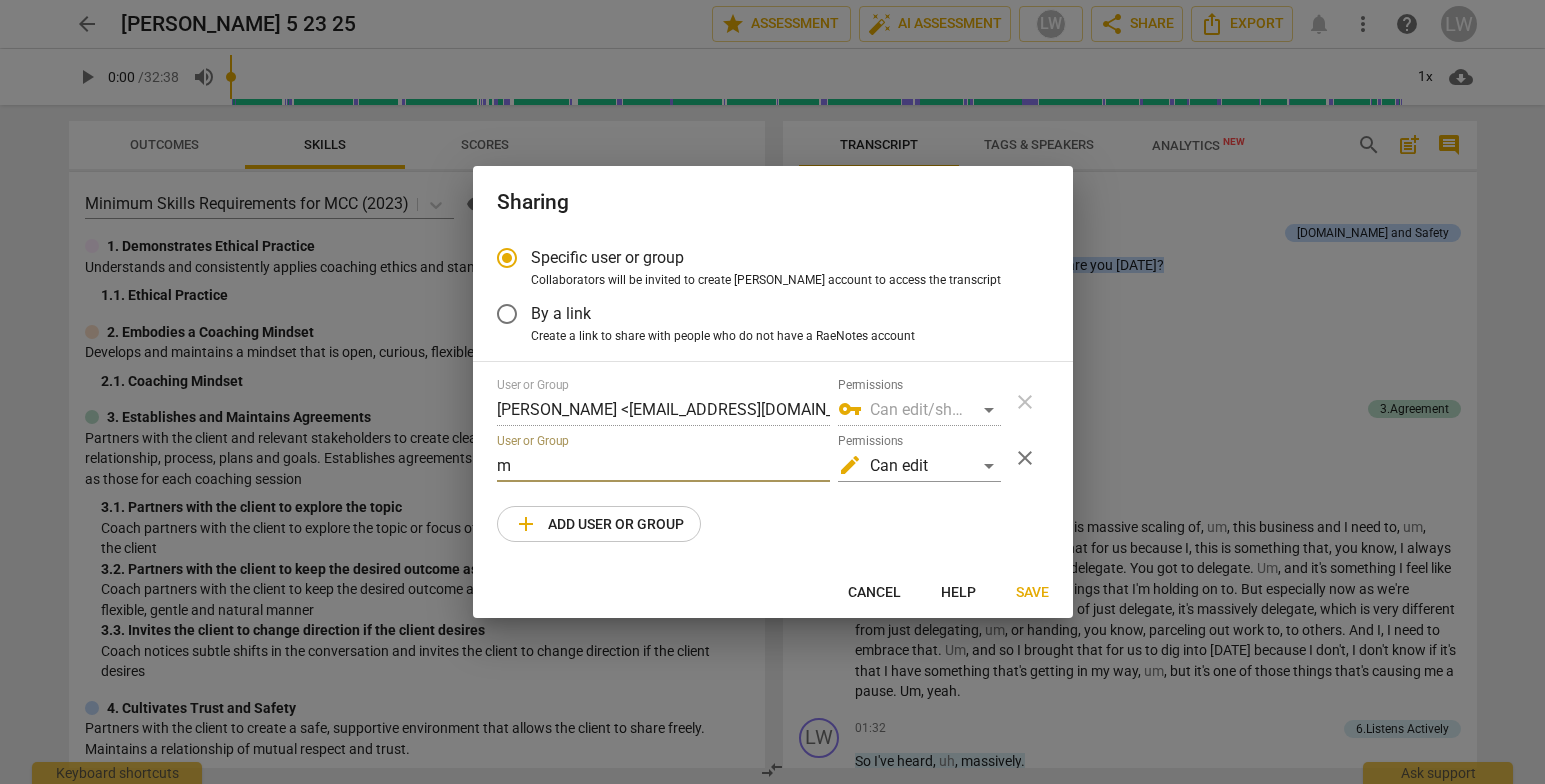 type 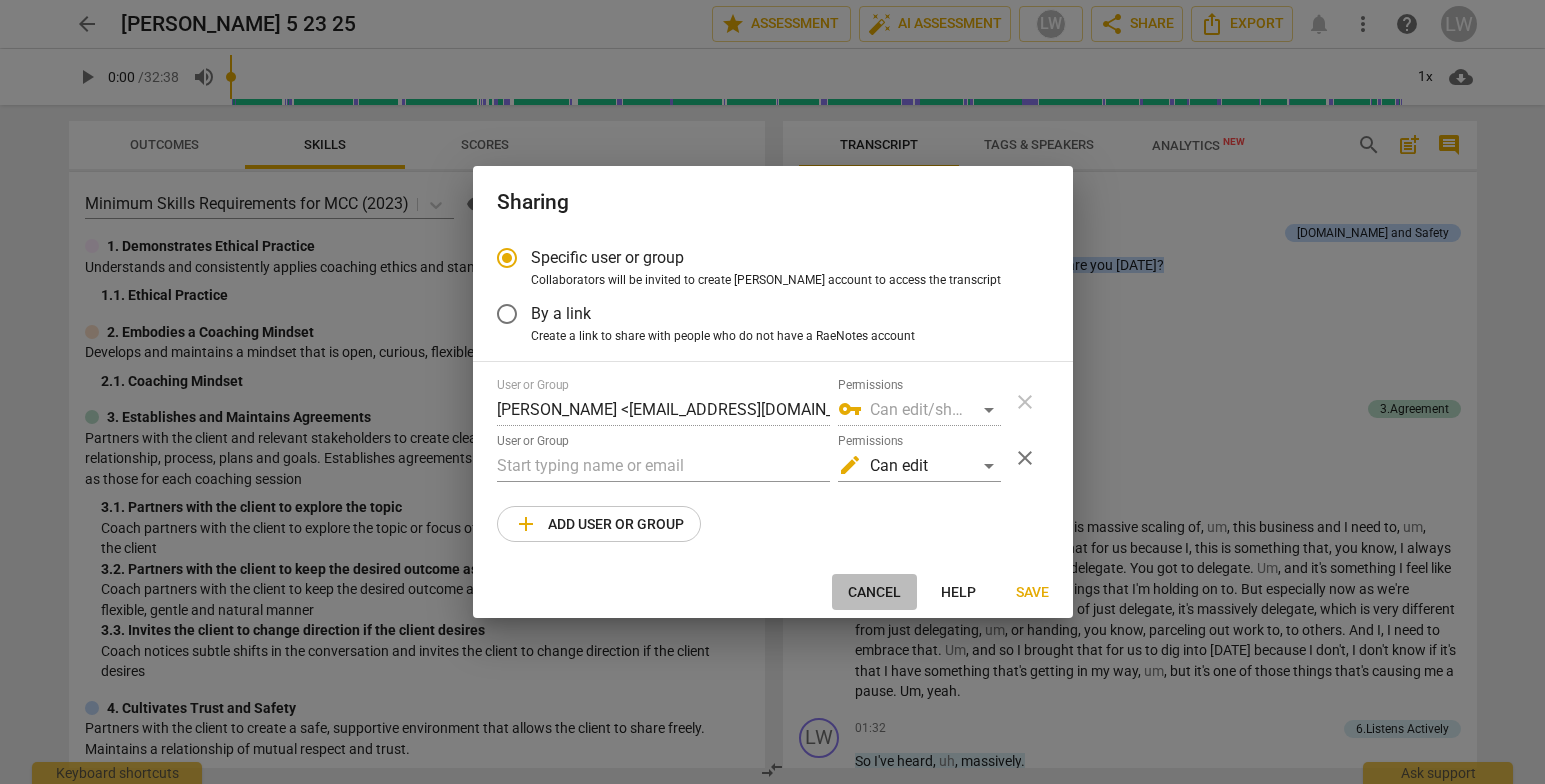 click on "Cancel" at bounding box center (874, 592) 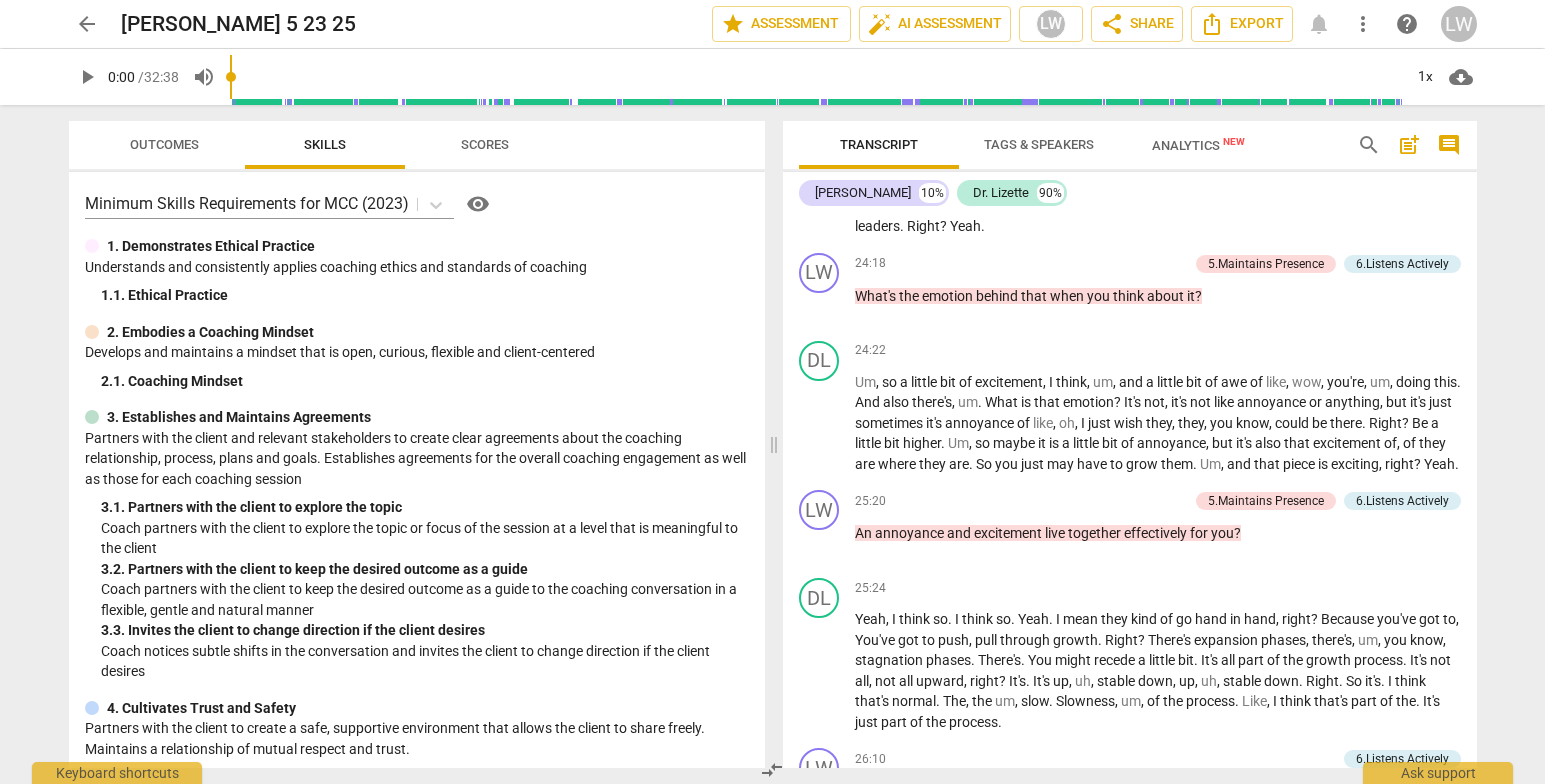 scroll, scrollTop: 6321, scrollLeft: 0, axis: vertical 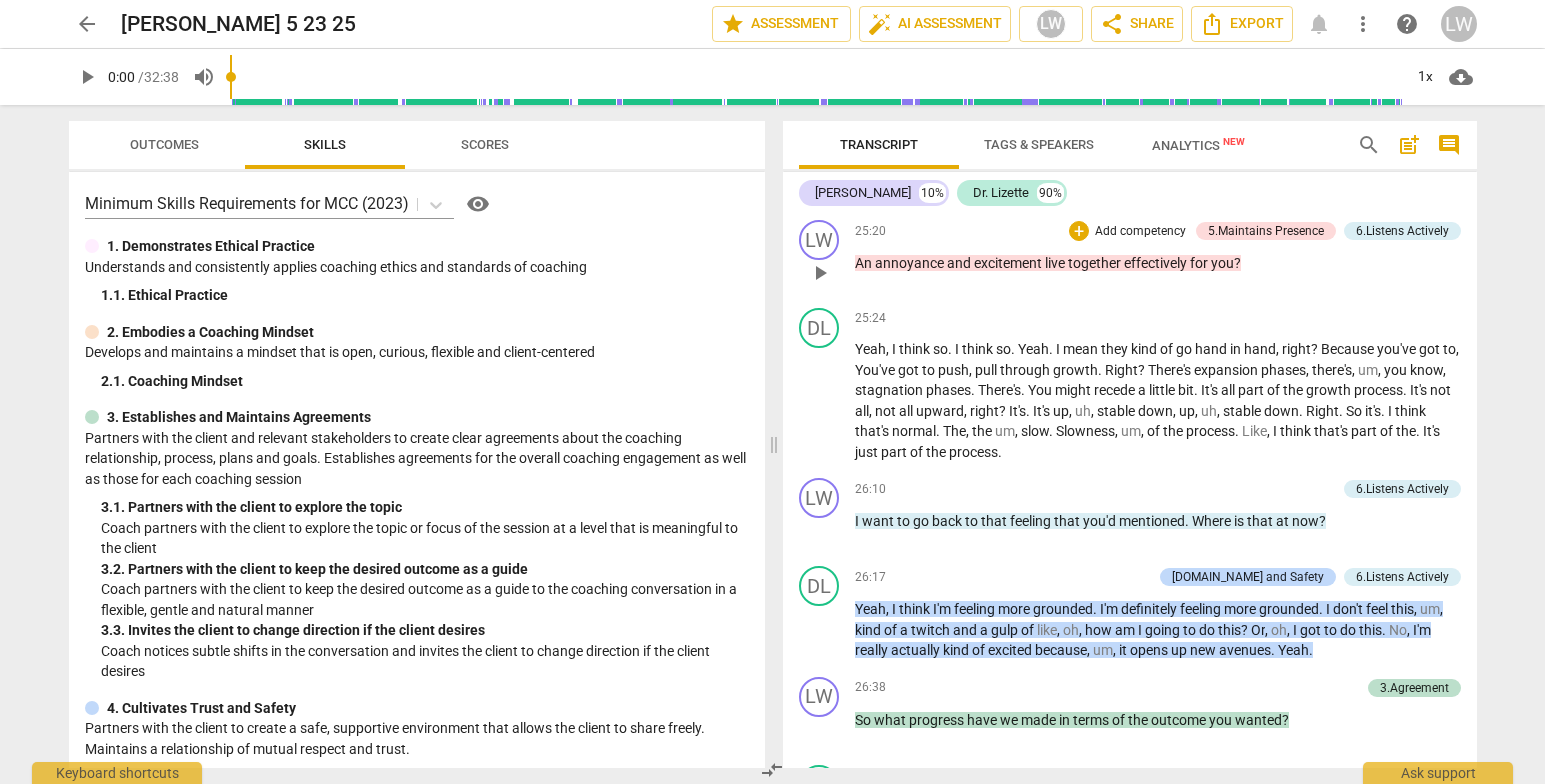 click on "An" at bounding box center [865, 263] 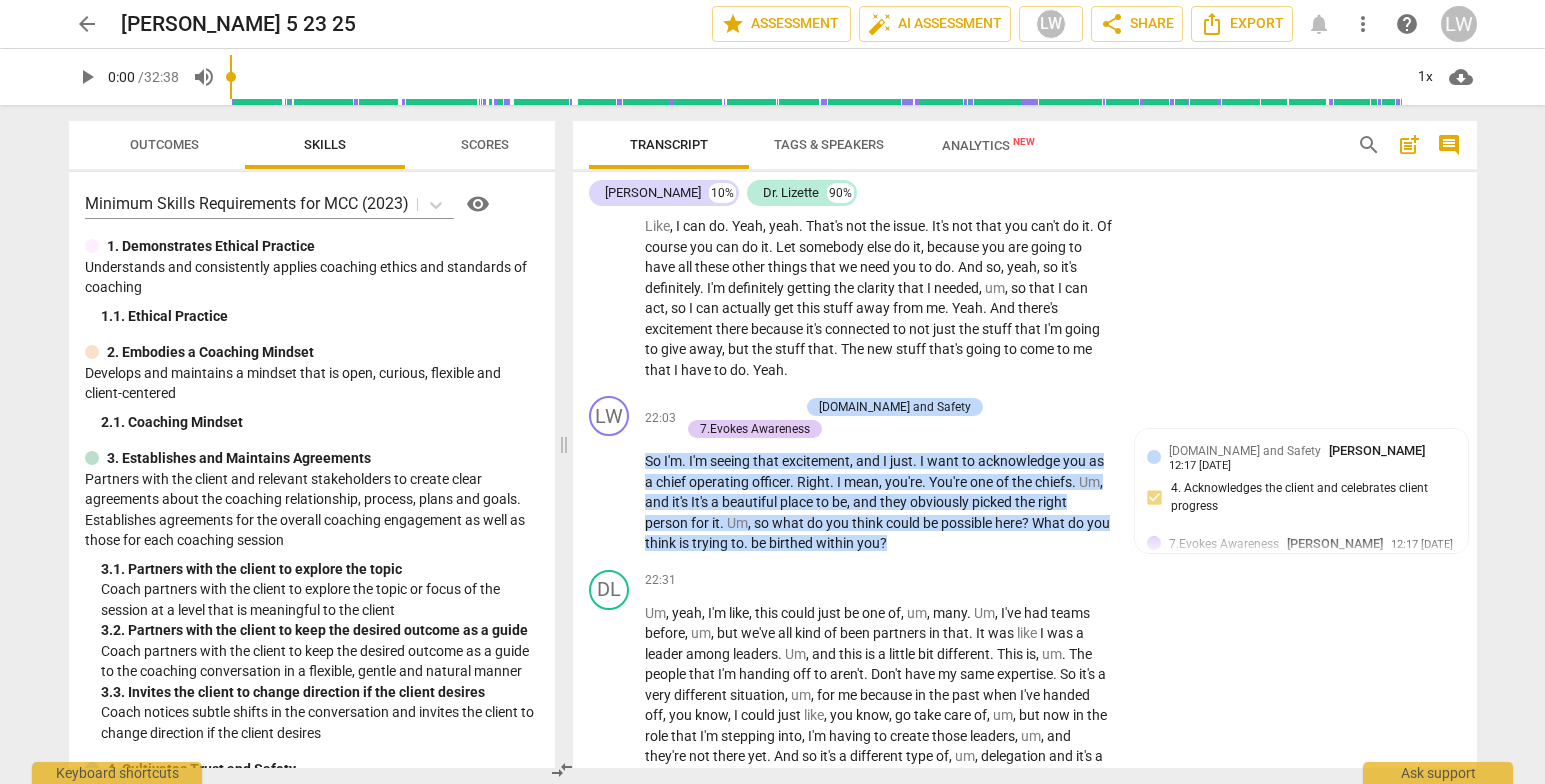 scroll, scrollTop: 7172, scrollLeft: 0, axis: vertical 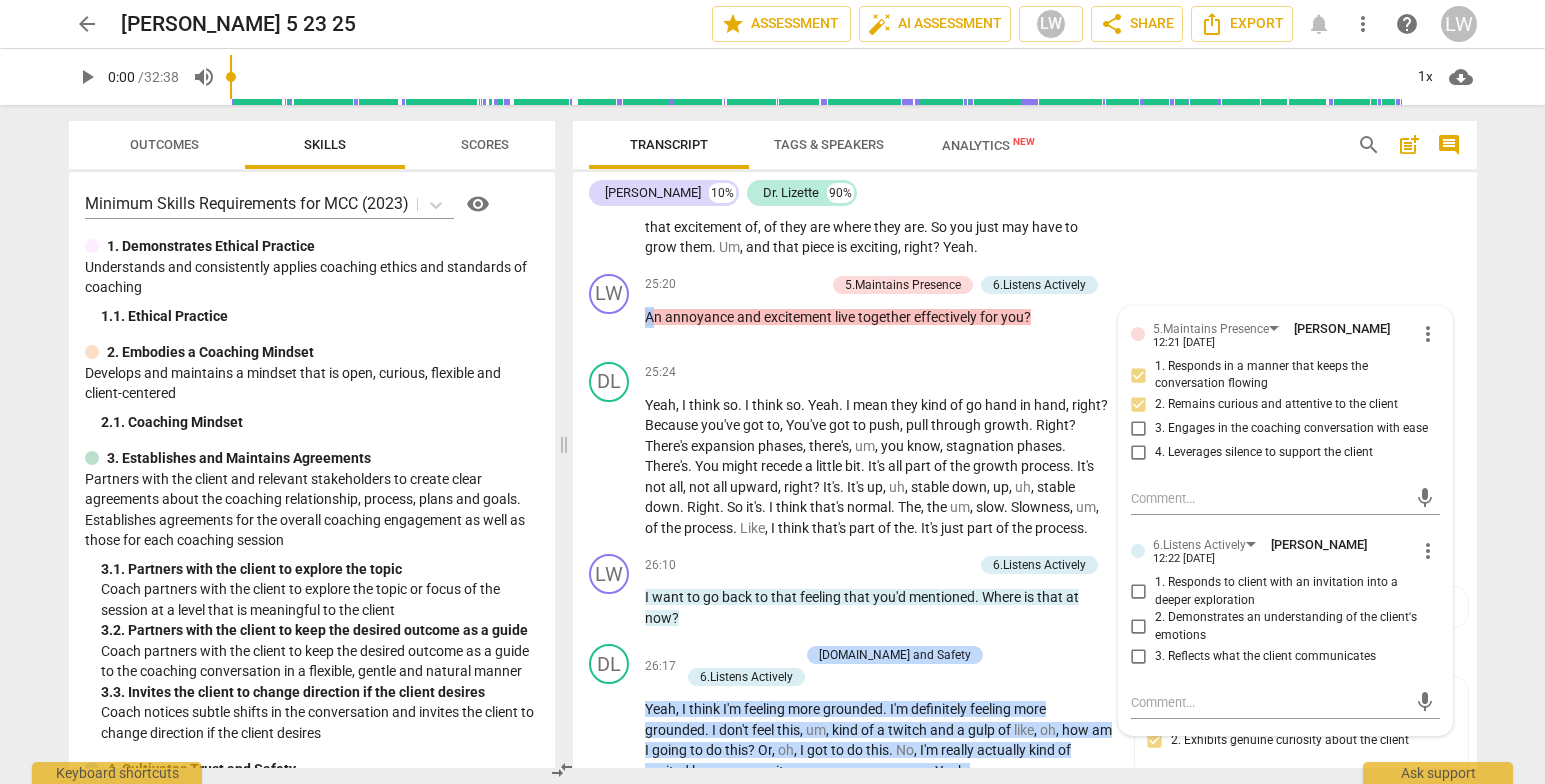 drag, startPoint x: 657, startPoint y: 352, endPoint x: 636, endPoint y: 354, distance: 21.095022 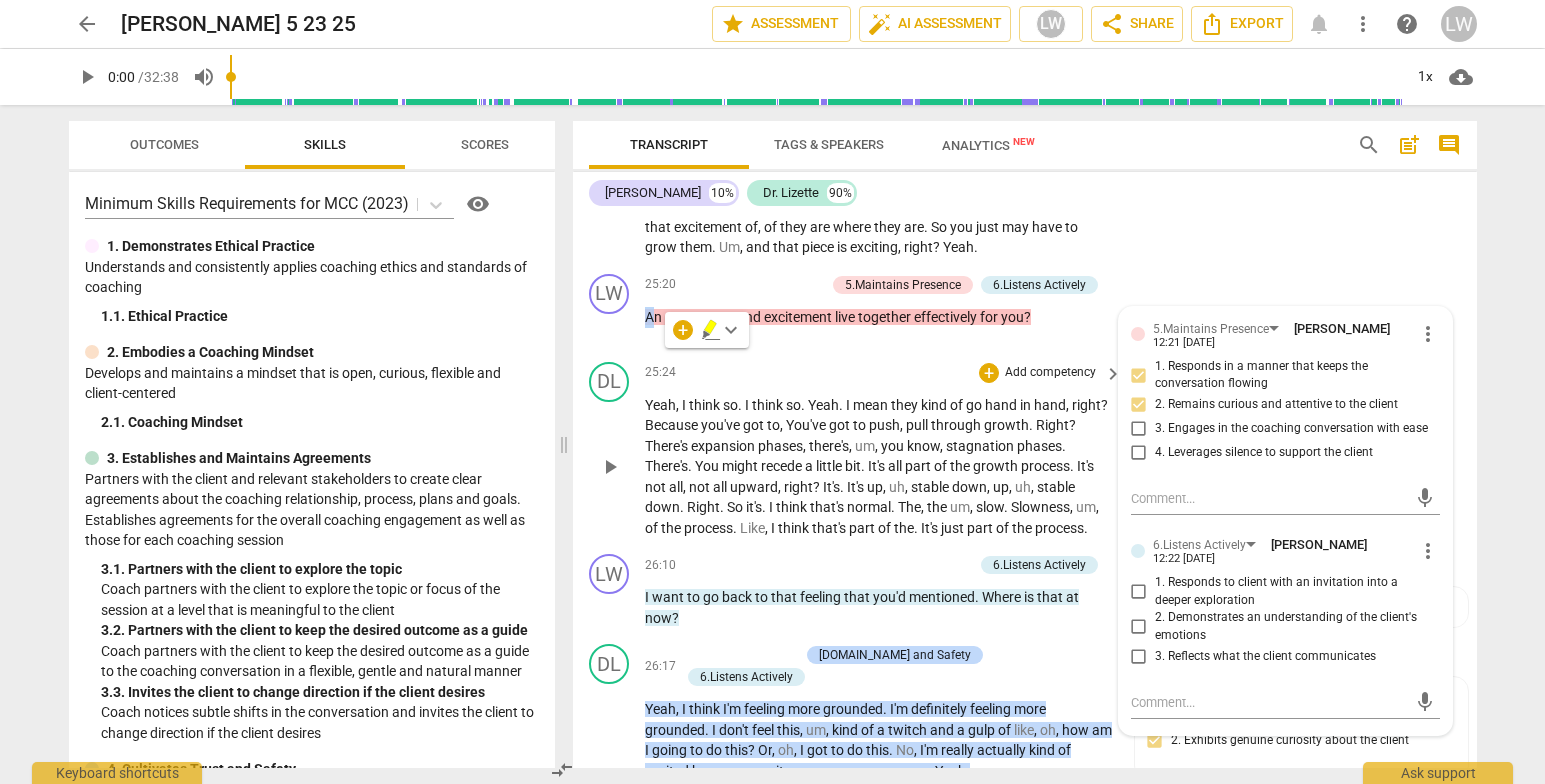 type 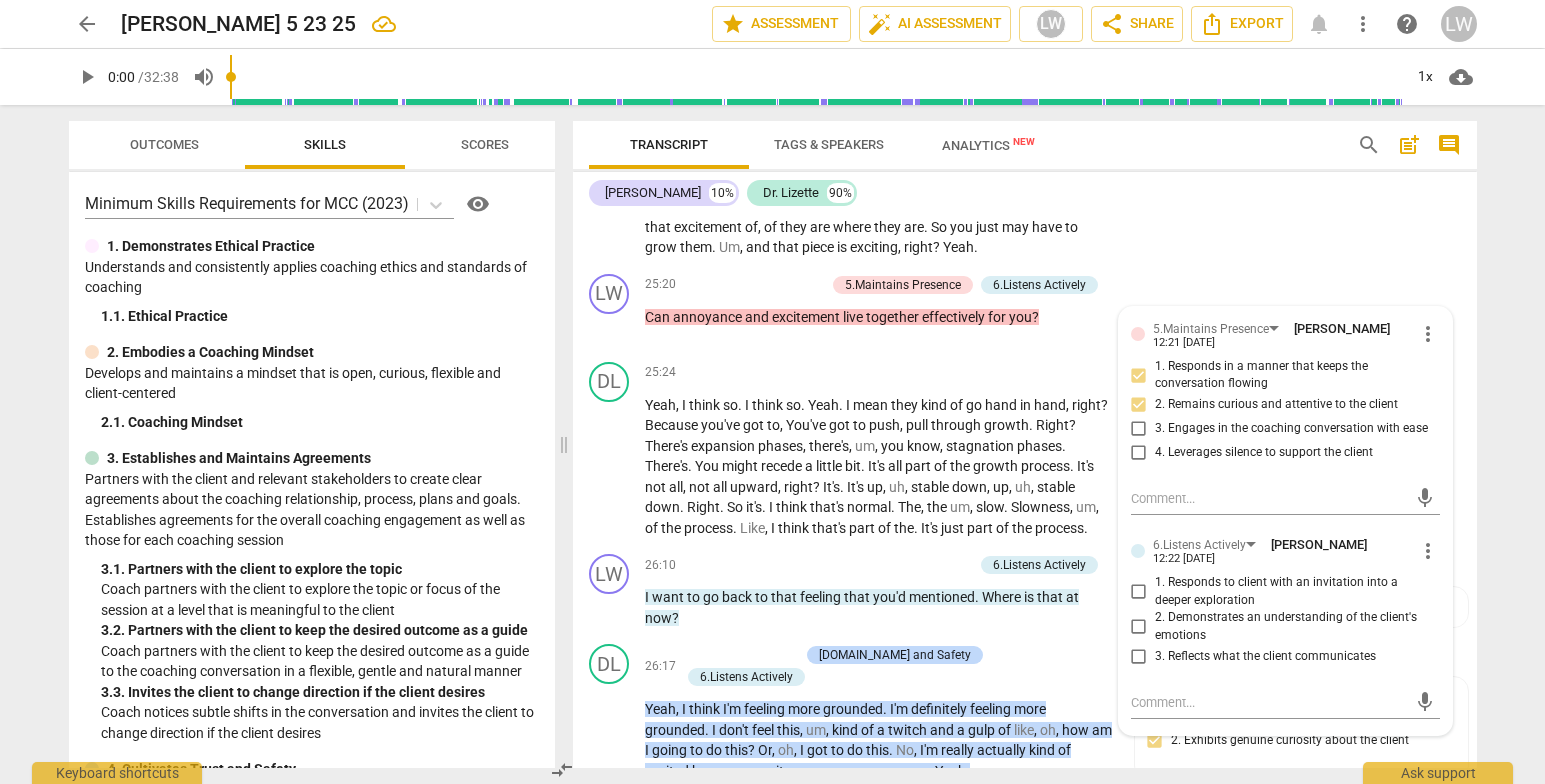 click on "arrow_back [PERSON_NAME] 5 23 25 edit star    Assessment   auto_fix_high    AI Assessment LW share    Share    Export notifications more_vert help LW play_arrow 0:00   /  32:38 volume_up 1x cloud_download Outcomes Skills Scores Minimum Skills Requirements for MCC (2023) visibility 1. Demonstrates Ethical Practice Understands and consistently applies coaching ethics and standards of coaching 1. 1. Ethical Practice 2. Embodies a Coaching Mindset Develops and maintains a mindset that is open, curious, flexible and client-centered 2. 1. Coaching Mindset 3. Establishes and Maintains Agreements  Partners with the client and relevant stakeholders to create clear agreements about the coaching relationship, process, plans and goals. Establishes agreements for the overall coaching engagement as well as those for each coaching session 3. 1. Partners with the client to explore the topic Coach partners with the client to explore the topic or focus of the session at a level that is meaningful to the client 3. 3. 4. 4." at bounding box center (772, 392) 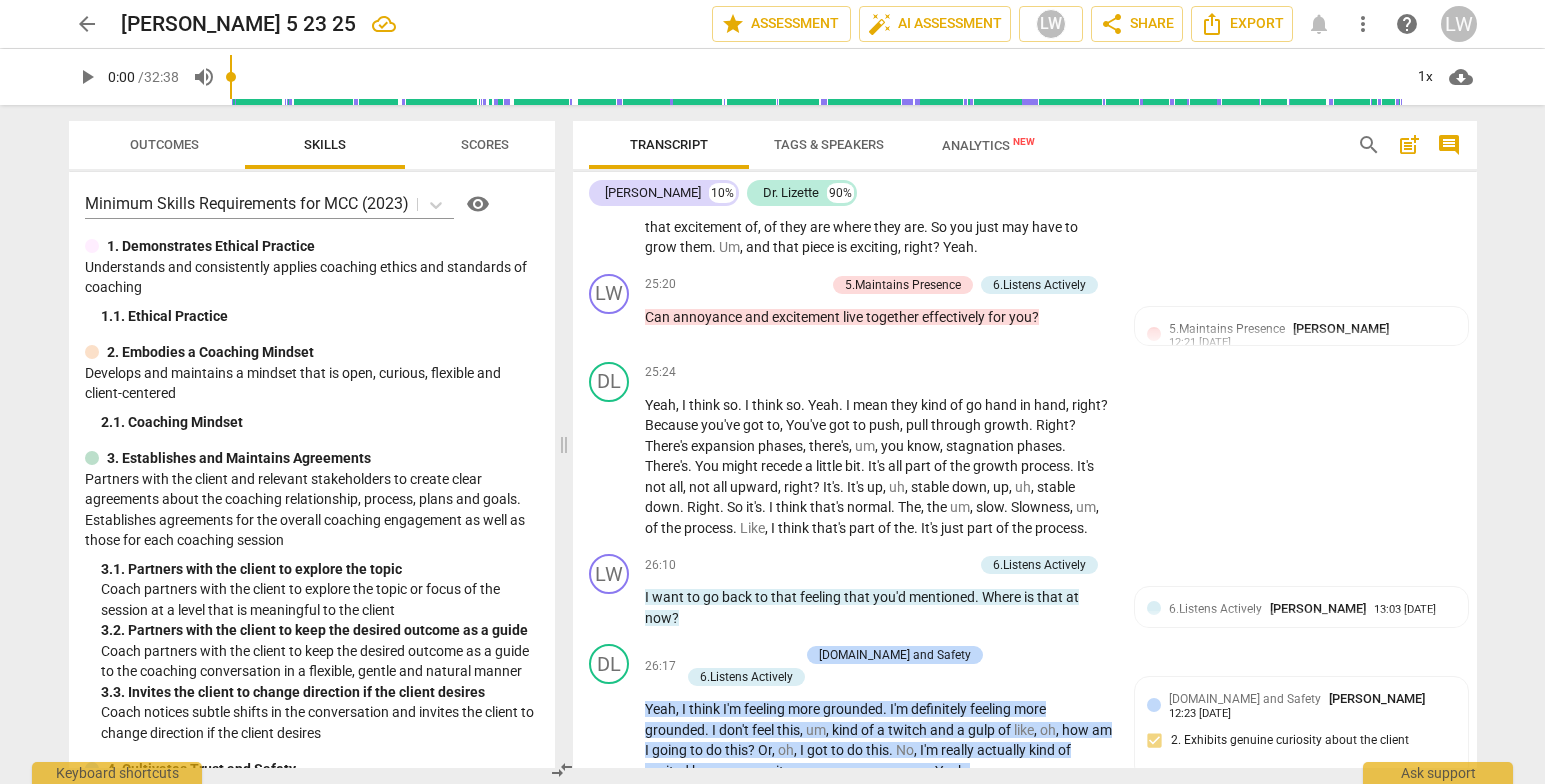drag, startPoint x: 1477, startPoint y: 628, endPoint x: 1489, endPoint y: 651, distance: 25.942244 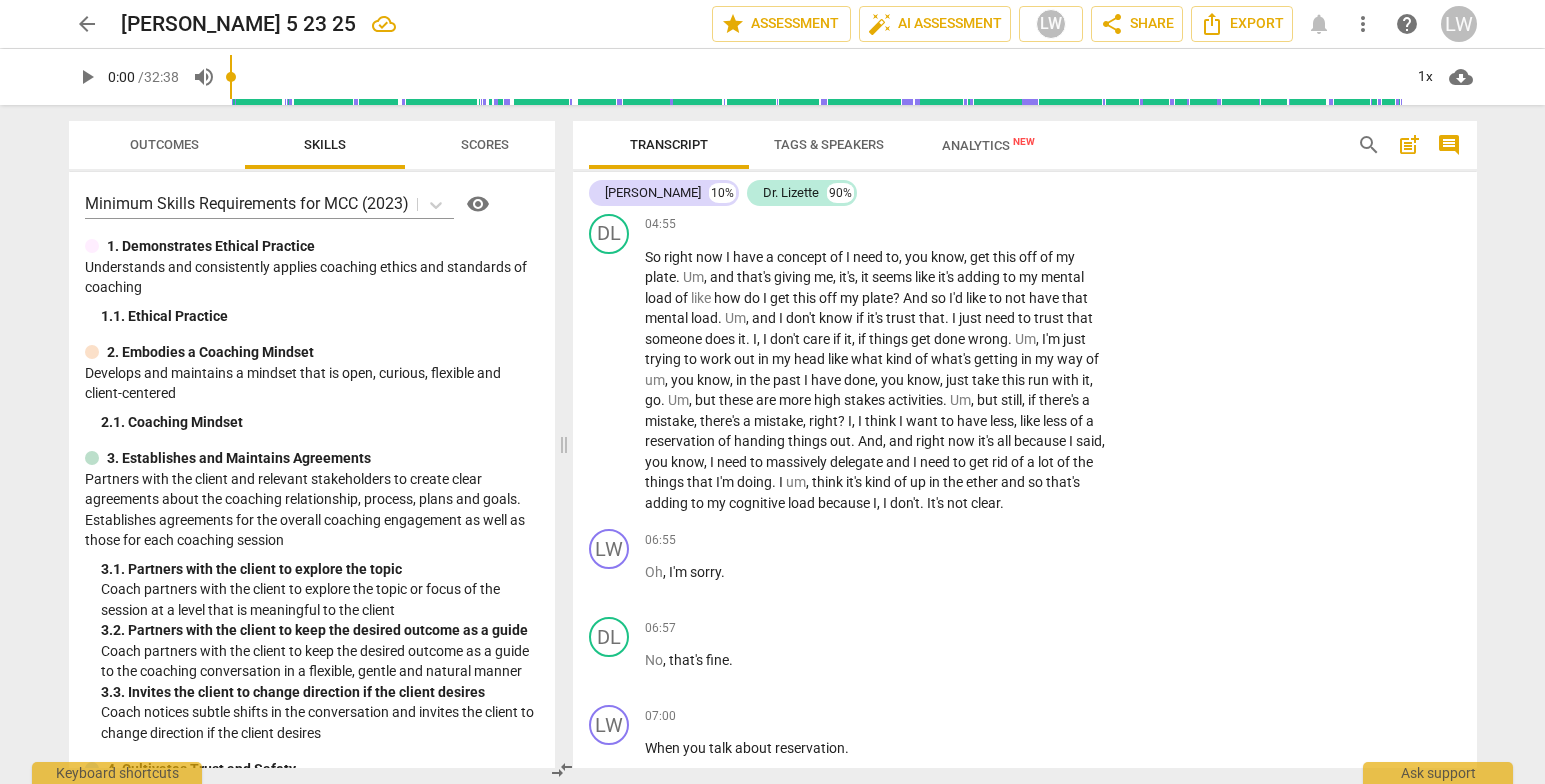 scroll, scrollTop: 0, scrollLeft: 0, axis: both 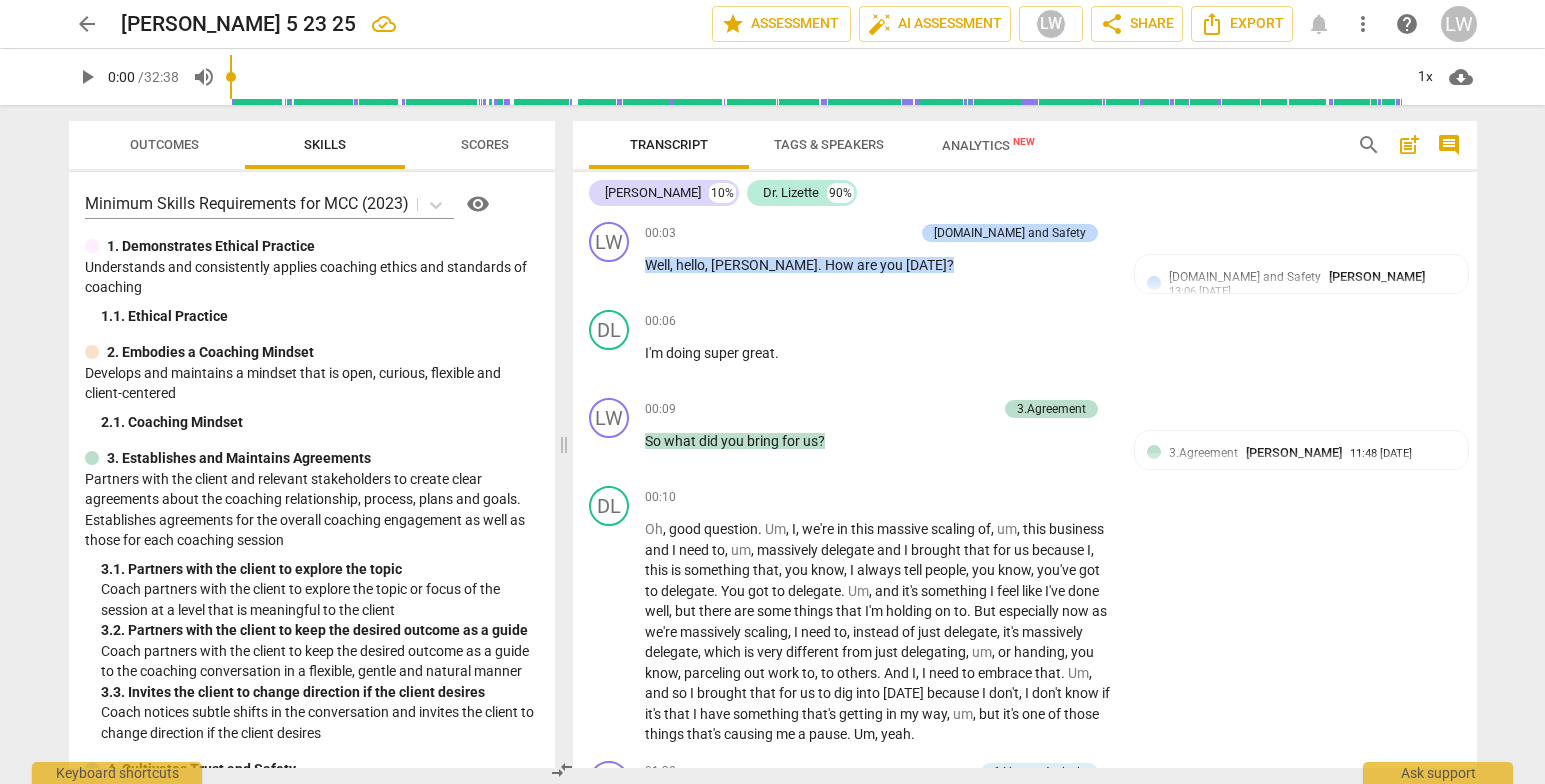click on "arrow_back" at bounding box center [87, 24] 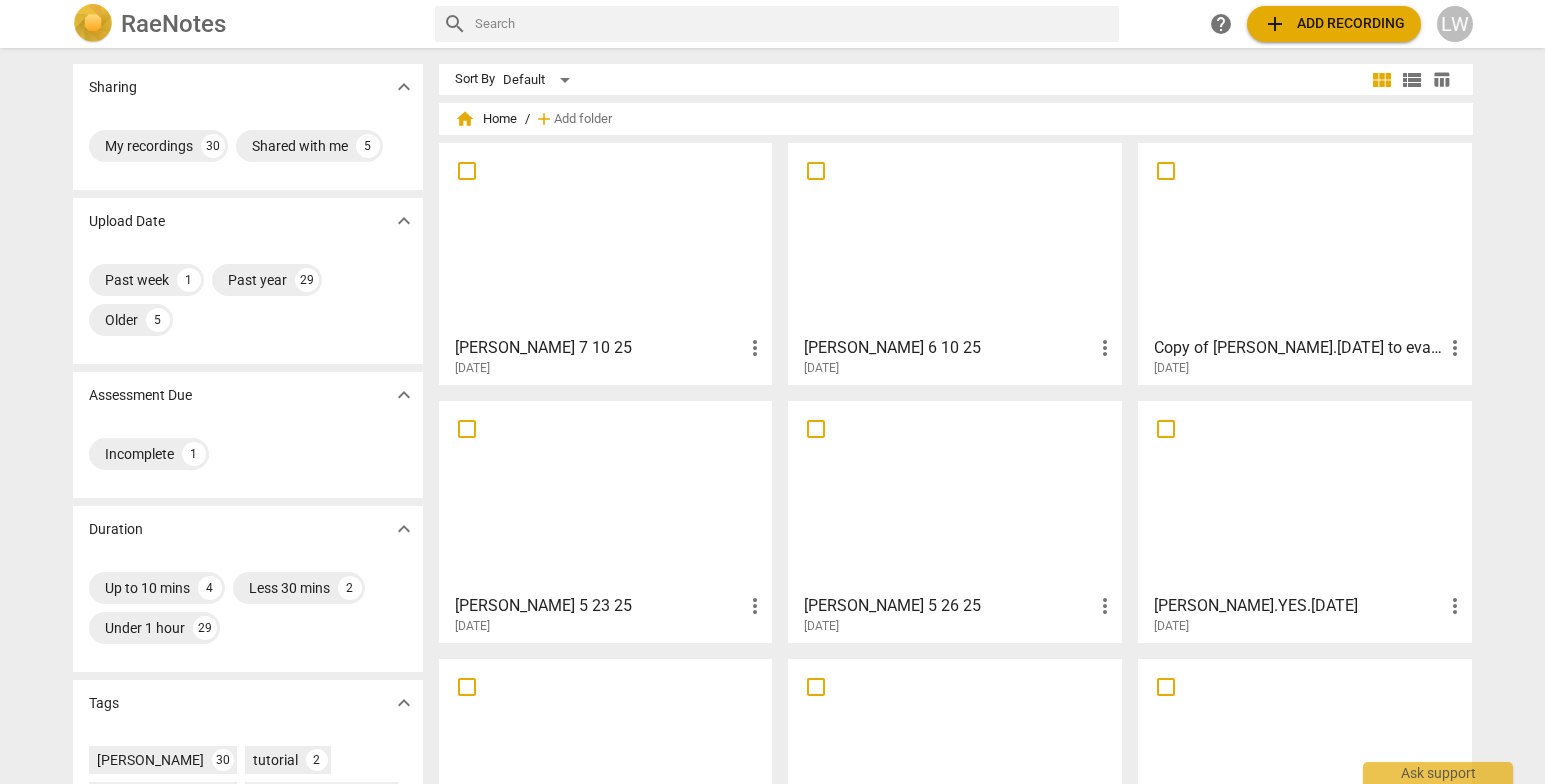 click at bounding box center [606, 496] 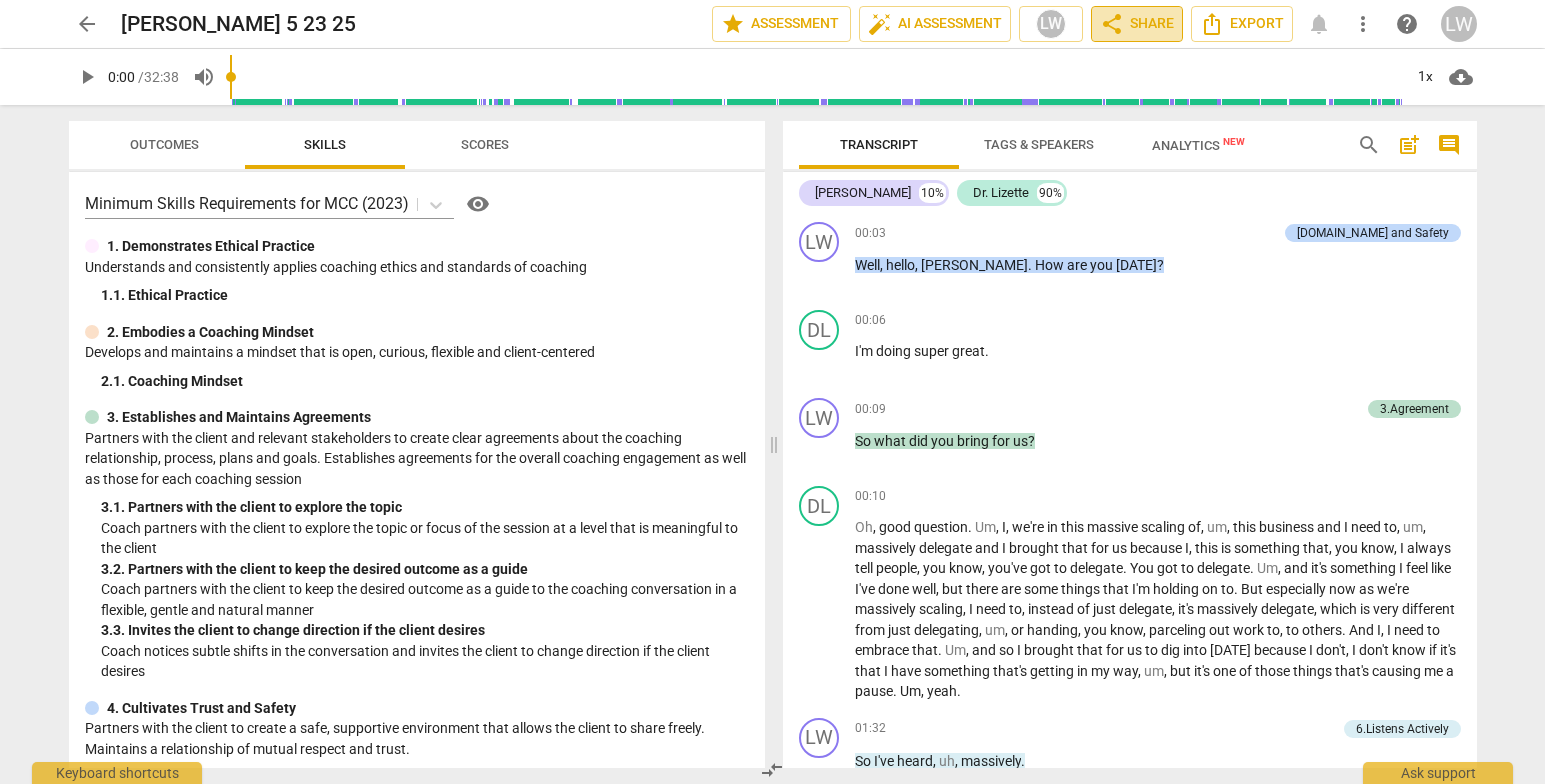 click on "share    Share" at bounding box center (1137, 24) 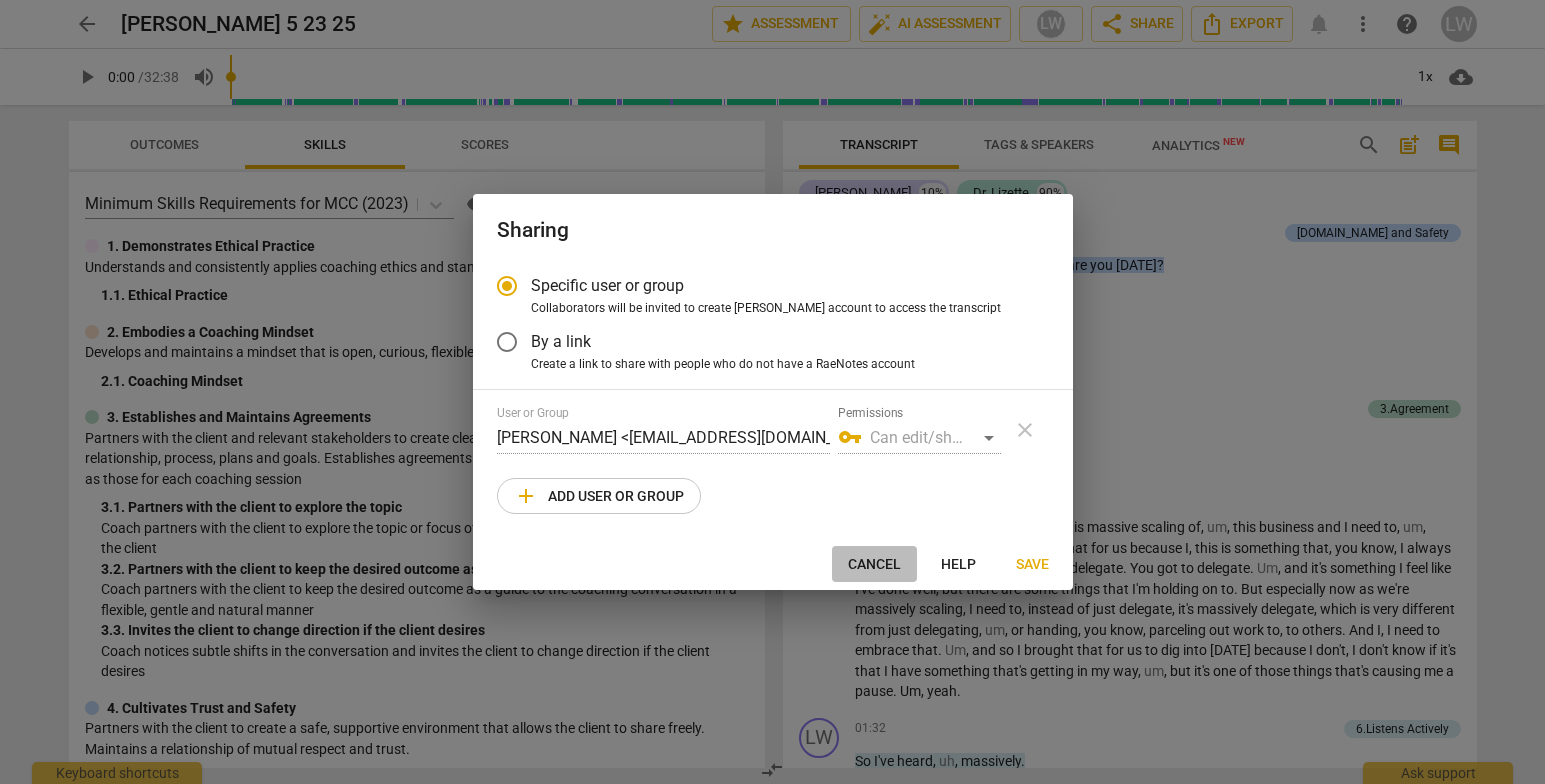 drag, startPoint x: 877, startPoint y: 559, endPoint x: 903, endPoint y: 546, distance: 29.068884 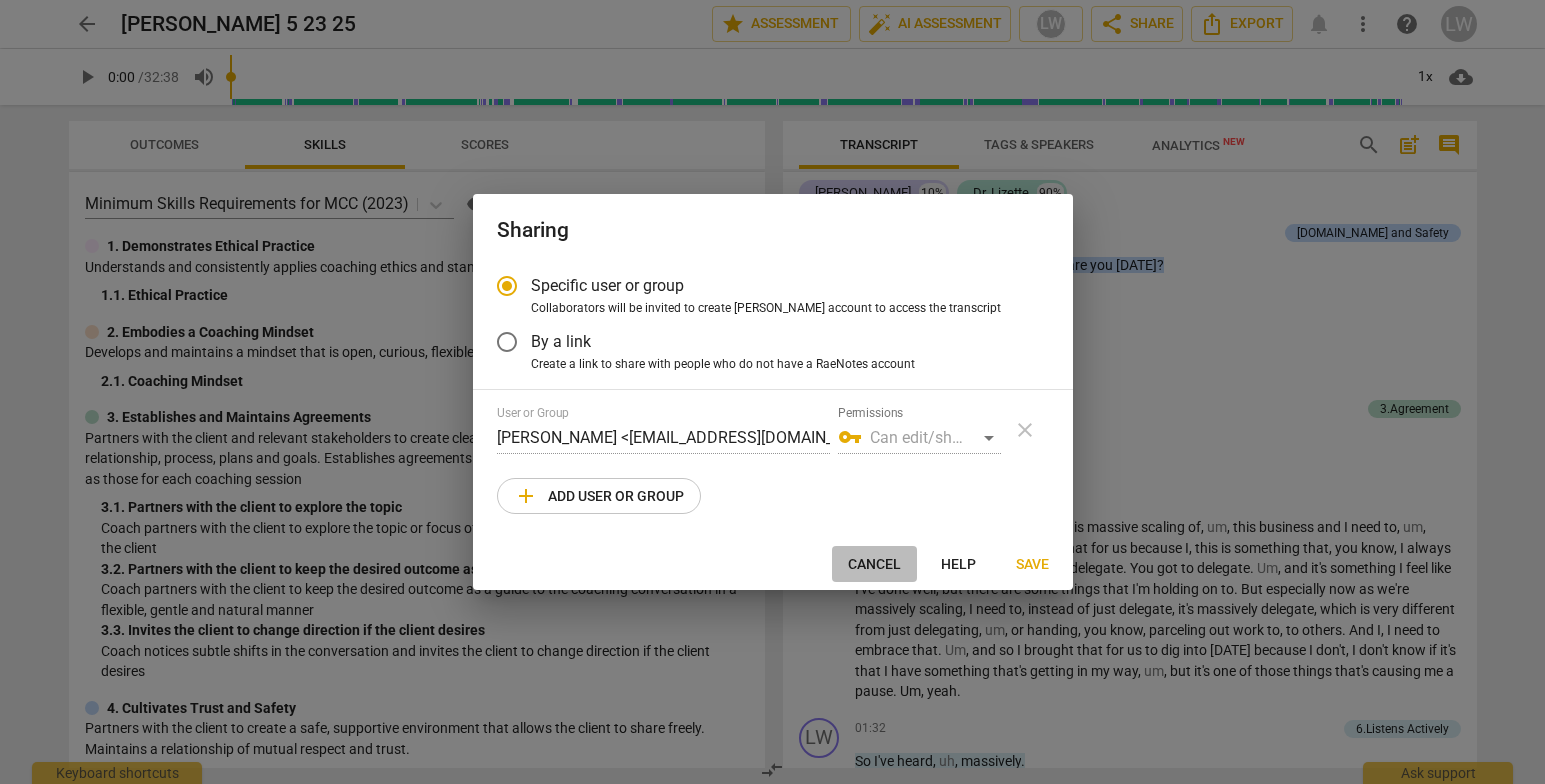 radio on "false" 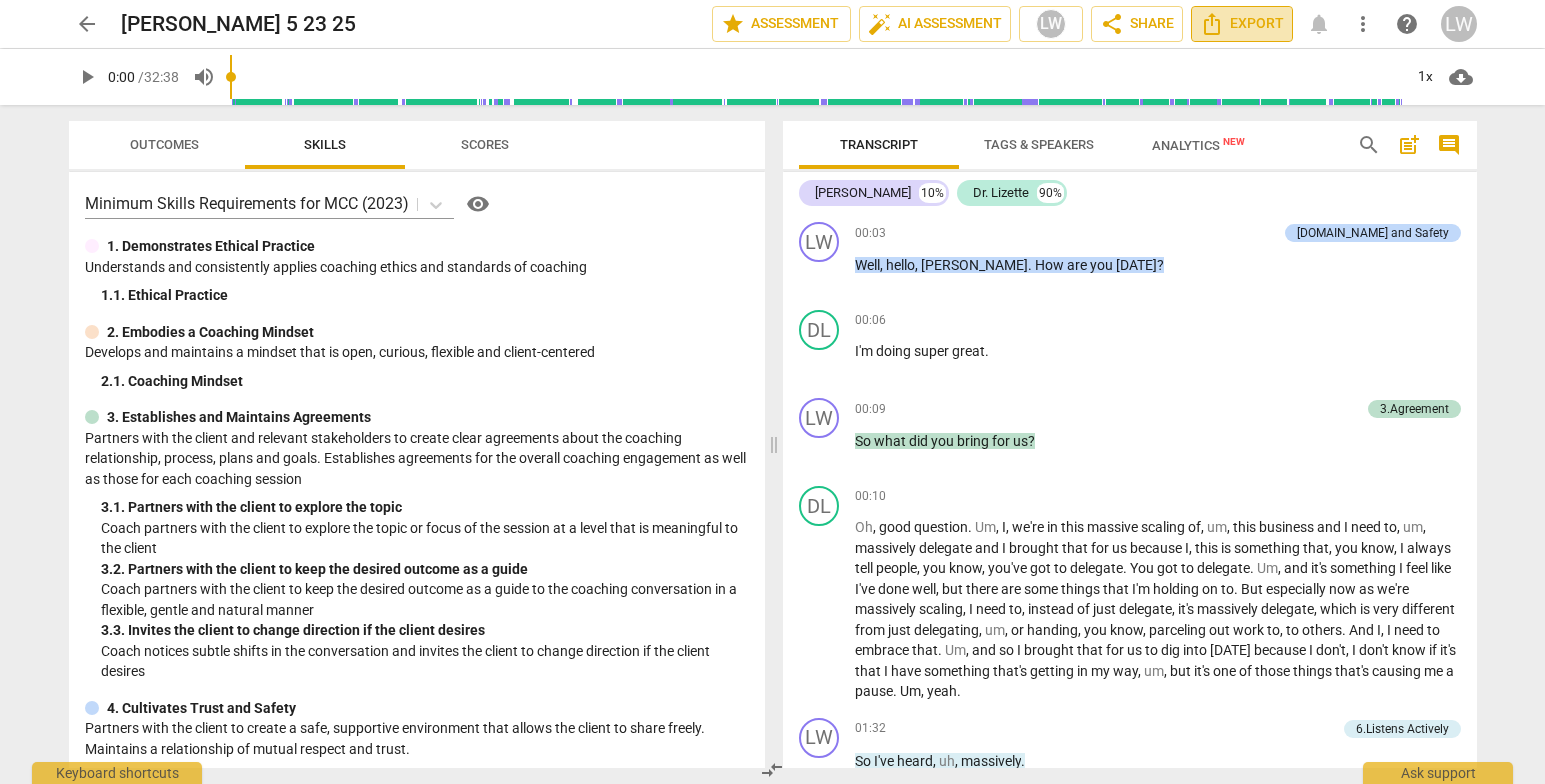 click on "Export" at bounding box center [1242, 24] 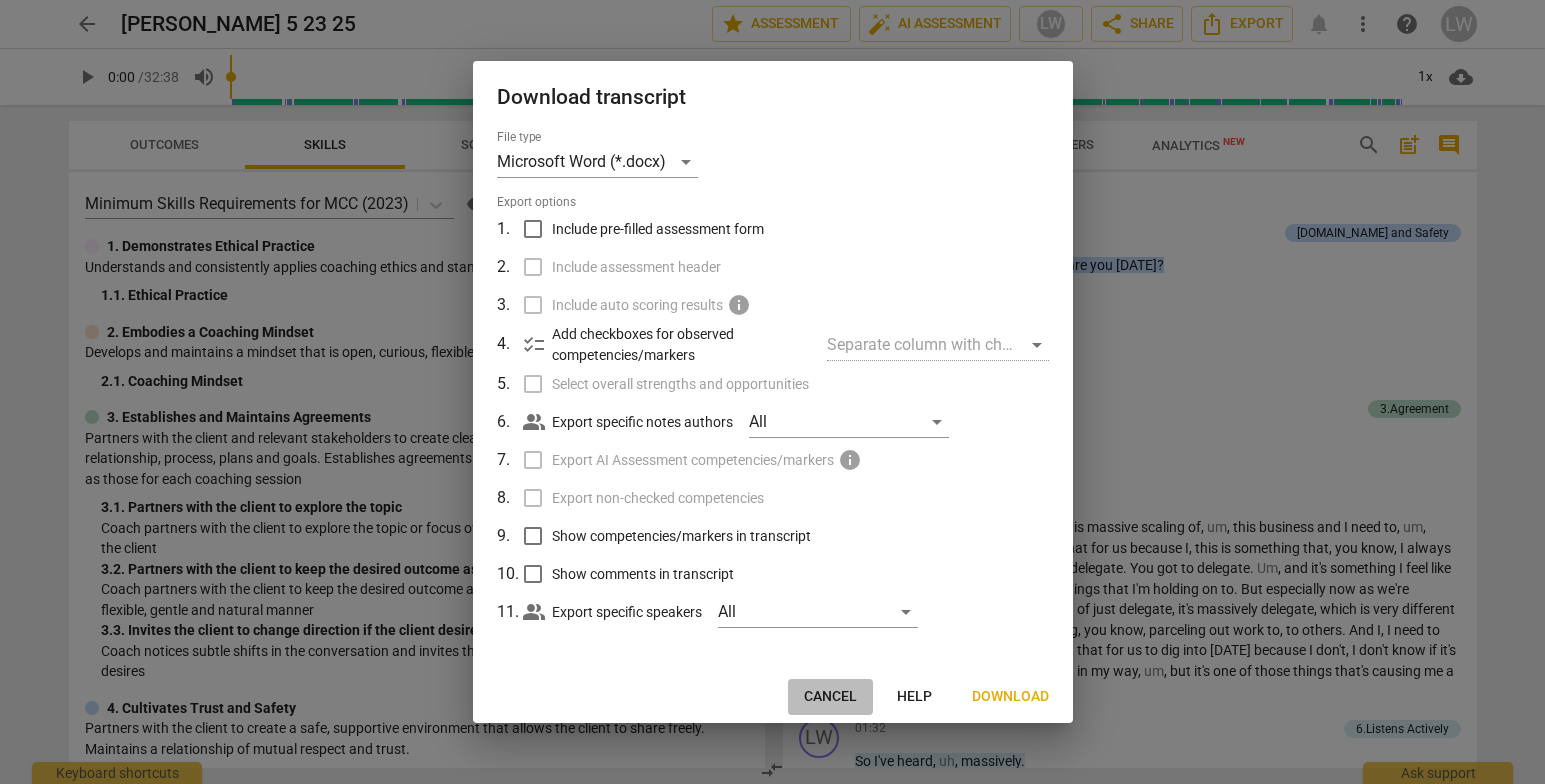 click on "Cancel" at bounding box center [830, 697] 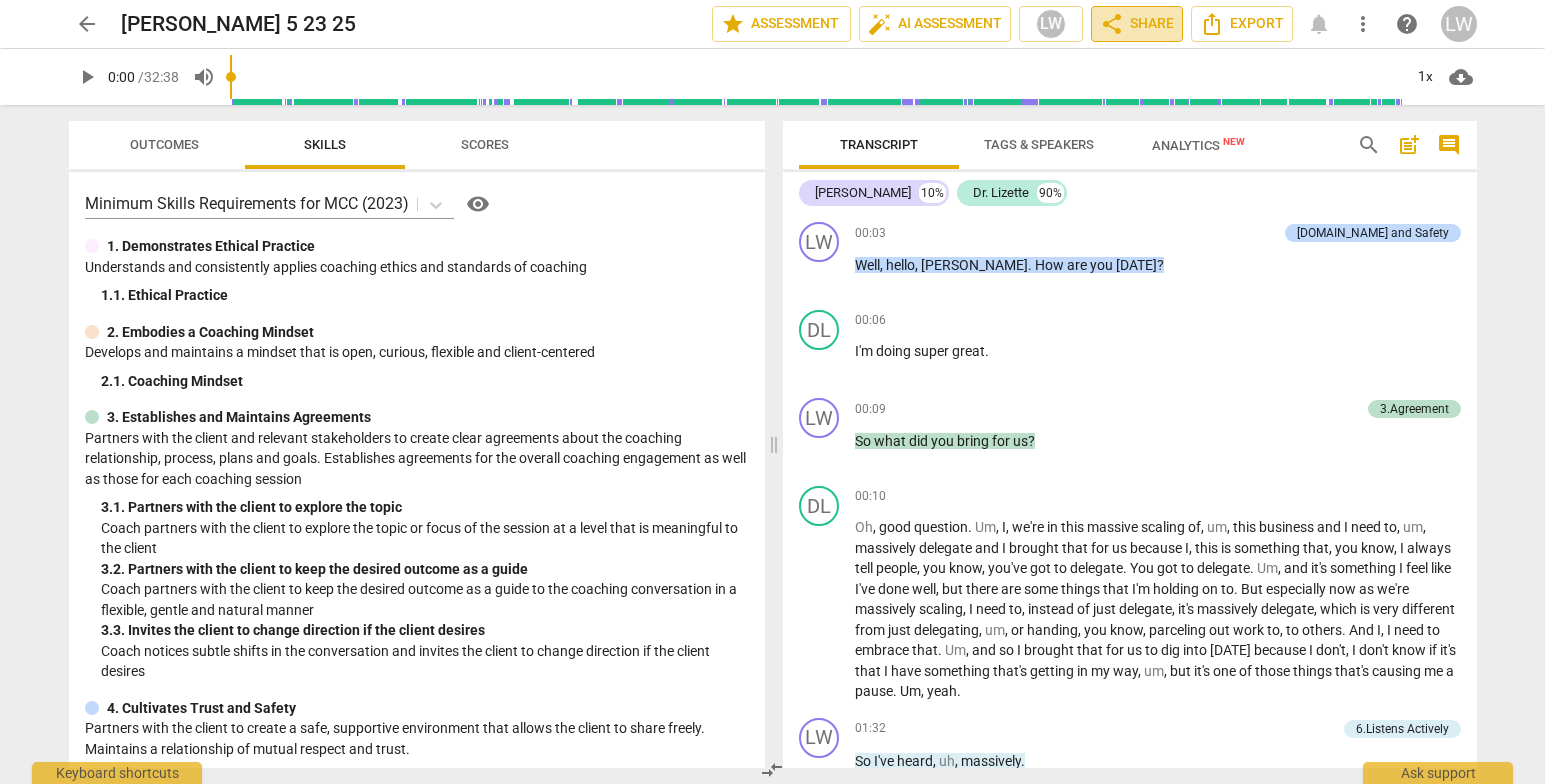 click on "share    Share" at bounding box center [1137, 24] 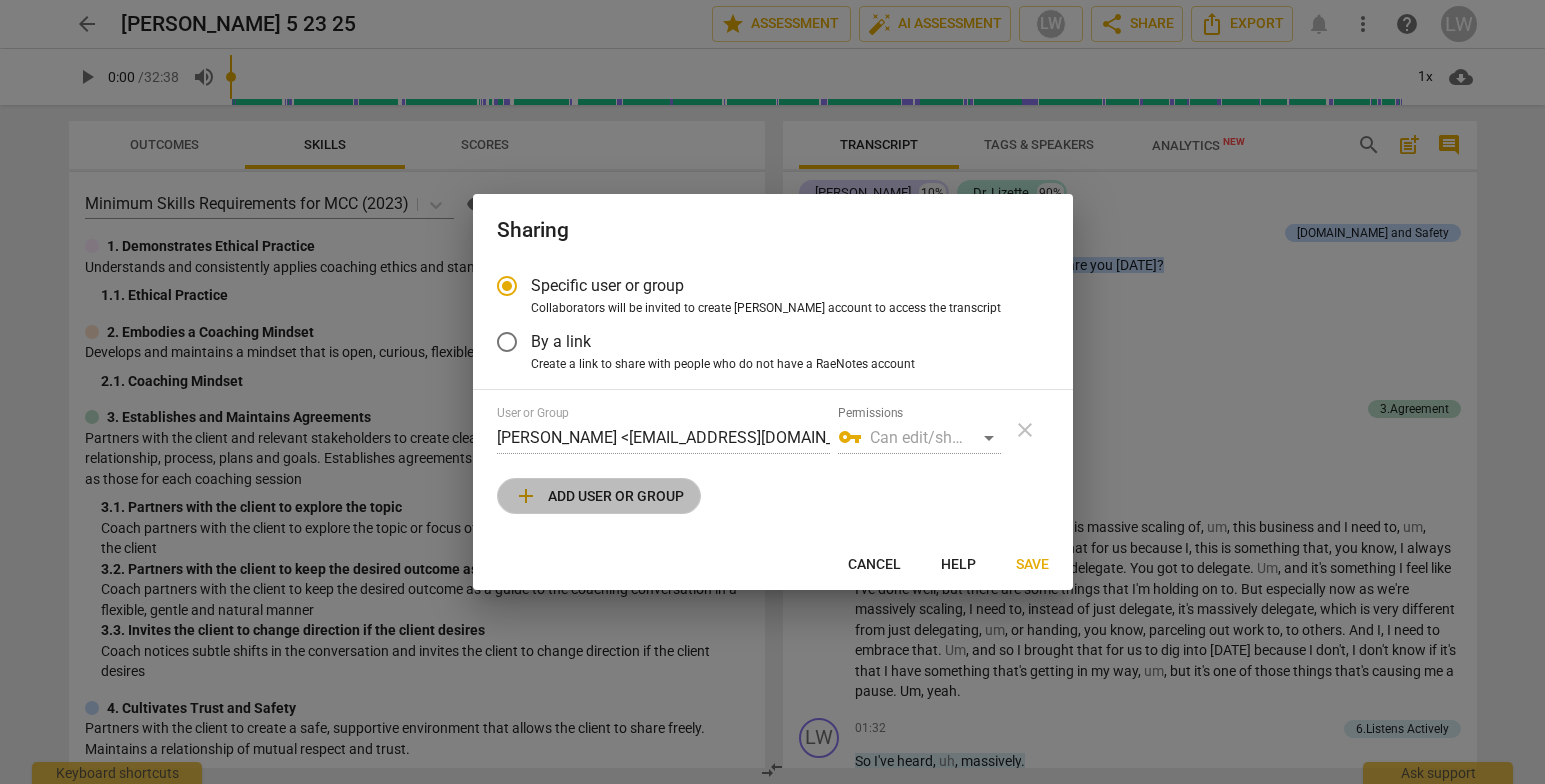 click on "add Add user or group" at bounding box center [599, 496] 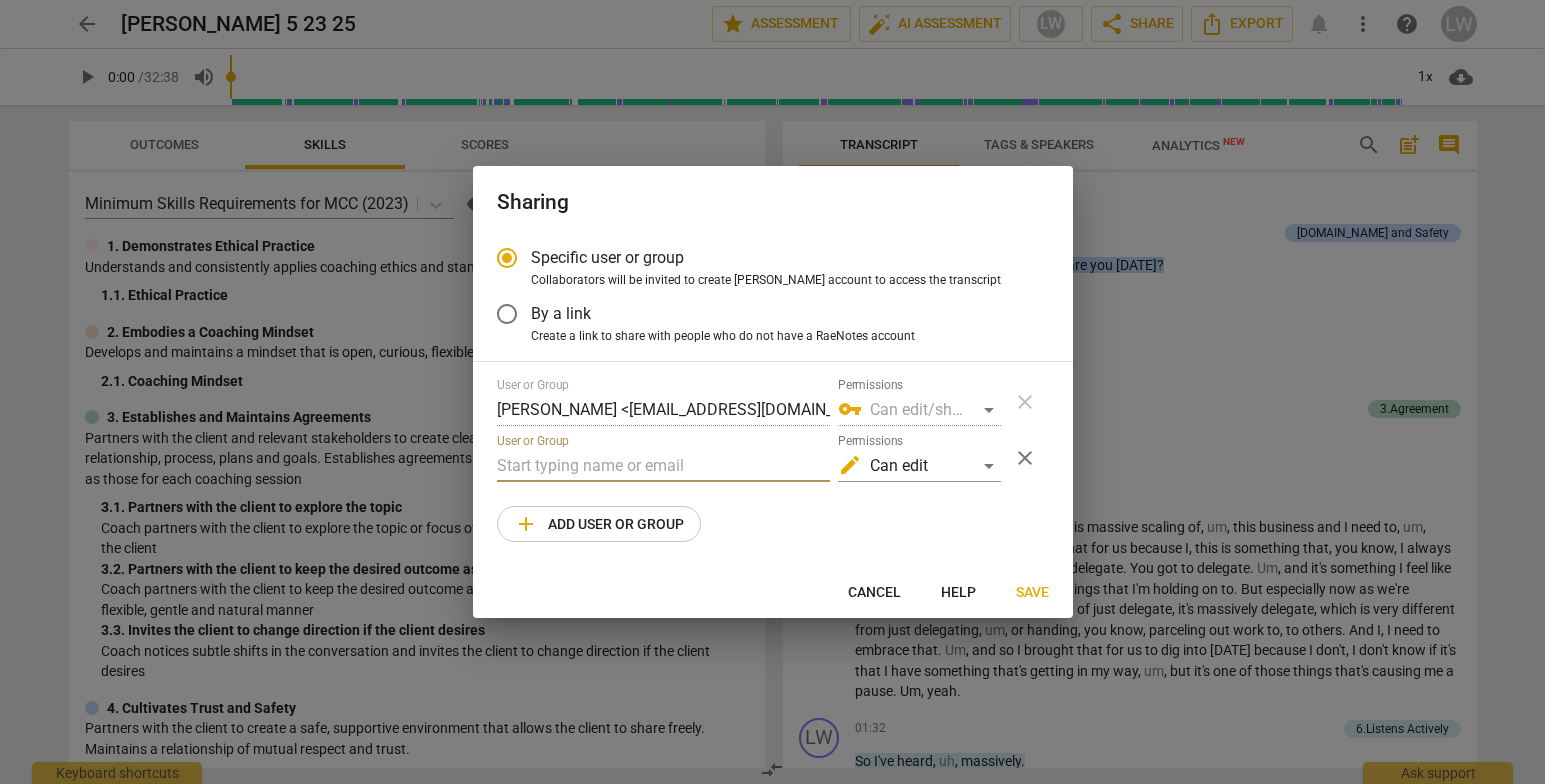 click at bounding box center (663, 466) 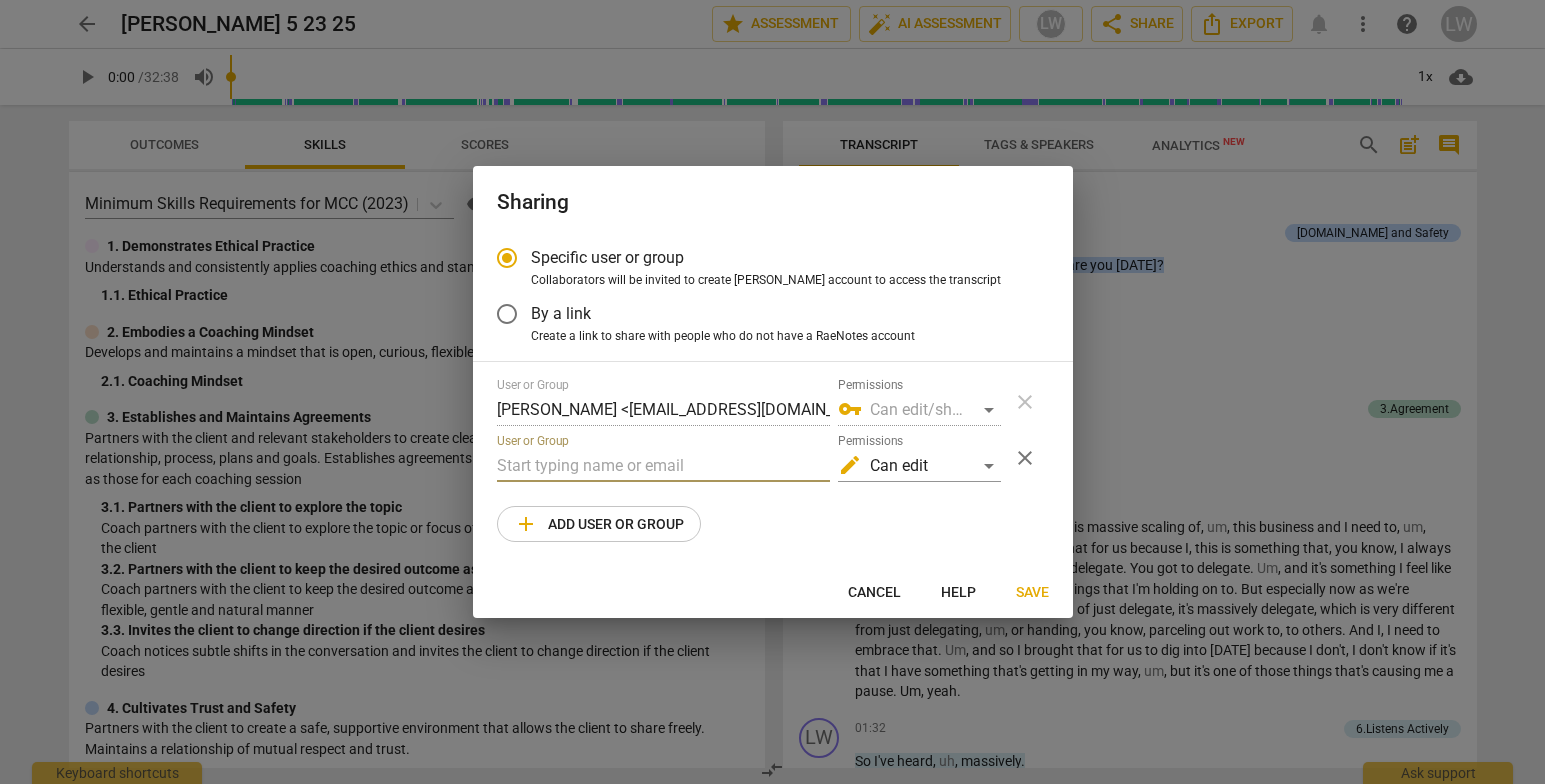 drag, startPoint x: 497, startPoint y: 471, endPoint x: 779, endPoint y: 461, distance: 282.17725 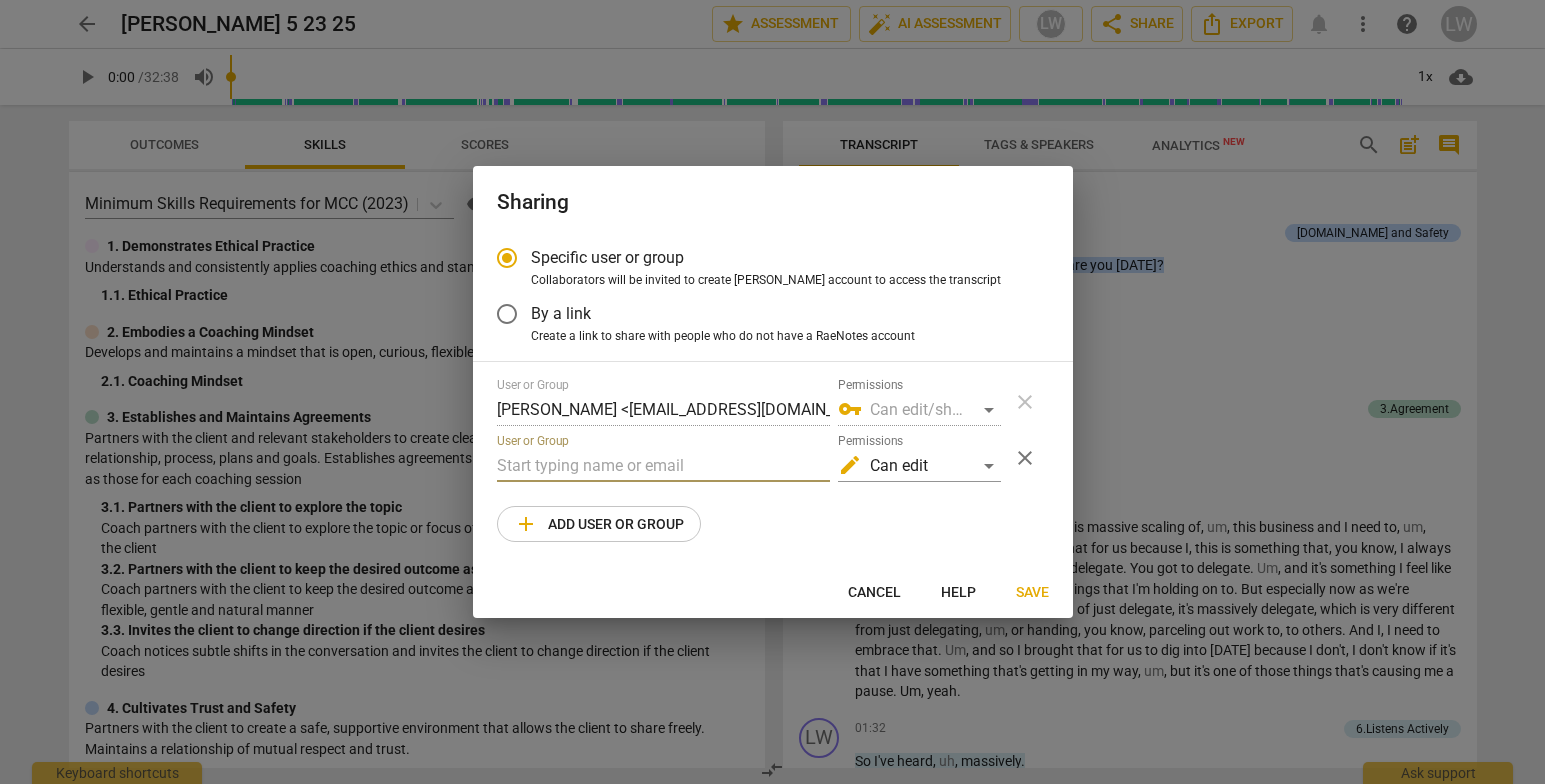 click at bounding box center [663, 466] 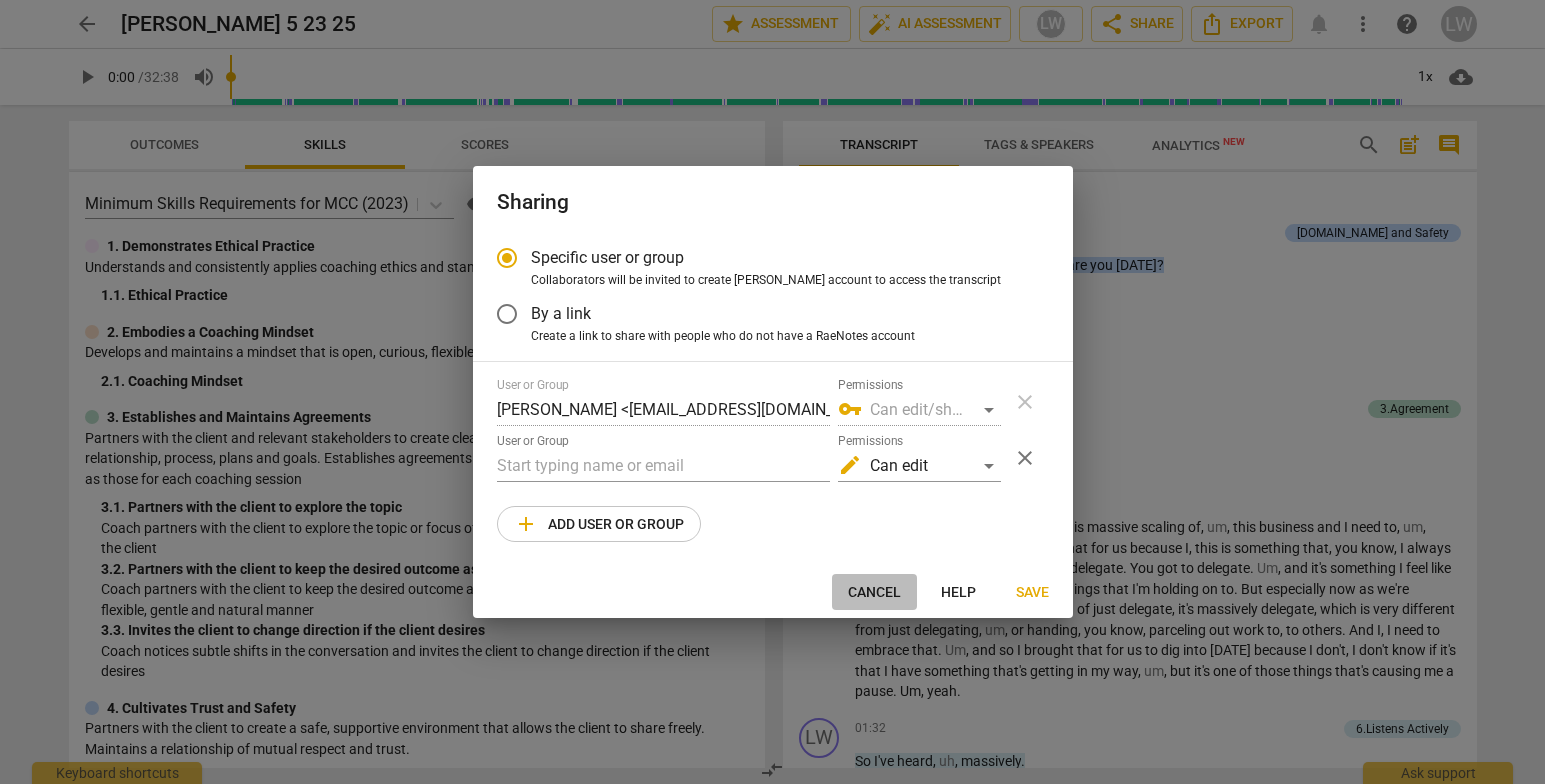 click on "Cancel" at bounding box center [874, 593] 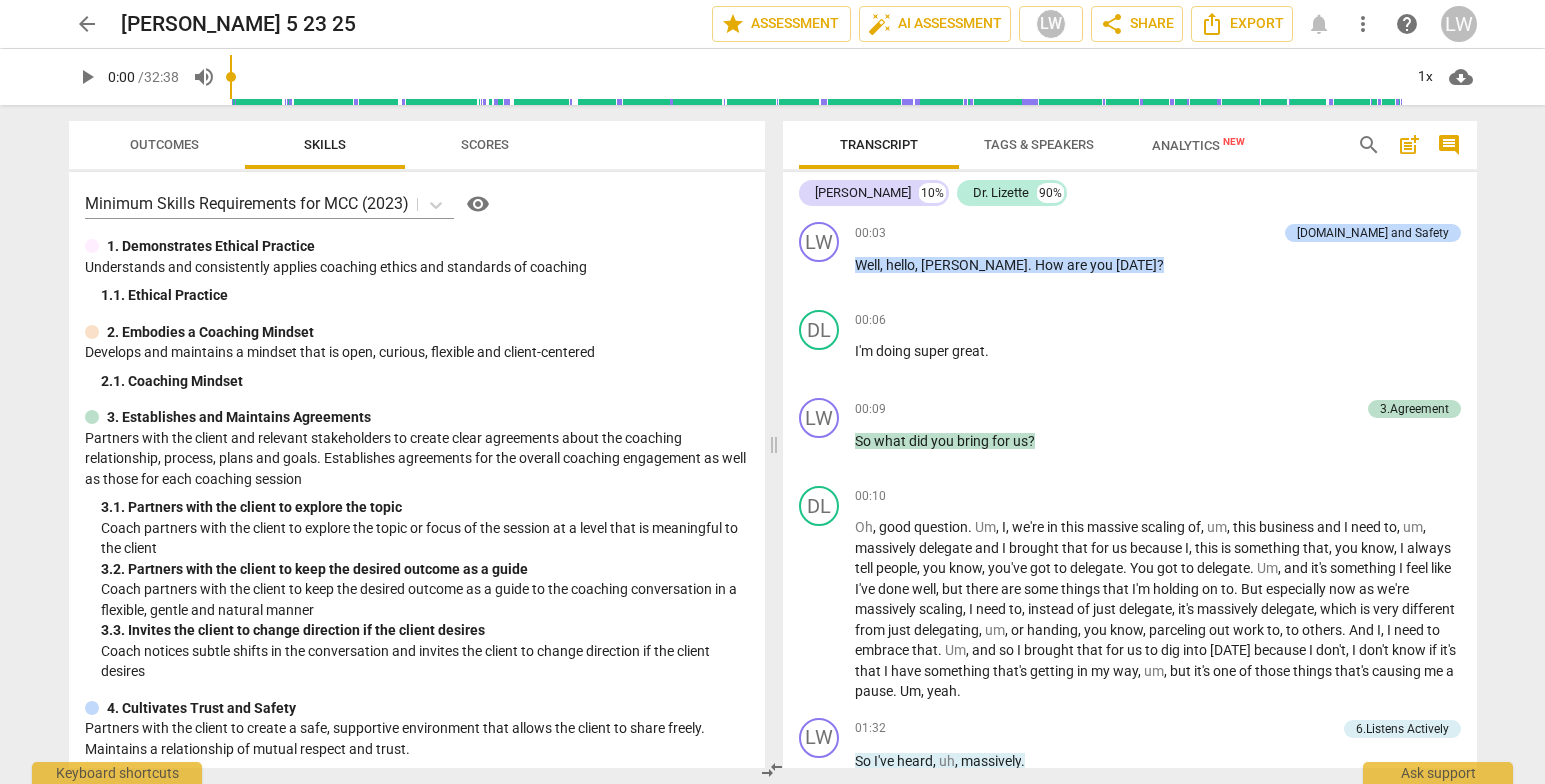 drag, startPoint x: 1476, startPoint y: 240, endPoint x: 1484, endPoint y: 265, distance: 26.24881 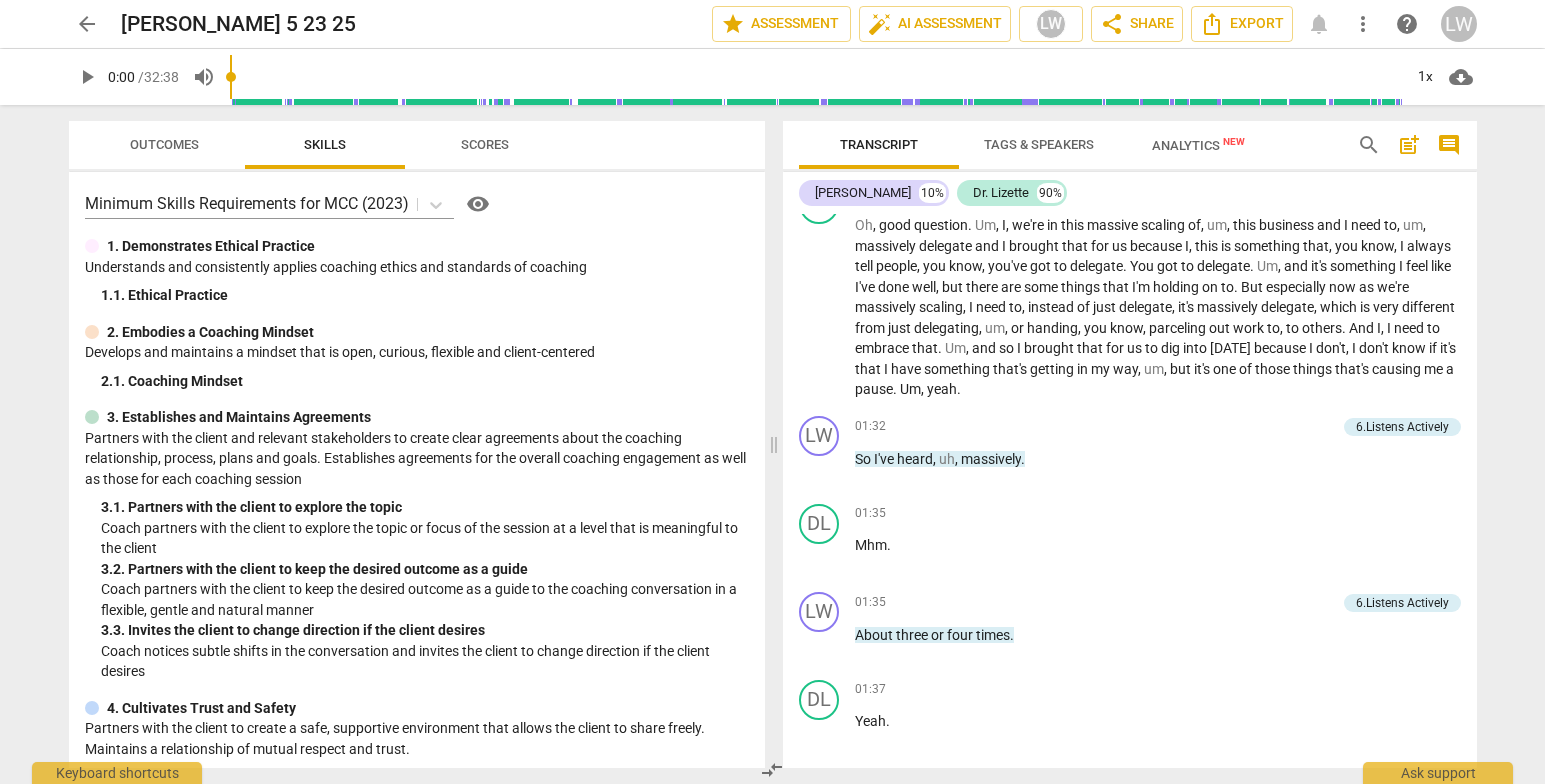 scroll, scrollTop: 365, scrollLeft: 0, axis: vertical 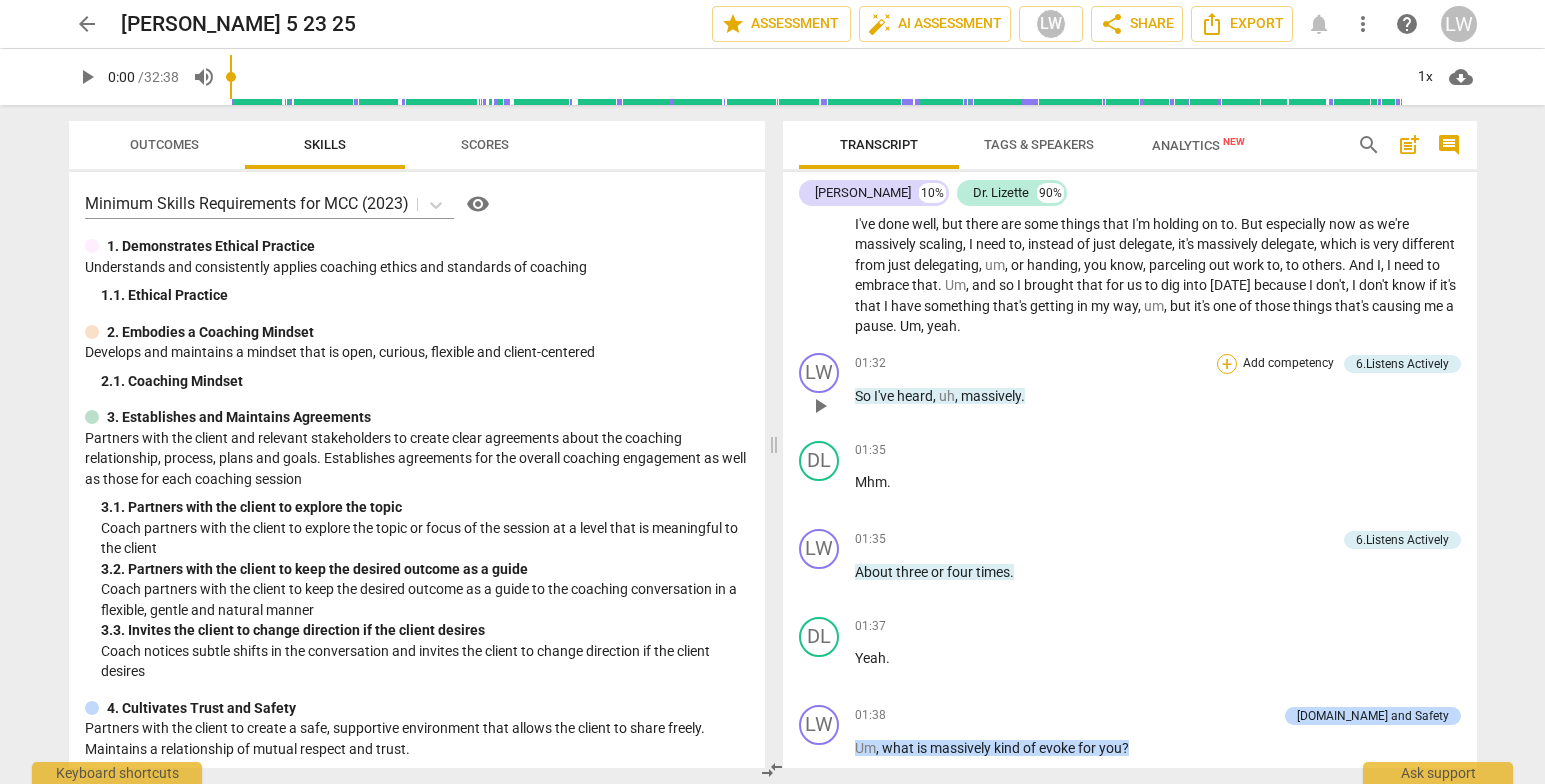 click on "+" at bounding box center (1227, 364) 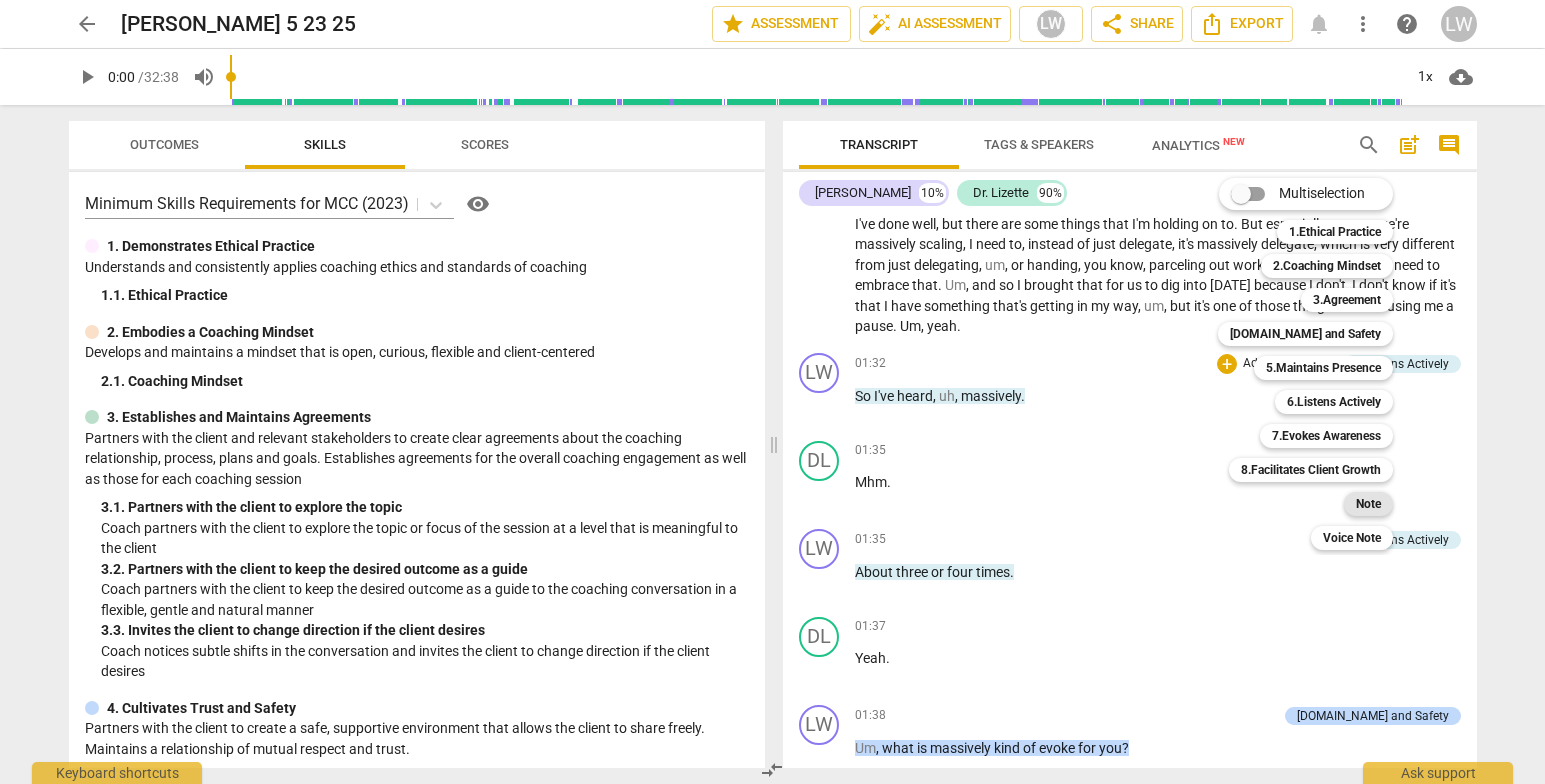 click on "Note" at bounding box center (1368, 504) 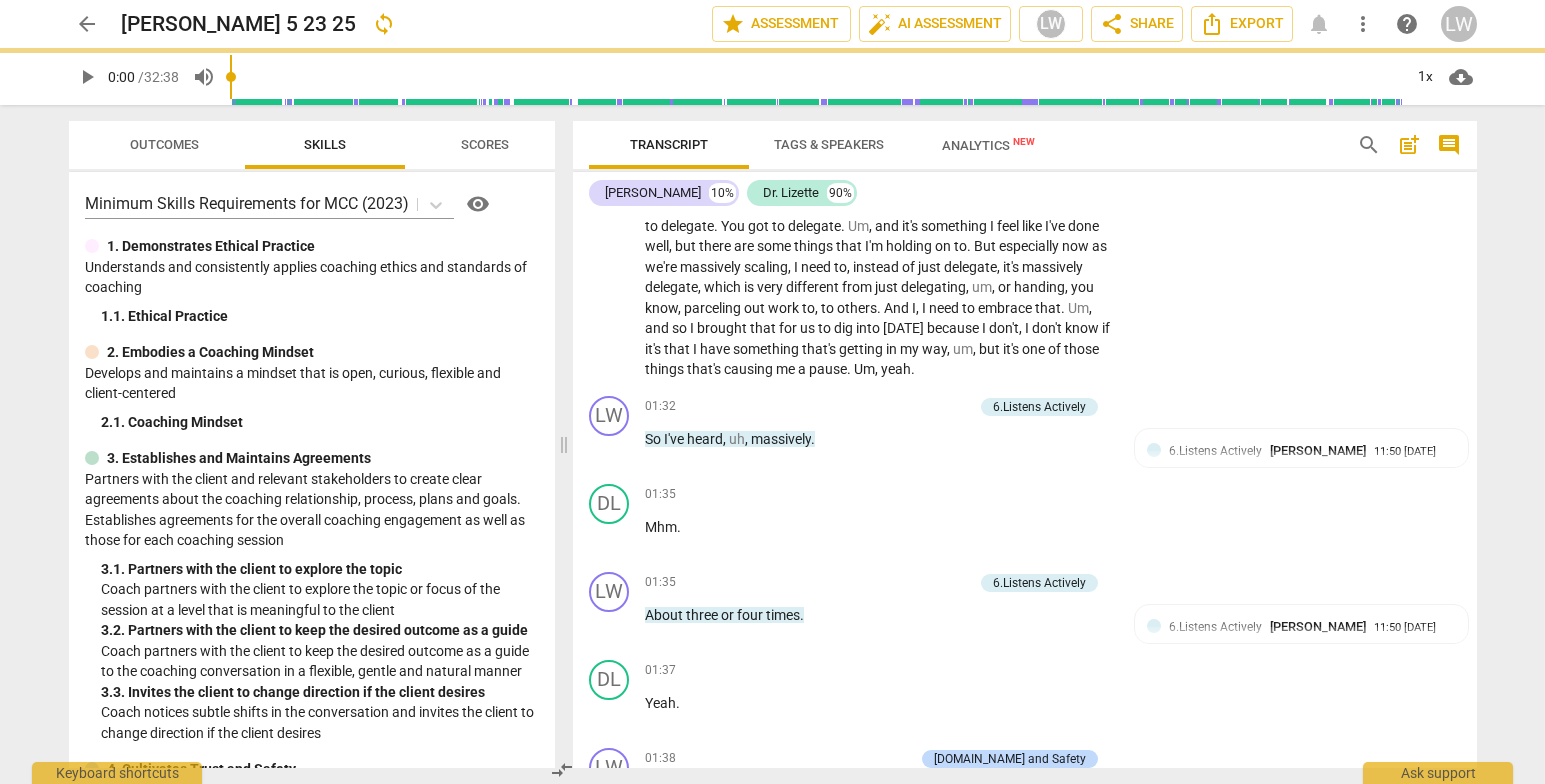 scroll, scrollTop: 397, scrollLeft: 0, axis: vertical 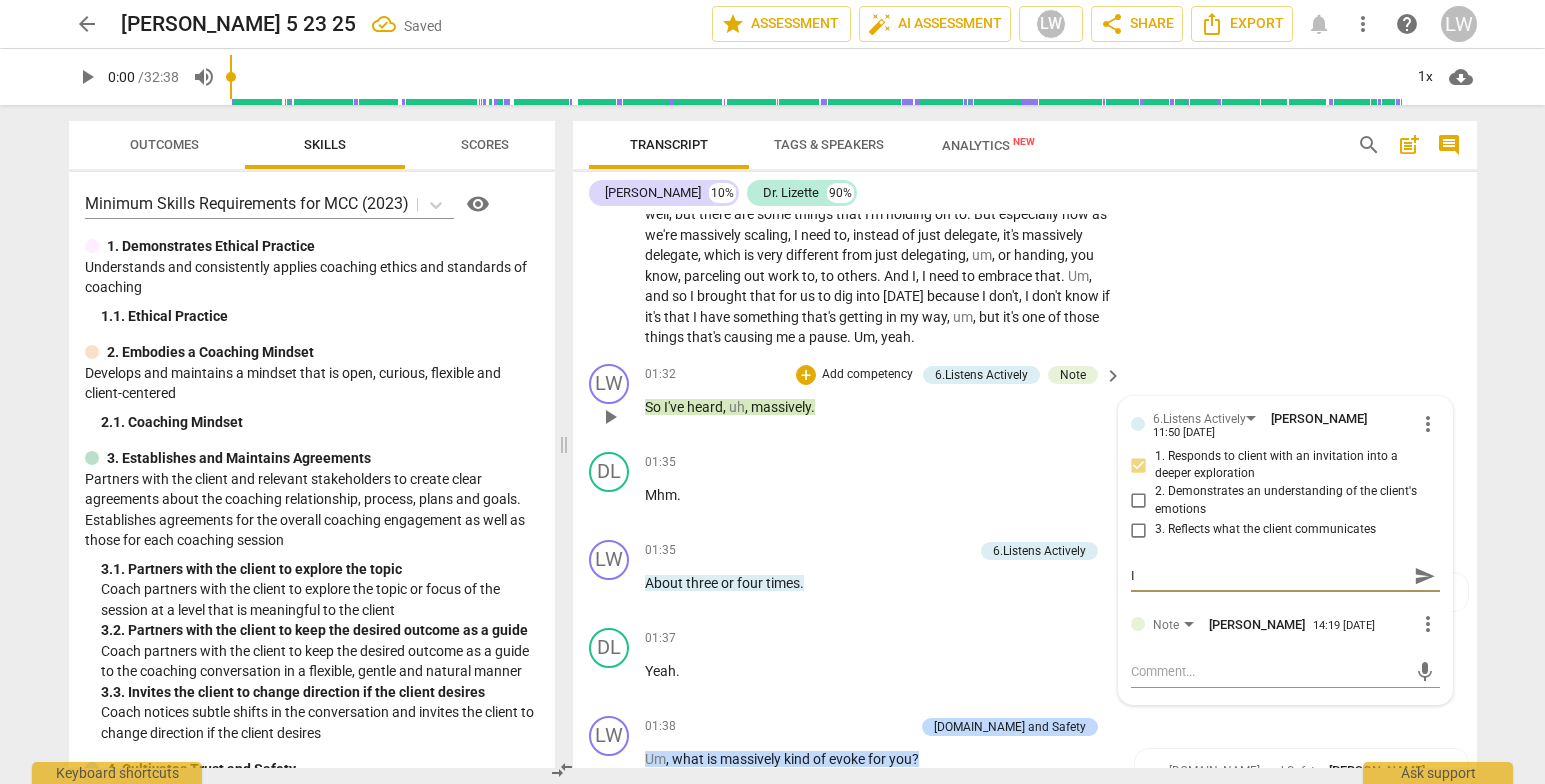 type on "I" 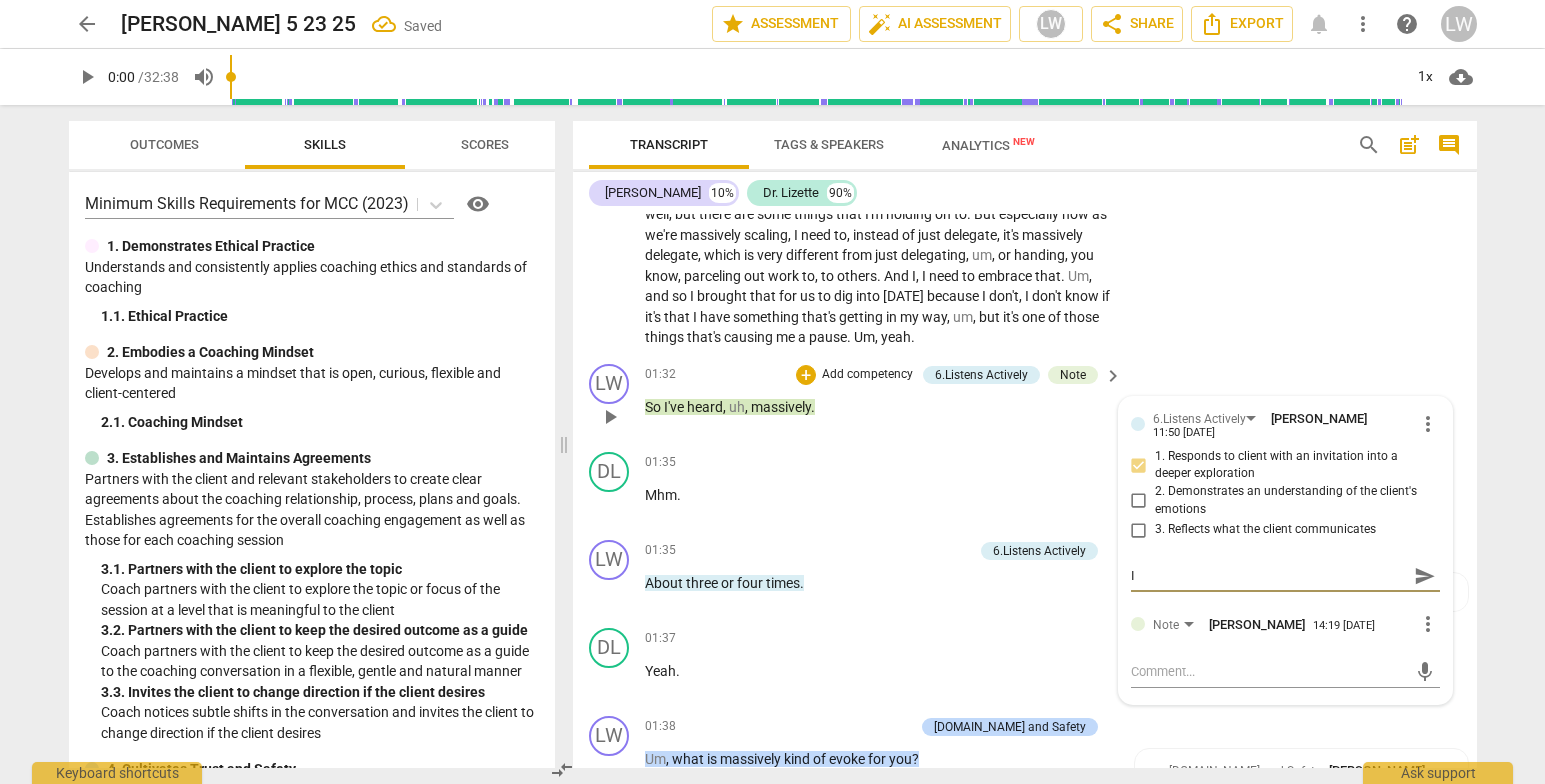 type on "I" 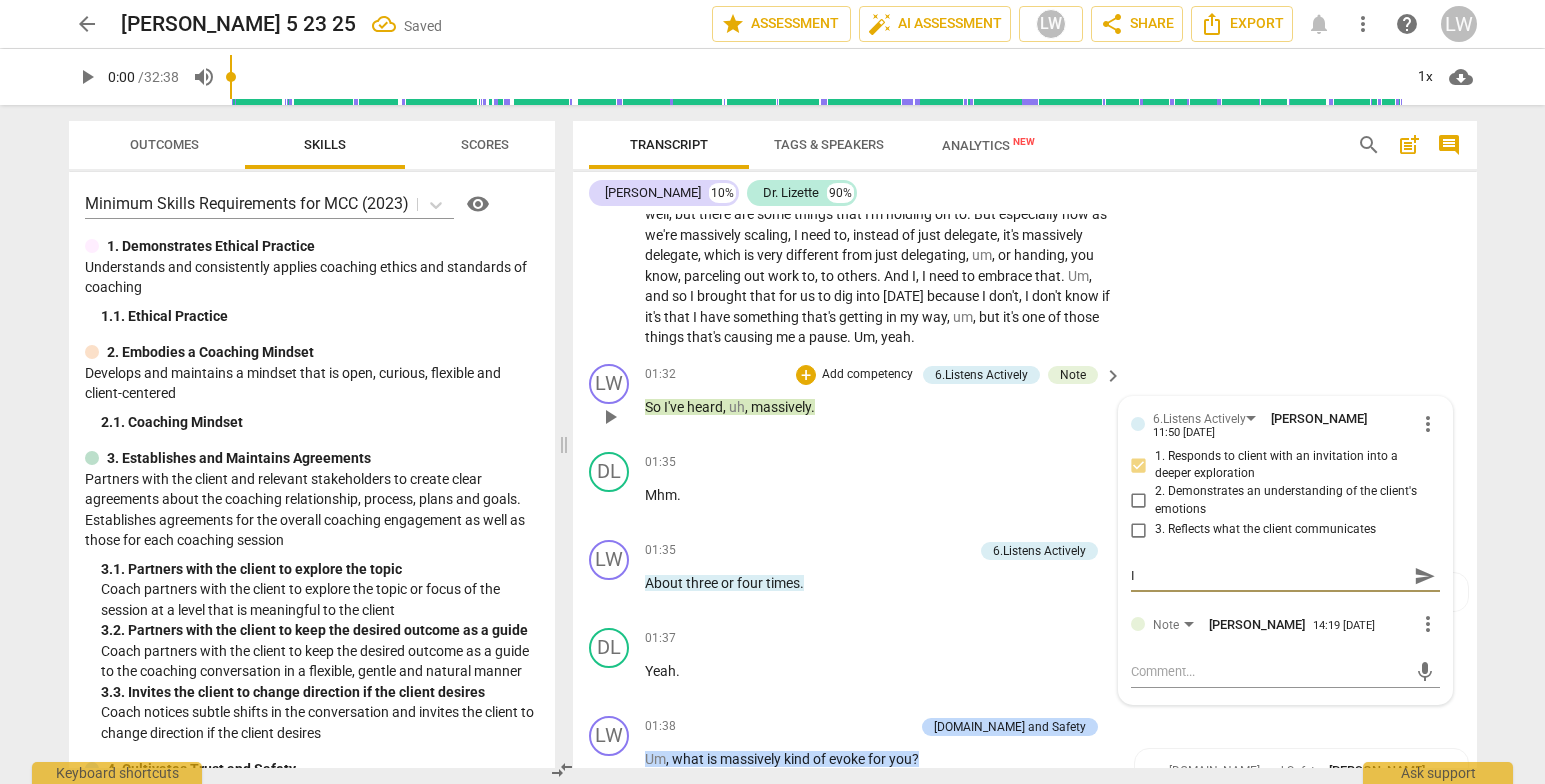 type on "I" 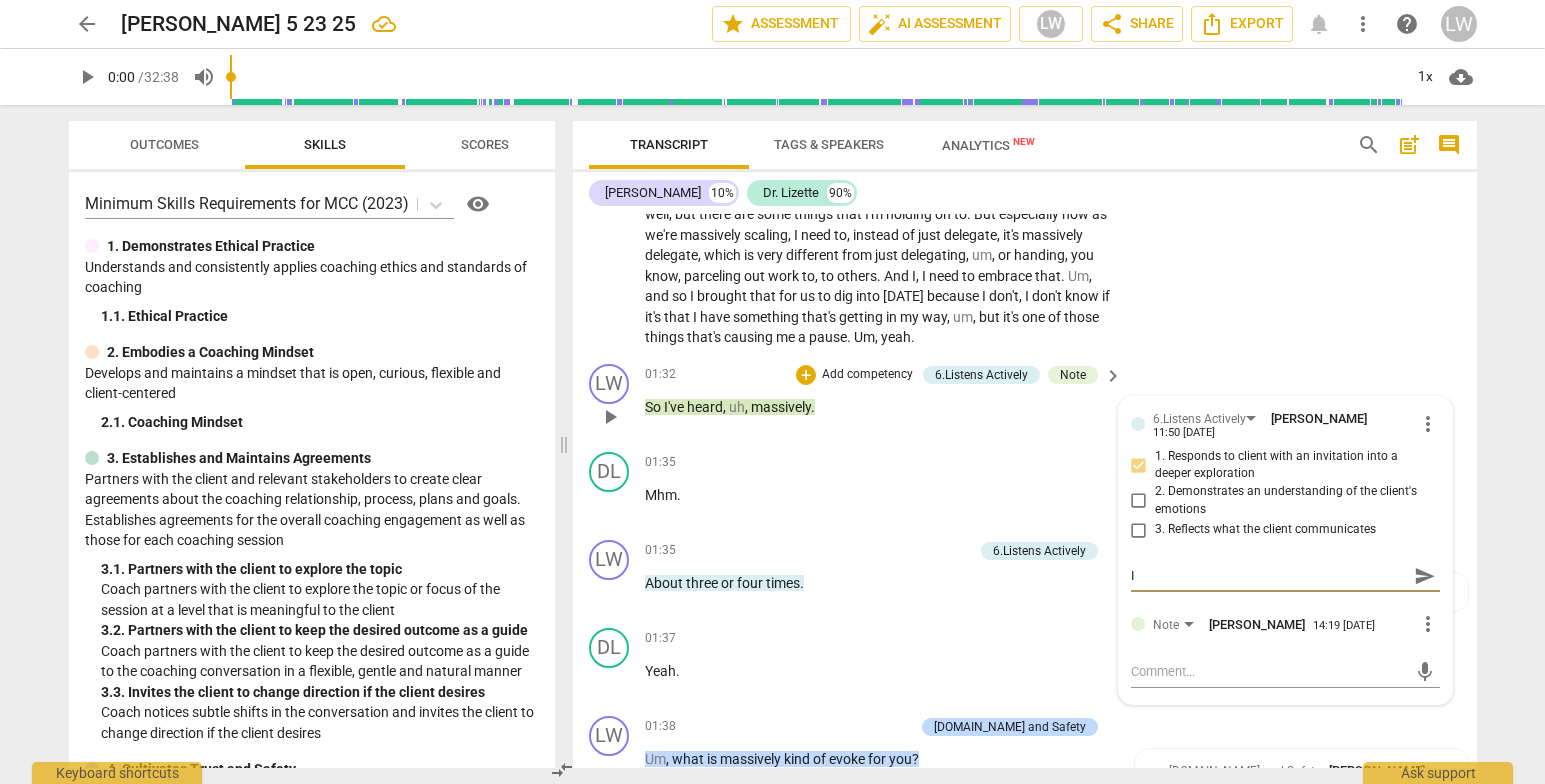 type on "I k" 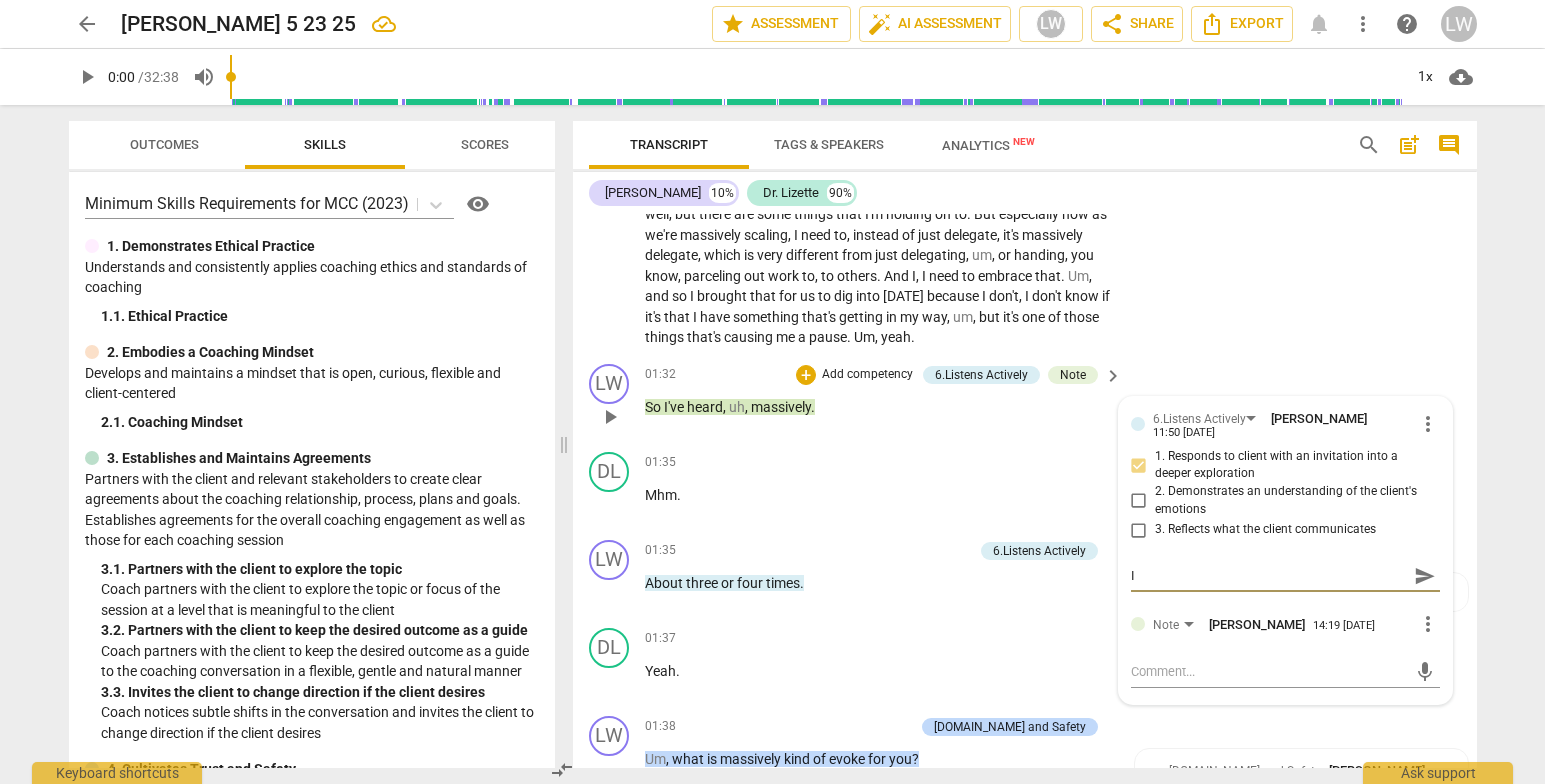 type on "I k" 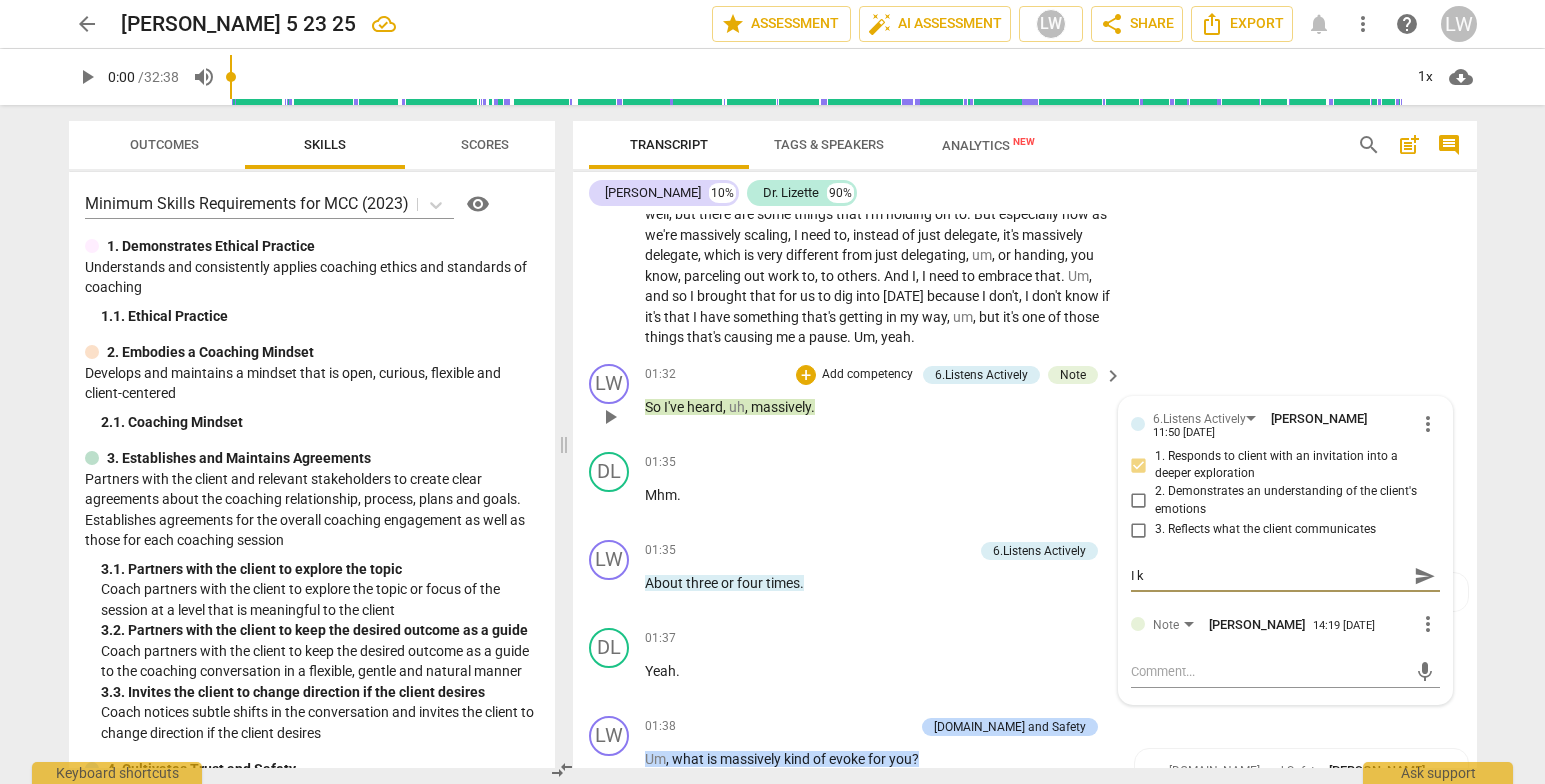 type on "I ke" 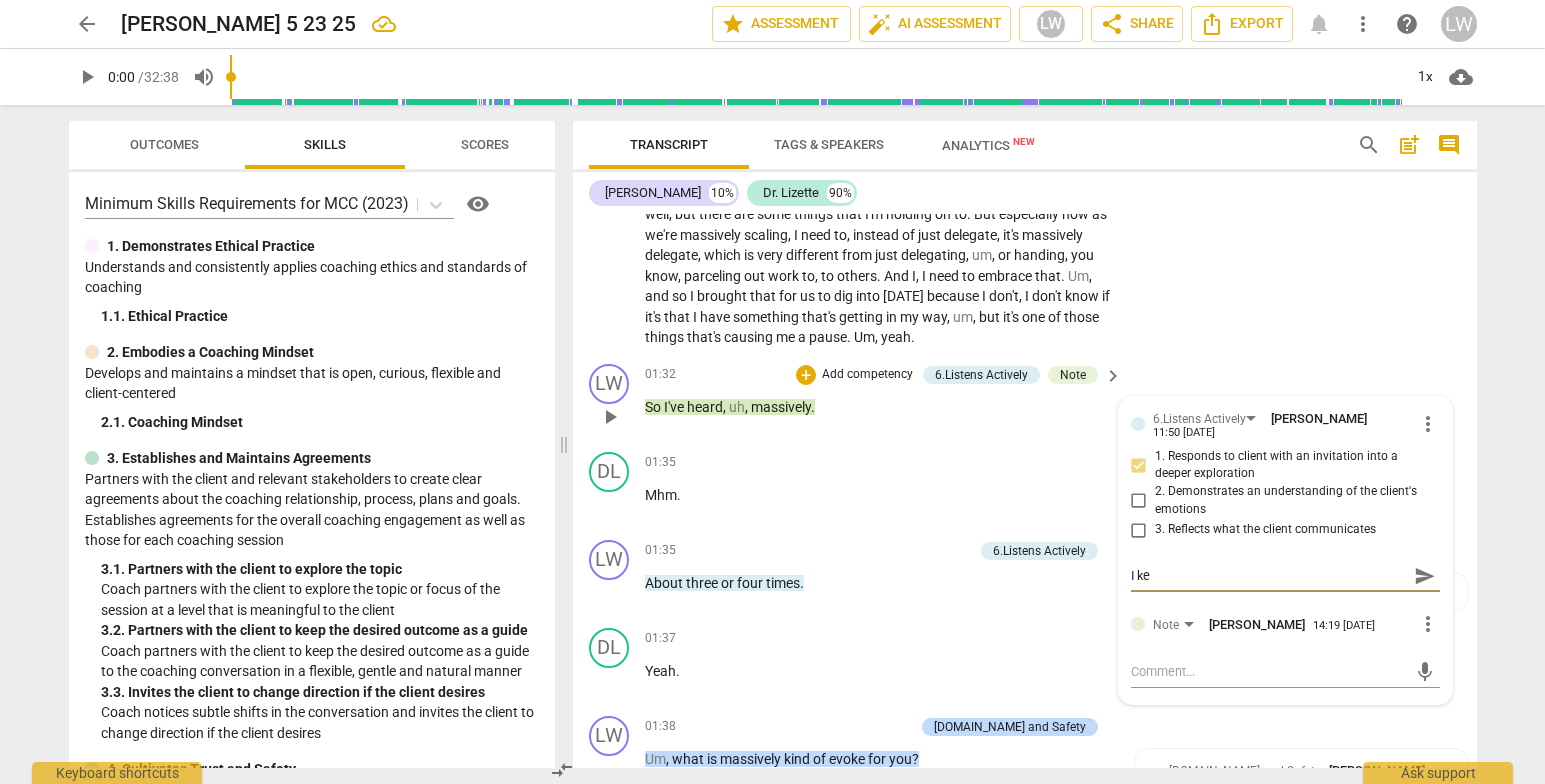type on "I key" 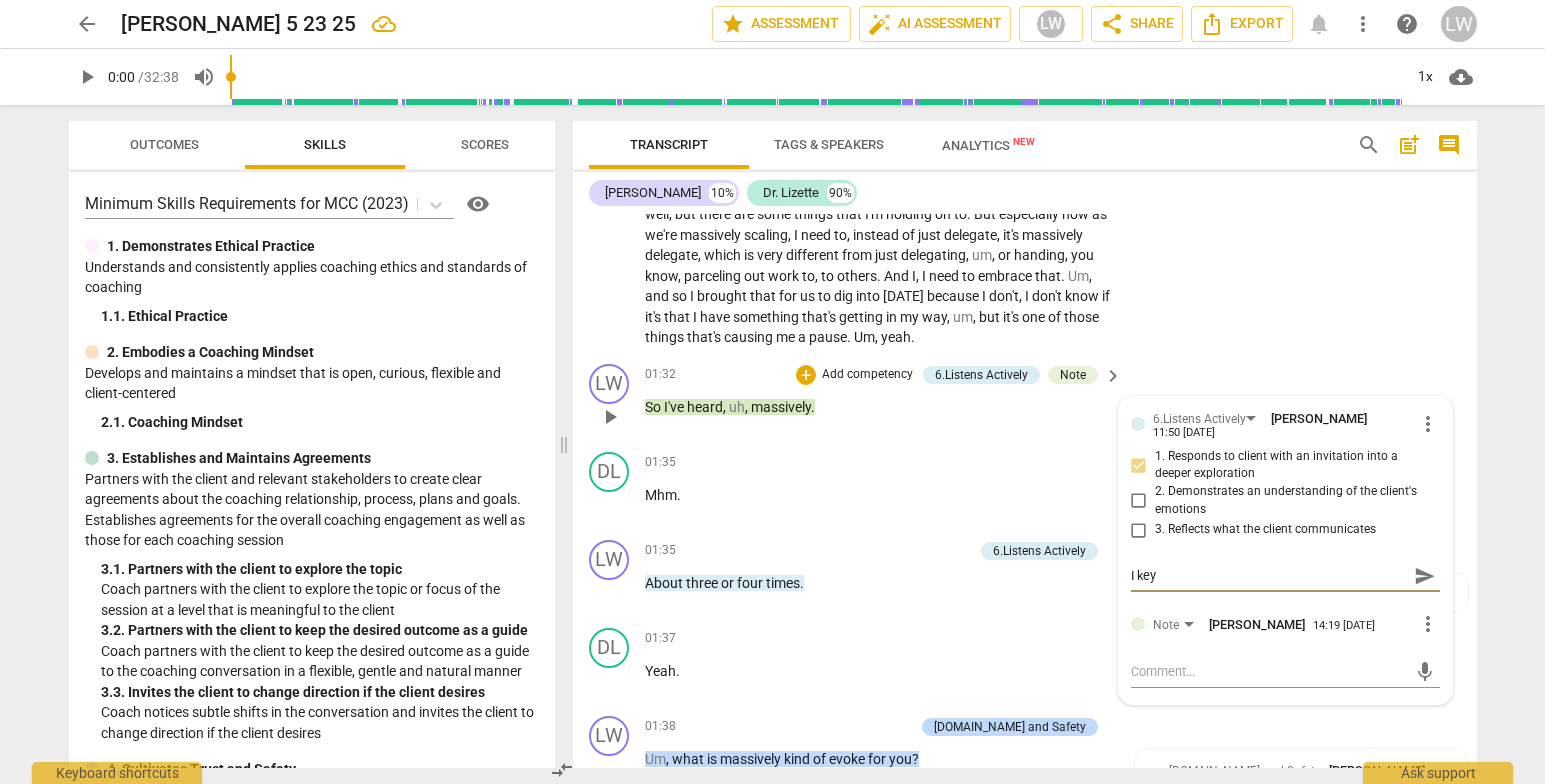 type on "I keye" 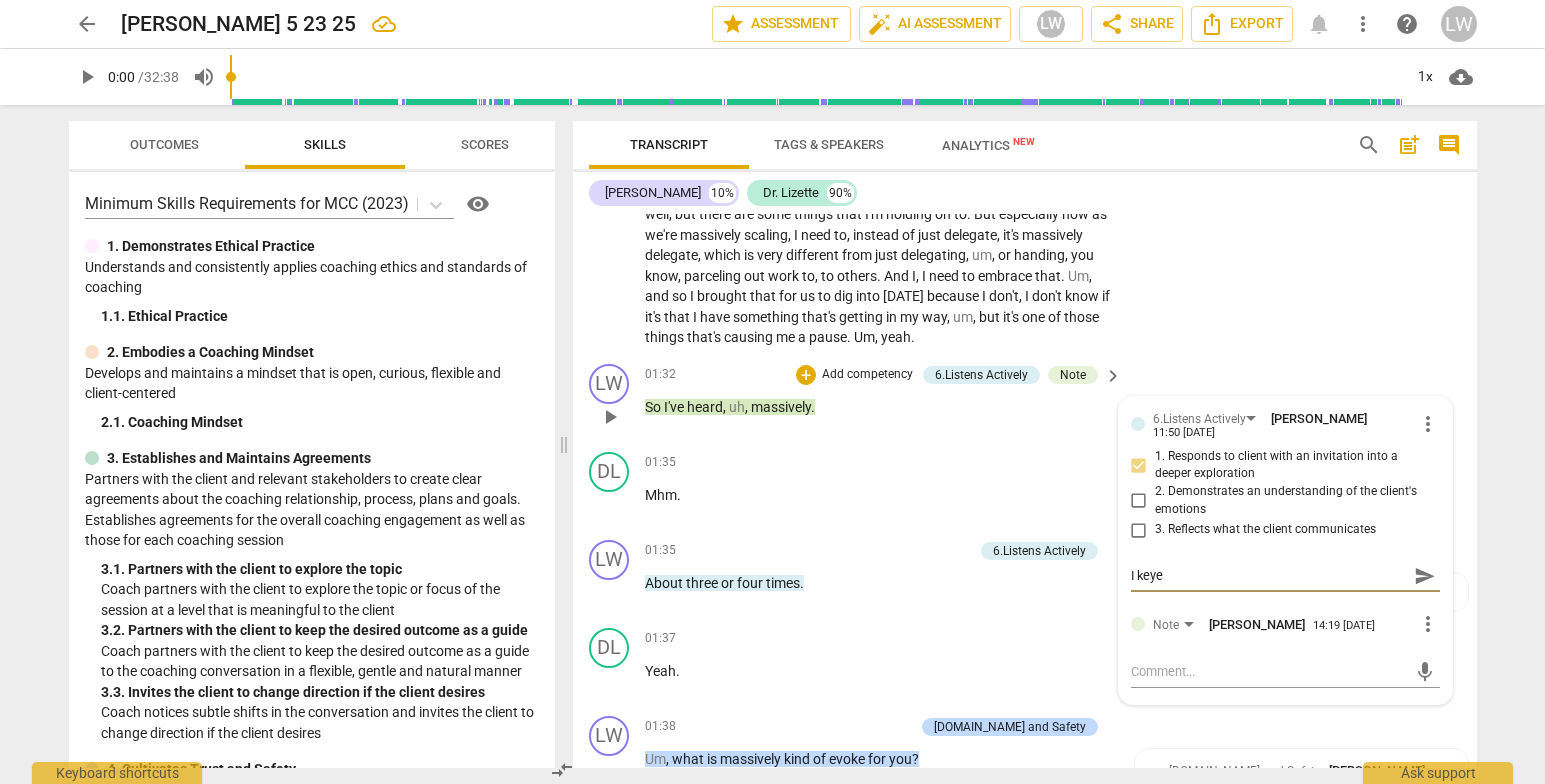 type on "I keyed" 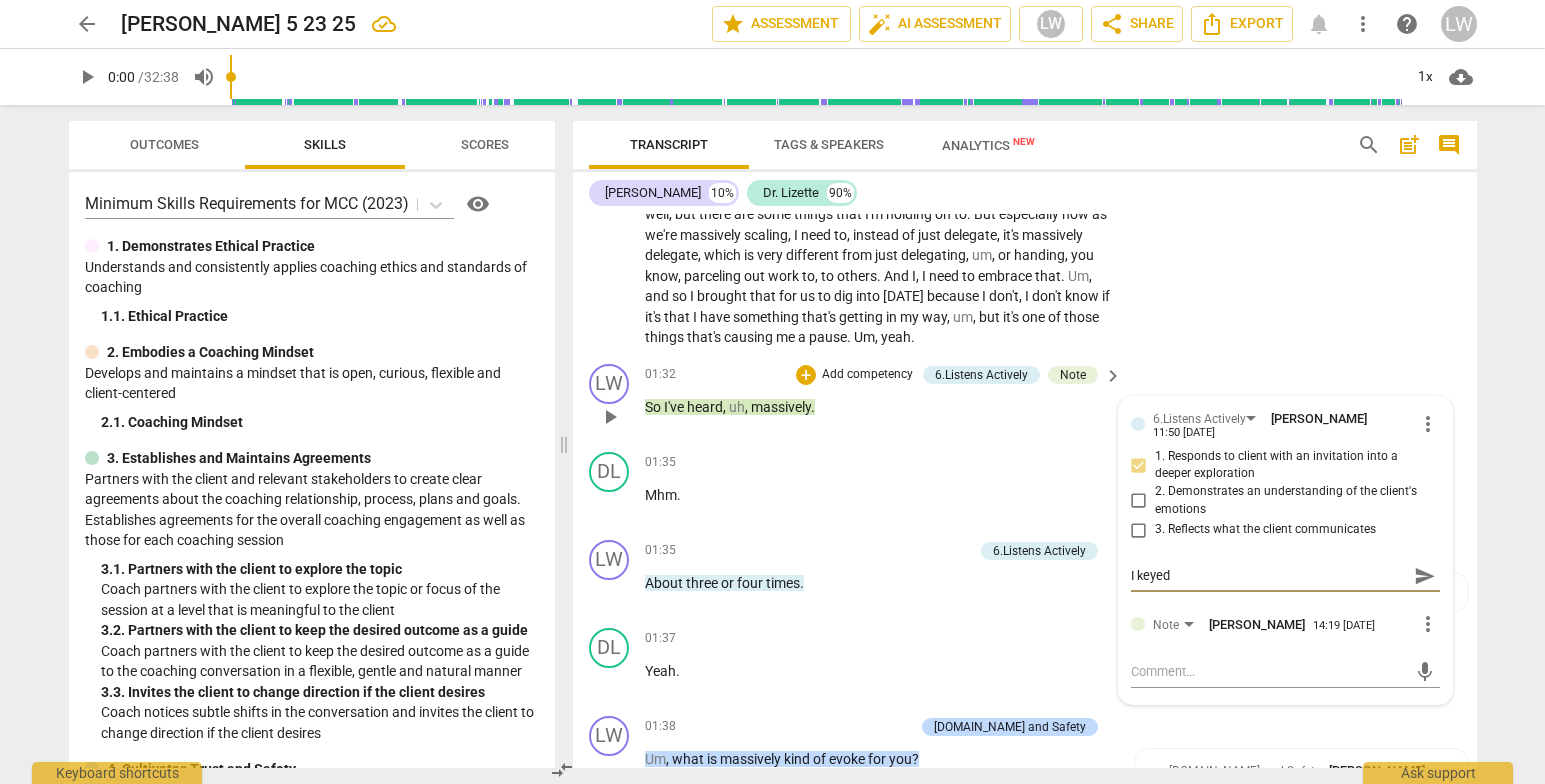 type on "I keyed" 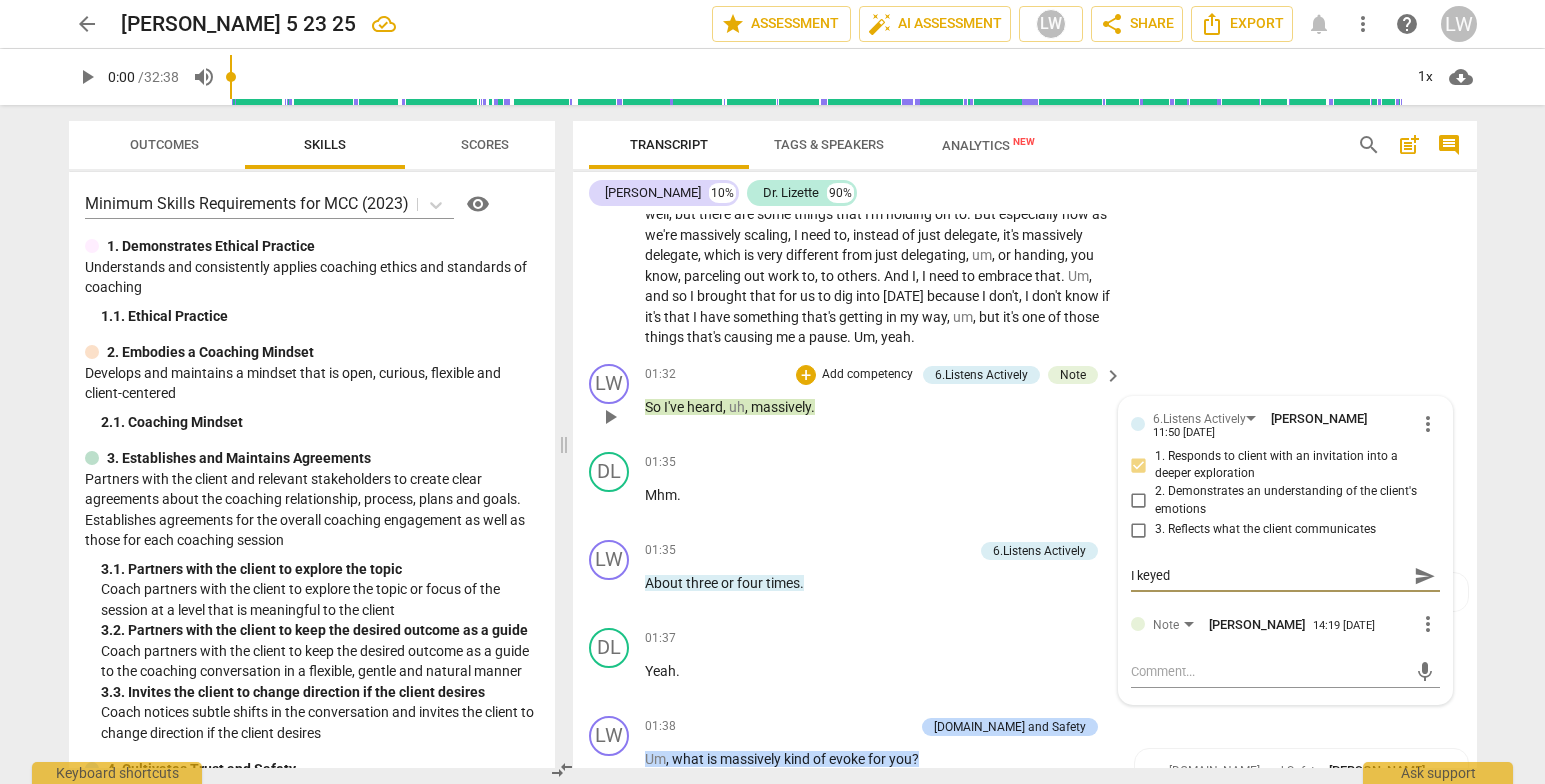 type on "I keyed i" 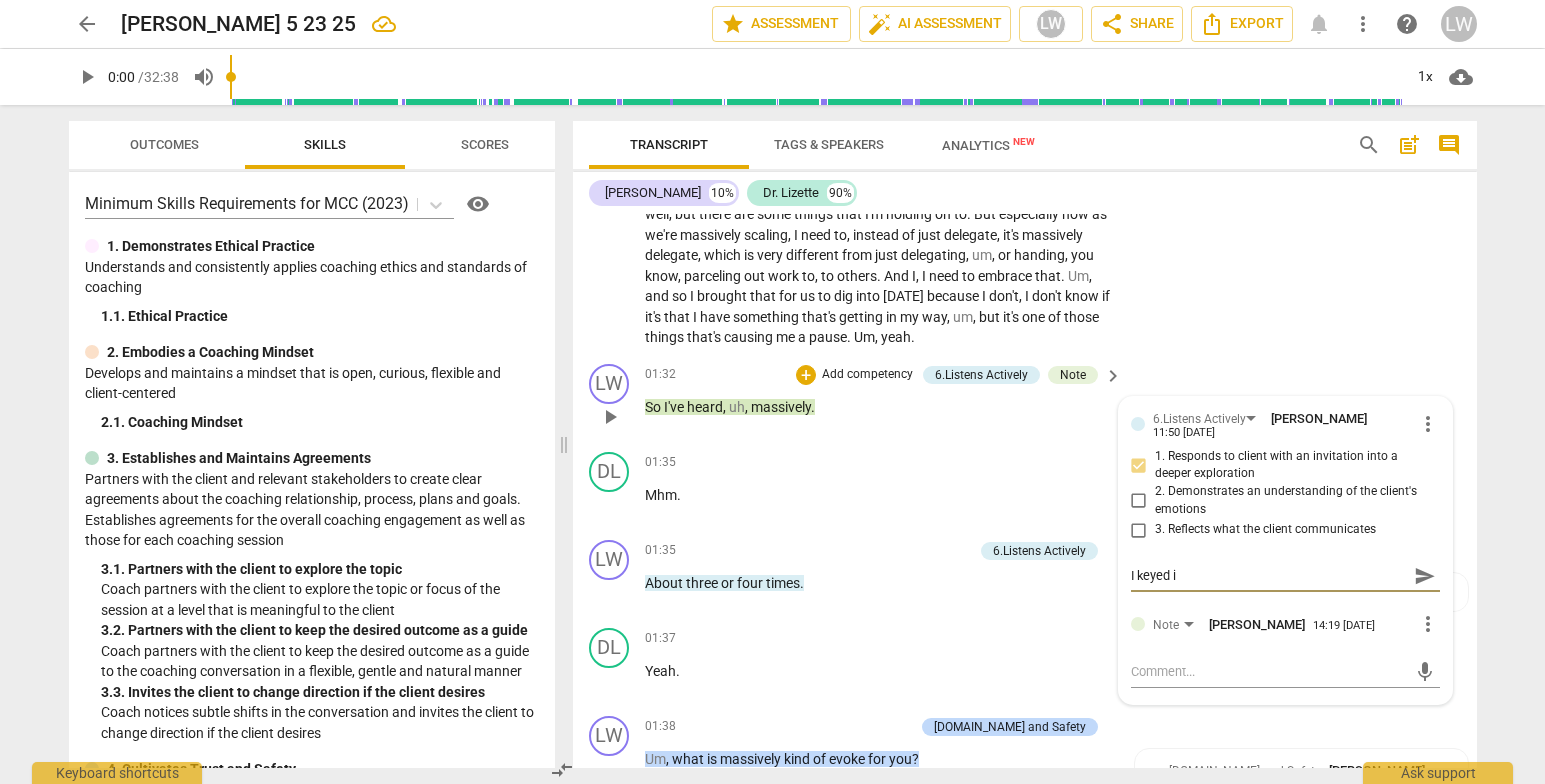 type on "I keyed in" 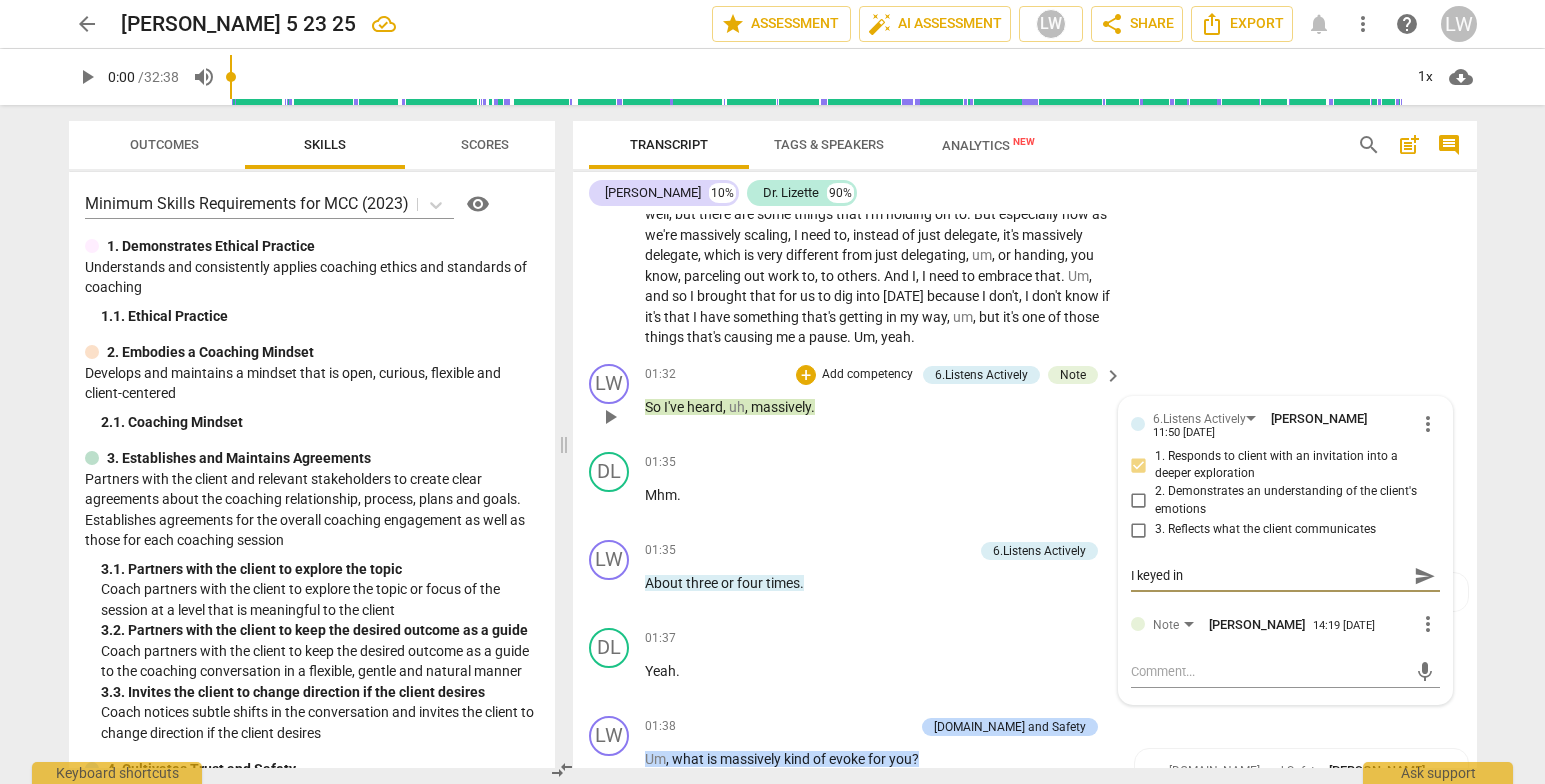 type on "I keyed in" 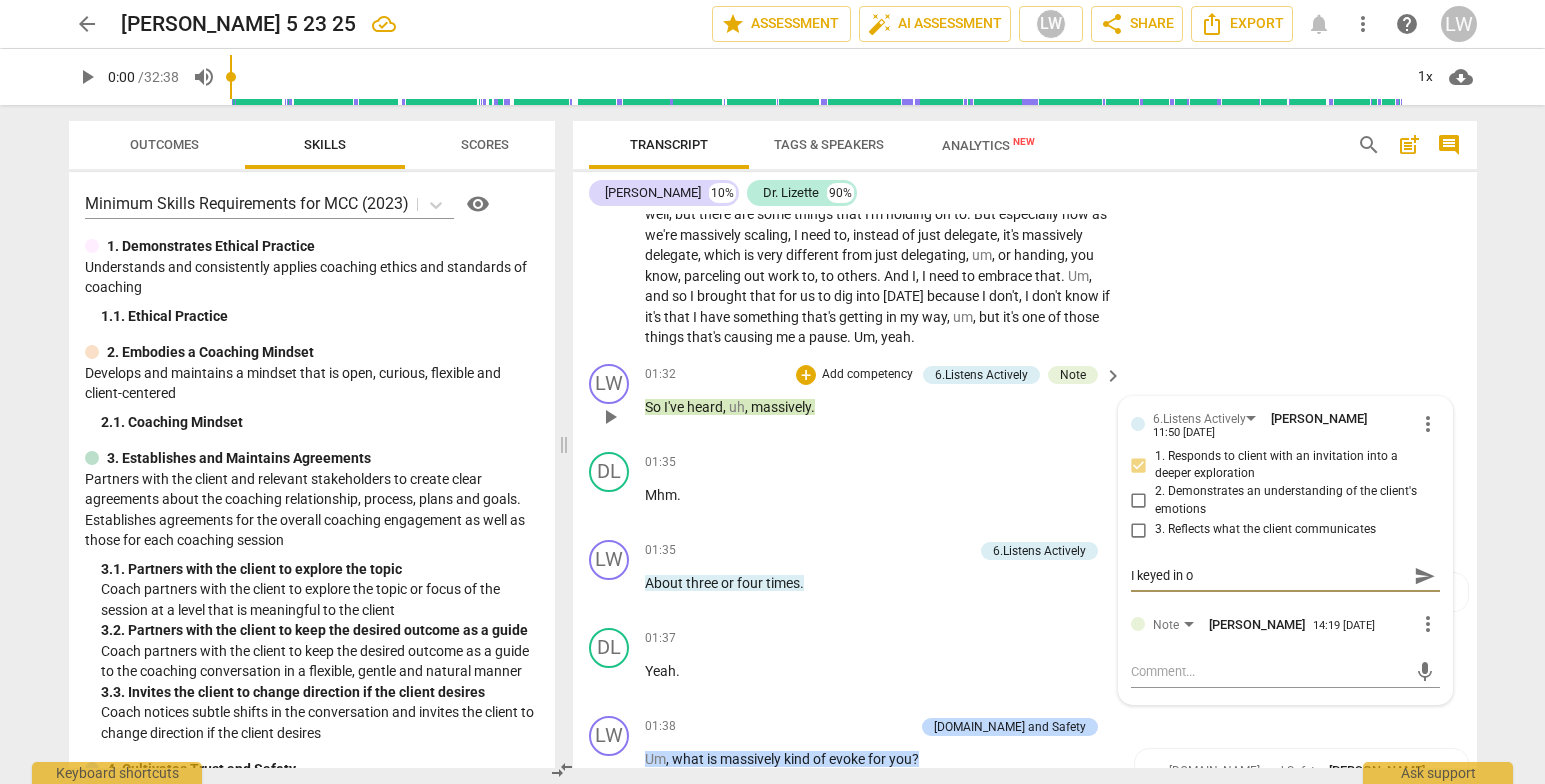 type on "I keyed in on" 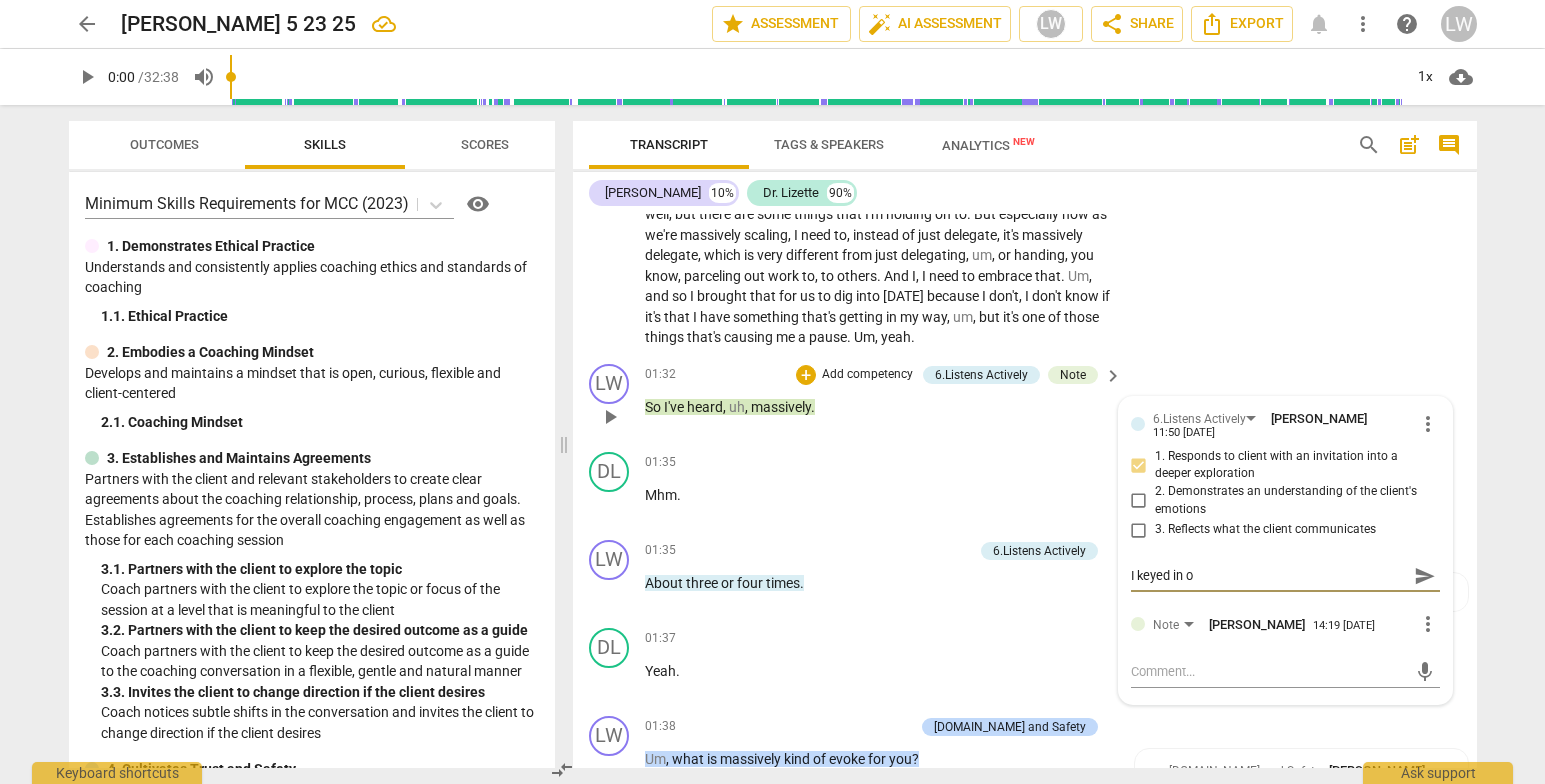 type on "I keyed in on" 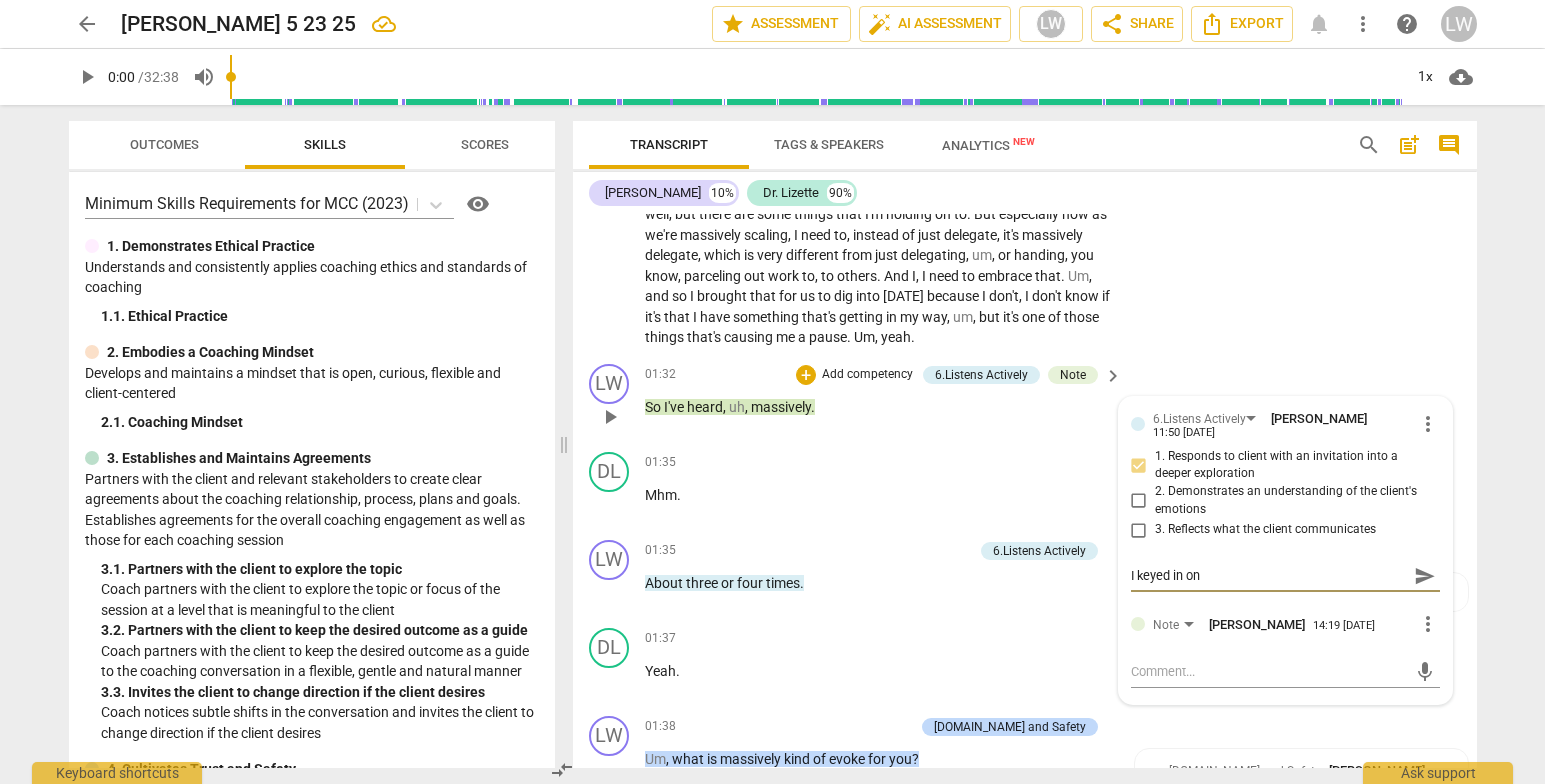 type on "I keyed in on" 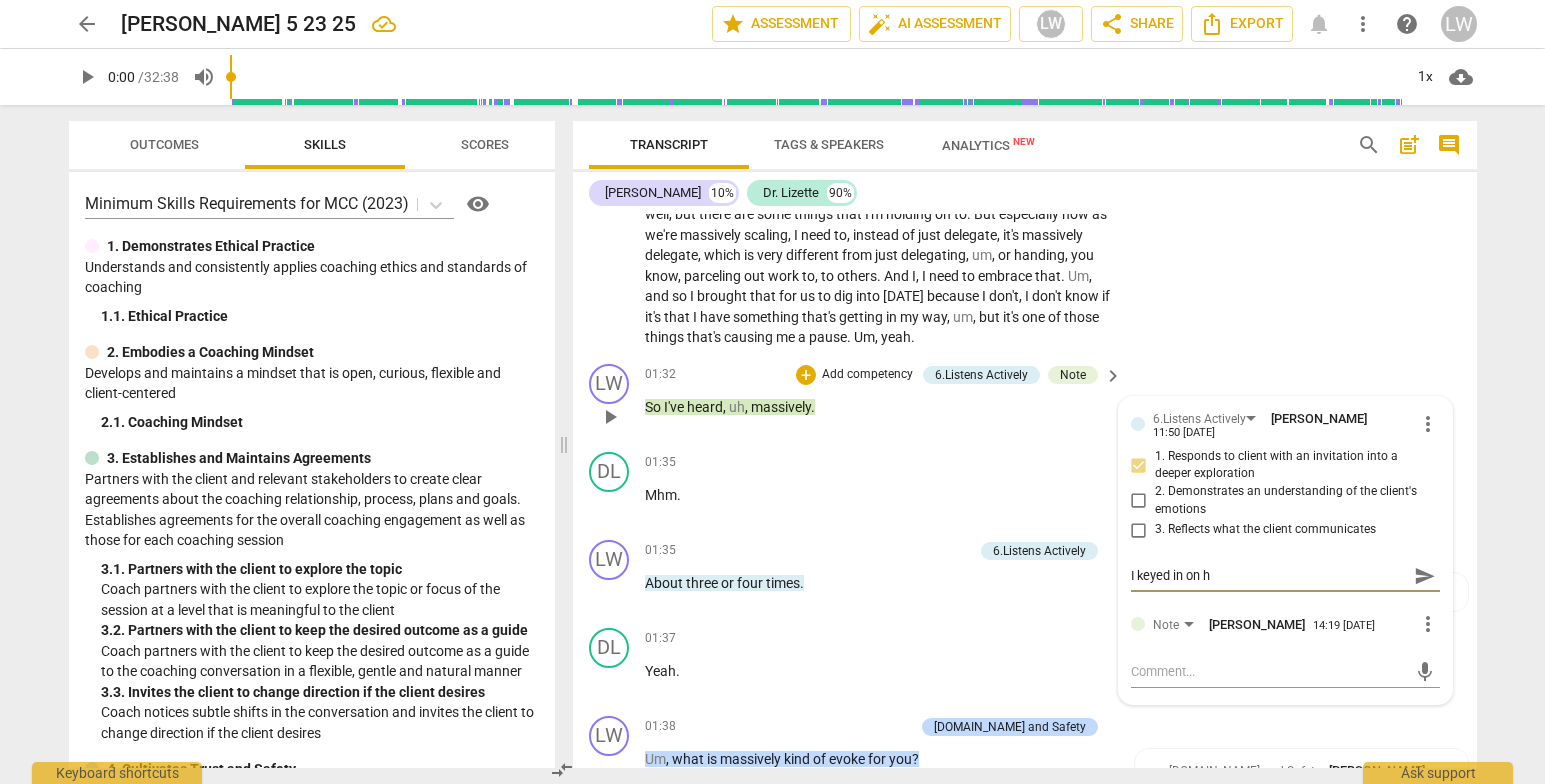 type on "I keyed in on he" 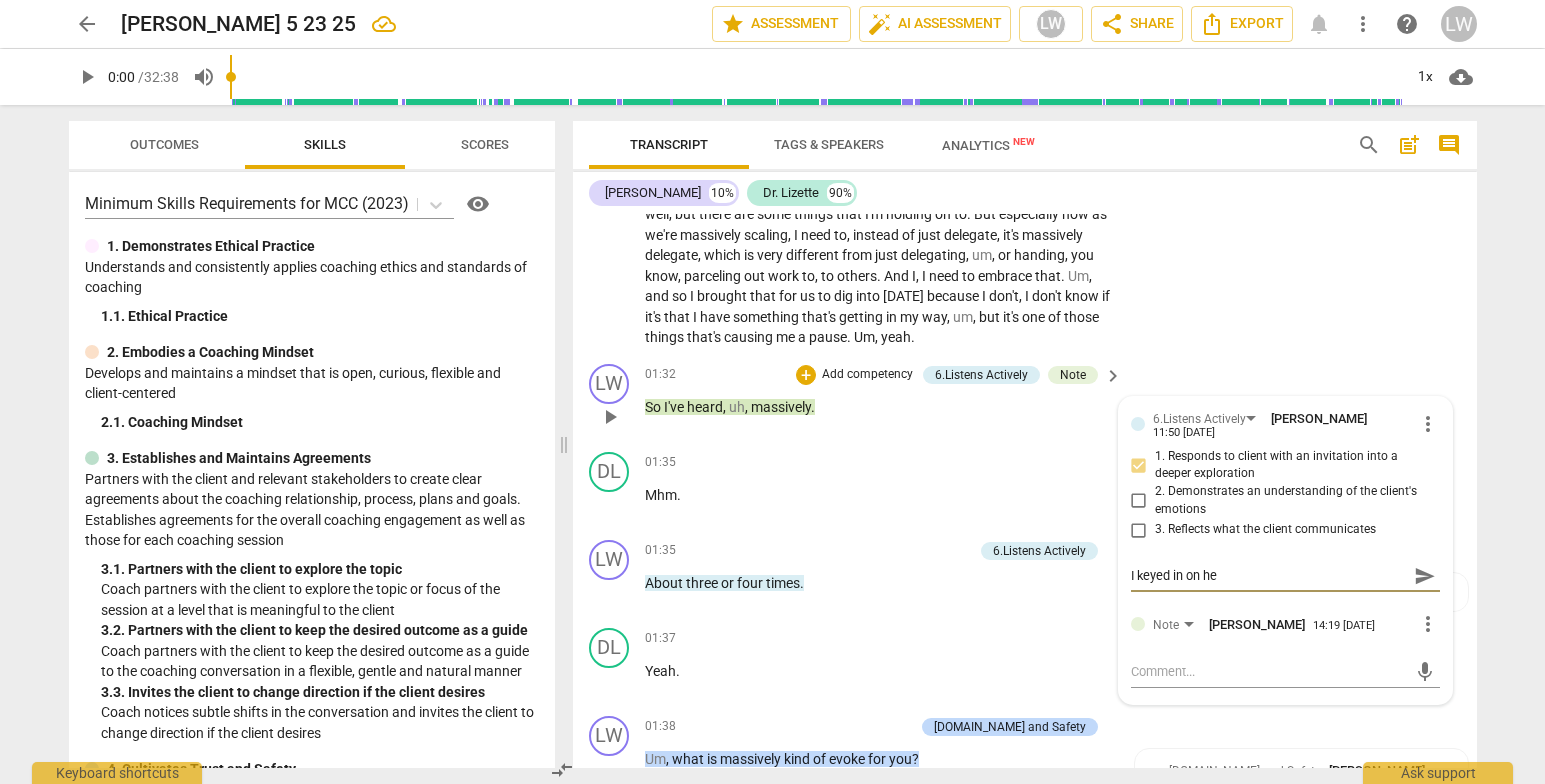 type on "I keyed in on her" 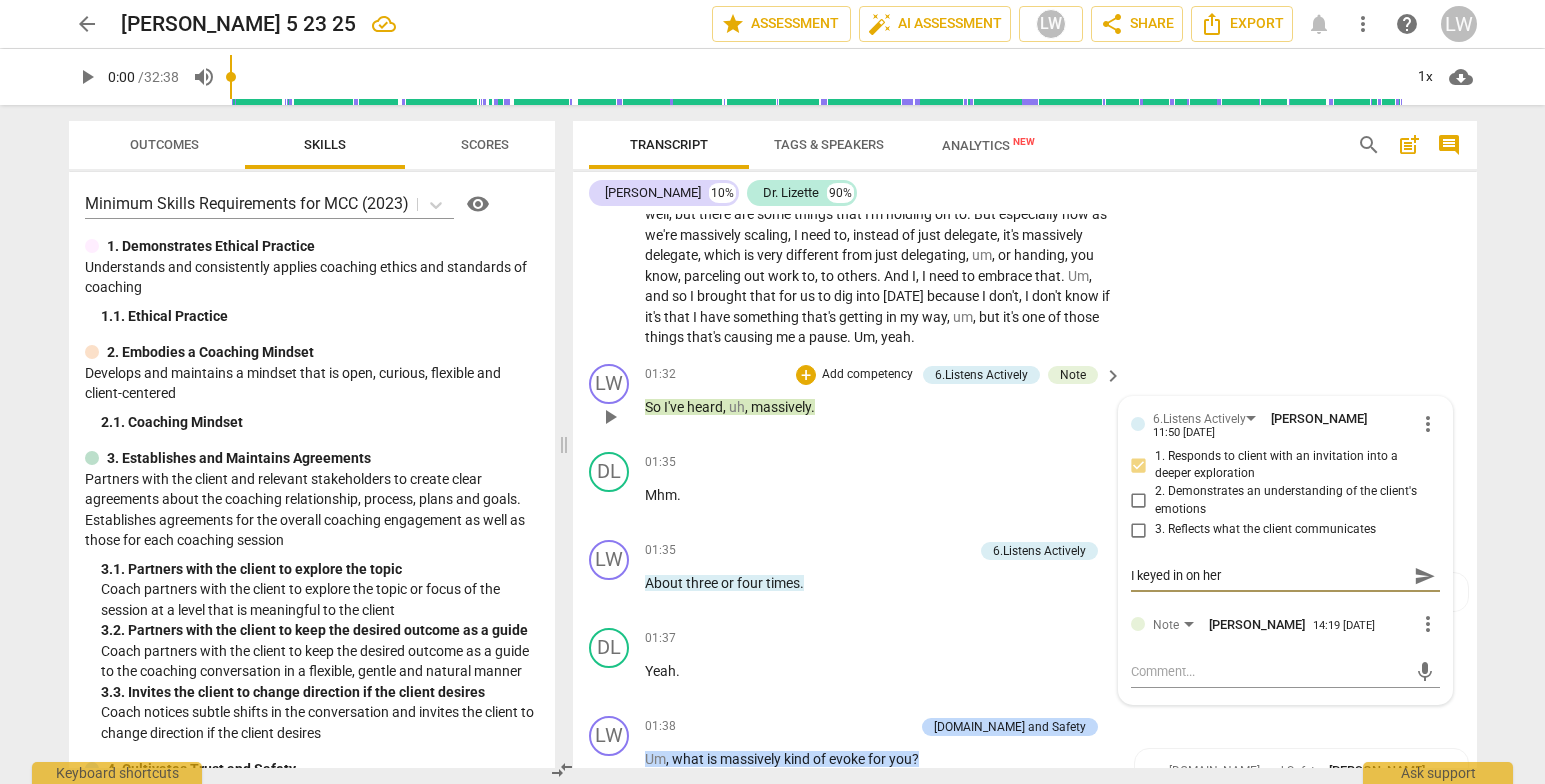 type on "I keyed in on her" 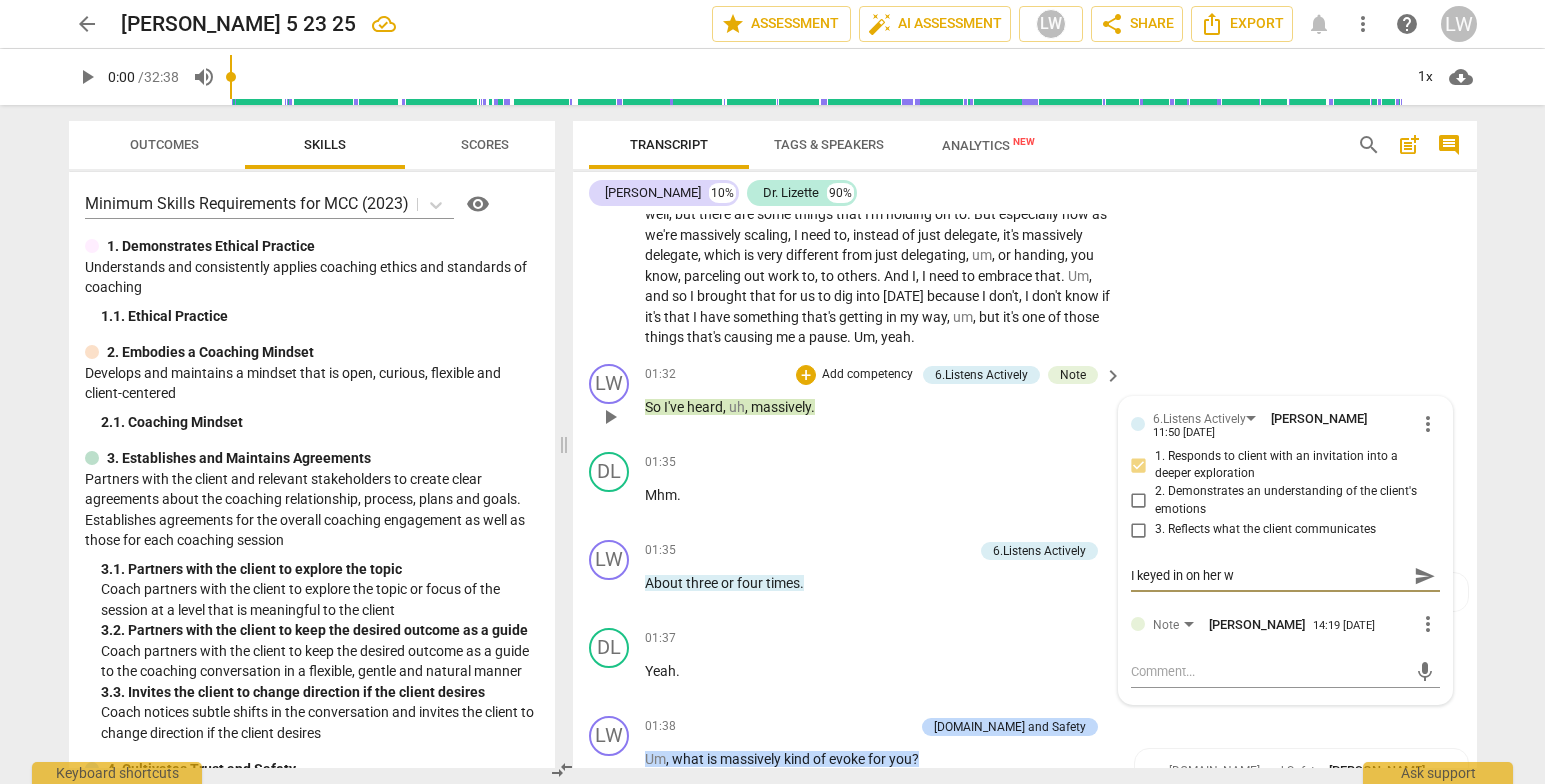 type on "I keyed in on her wo" 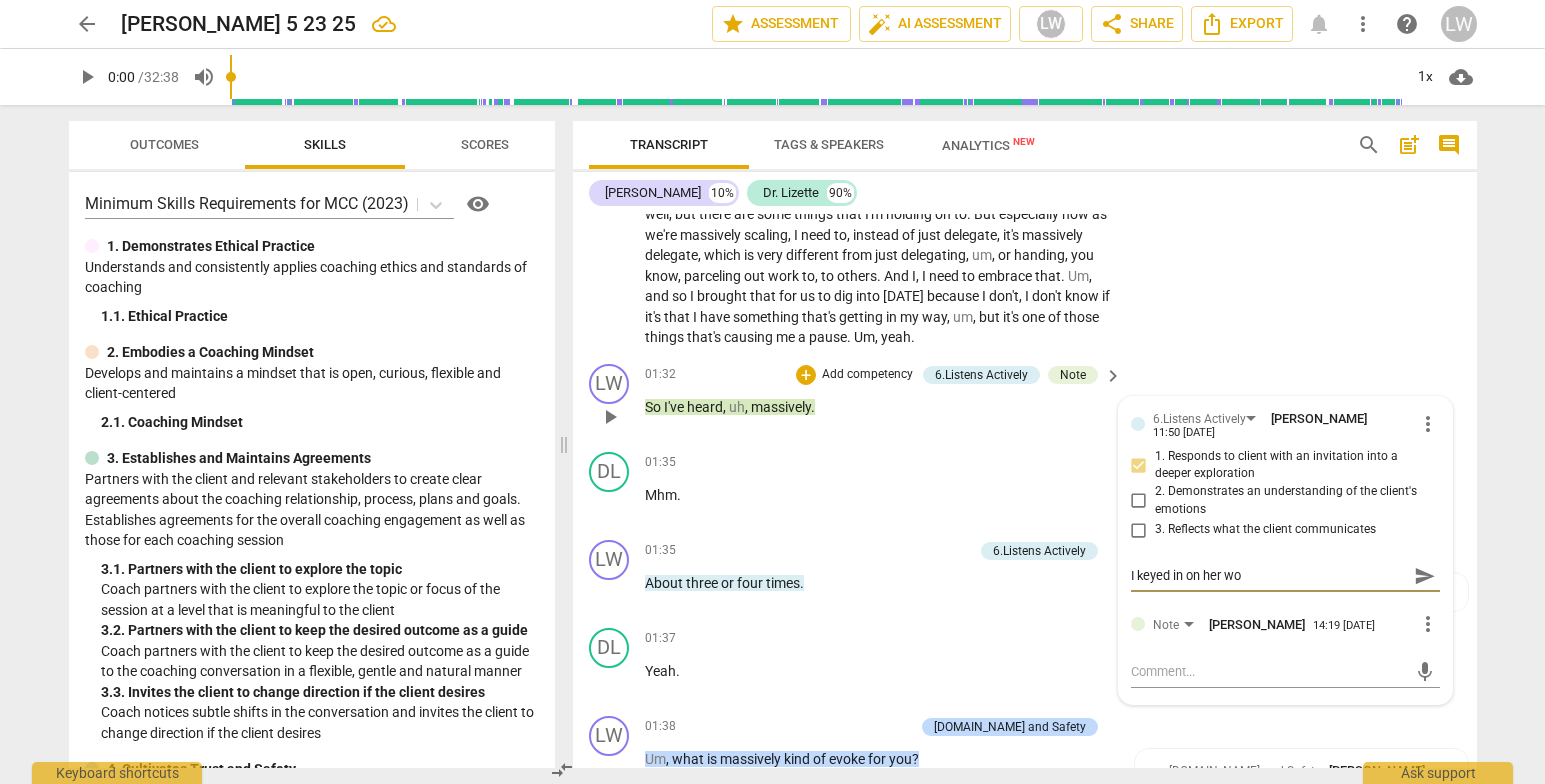 type on "I keyed in on her wor" 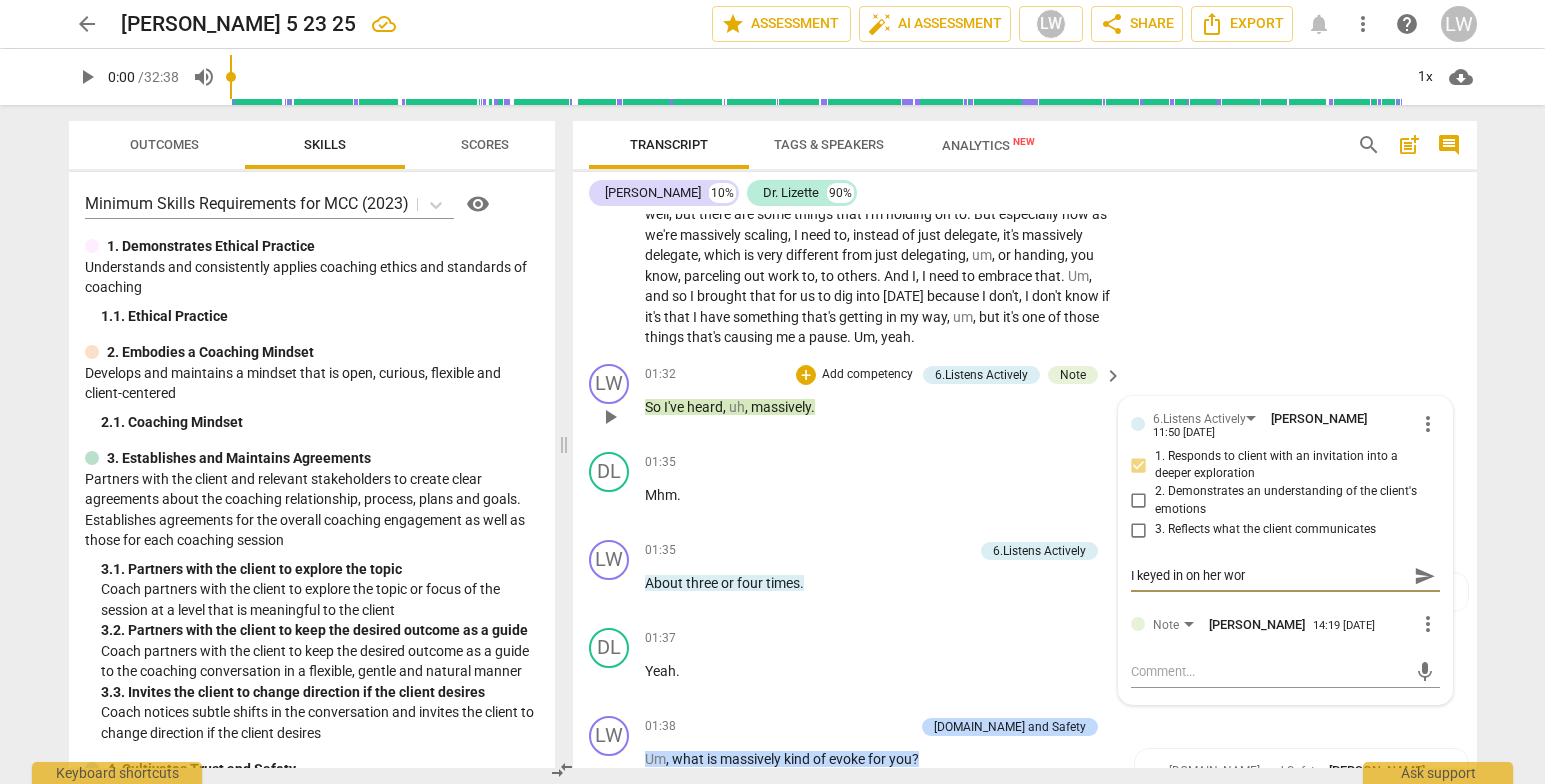 type on "I keyed in on her word" 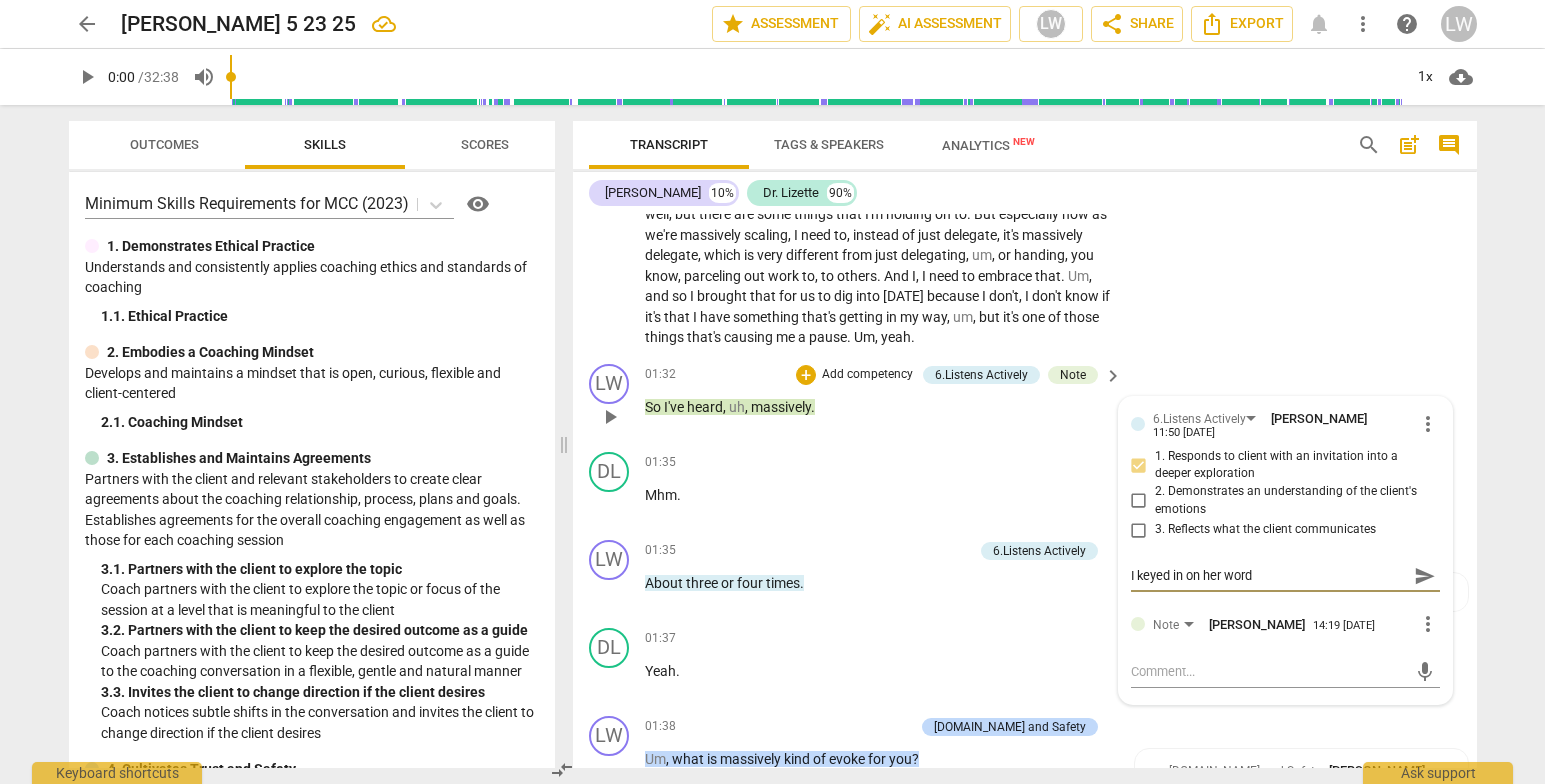 type on "I keyed in on her word." 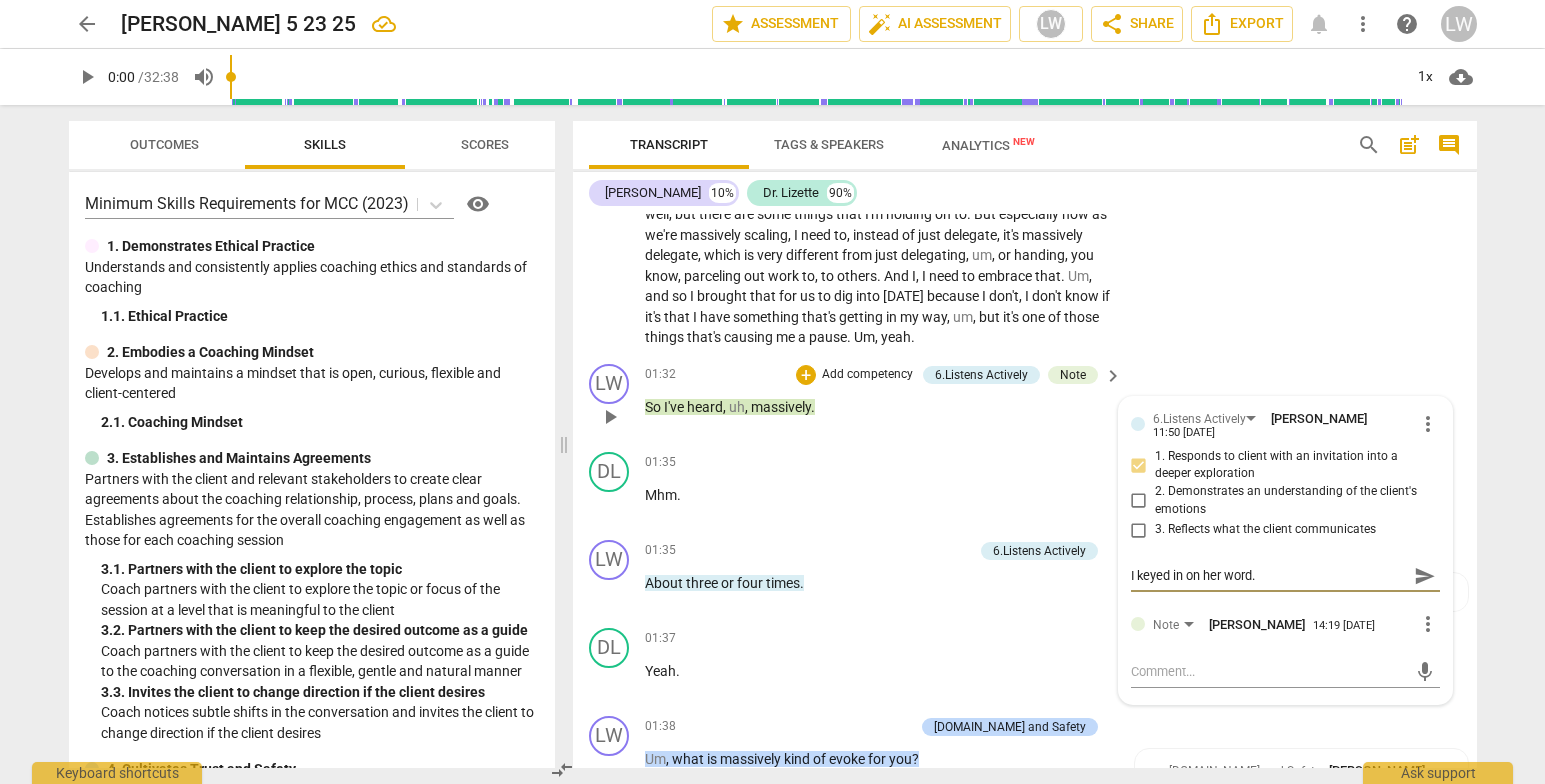 type on "I keyed in on her word." 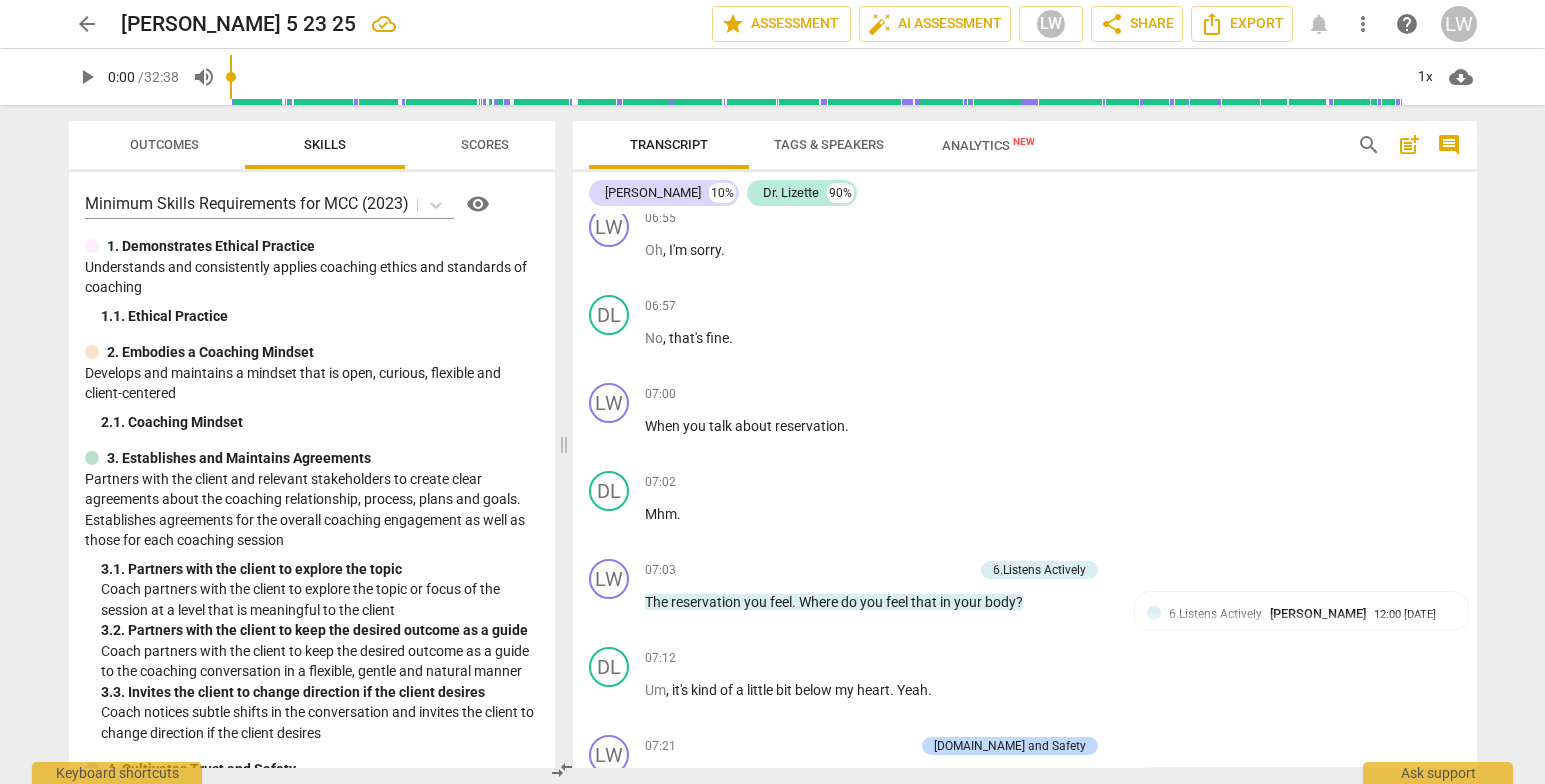 scroll, scrollTop: 1918, scrollLeft: 0, axis: vertical 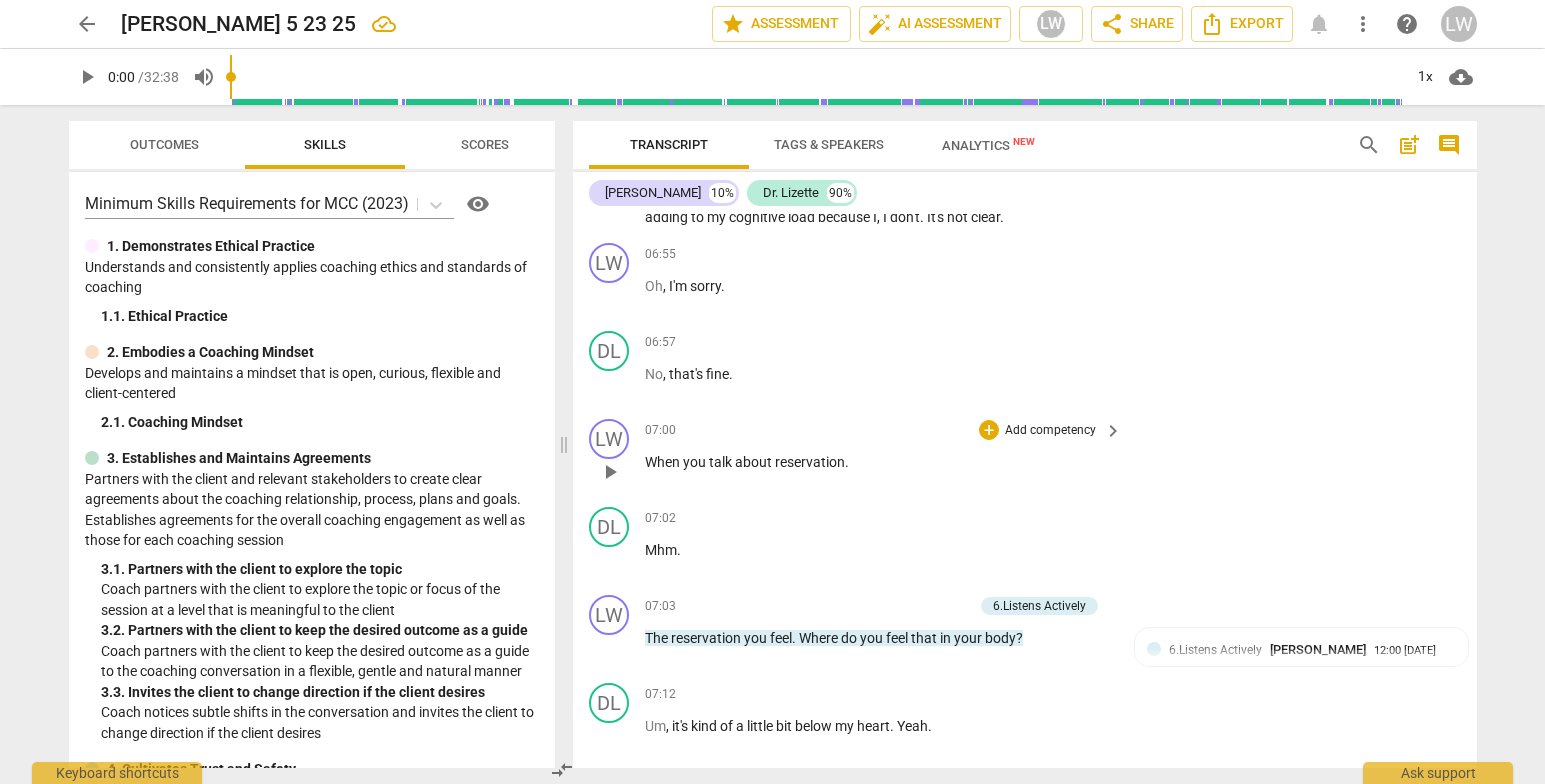 click on "Add competency" at bounding box center [1050, 431] 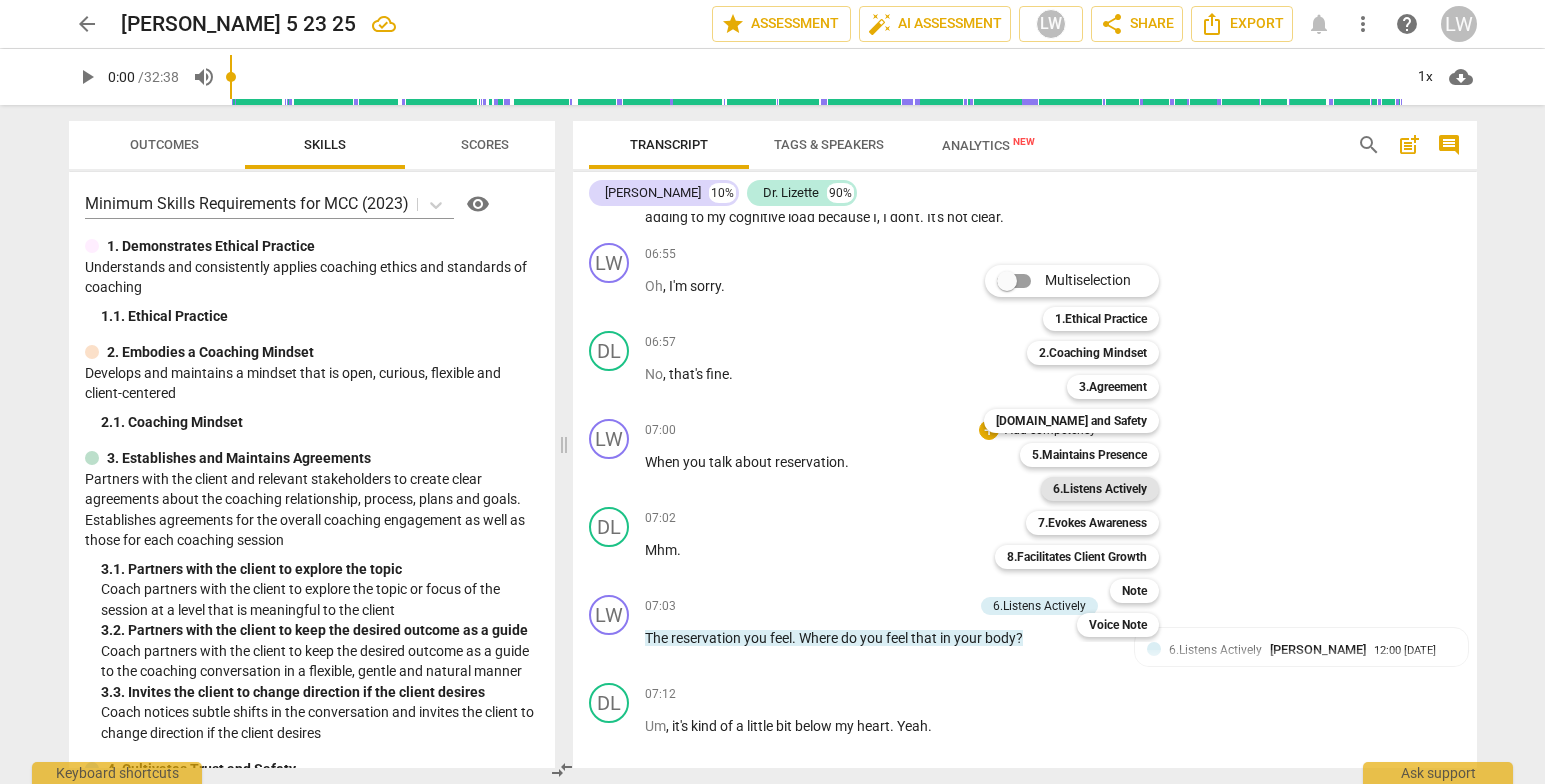 click on "6.Listens Actively" at bounding box center [1100, 489] 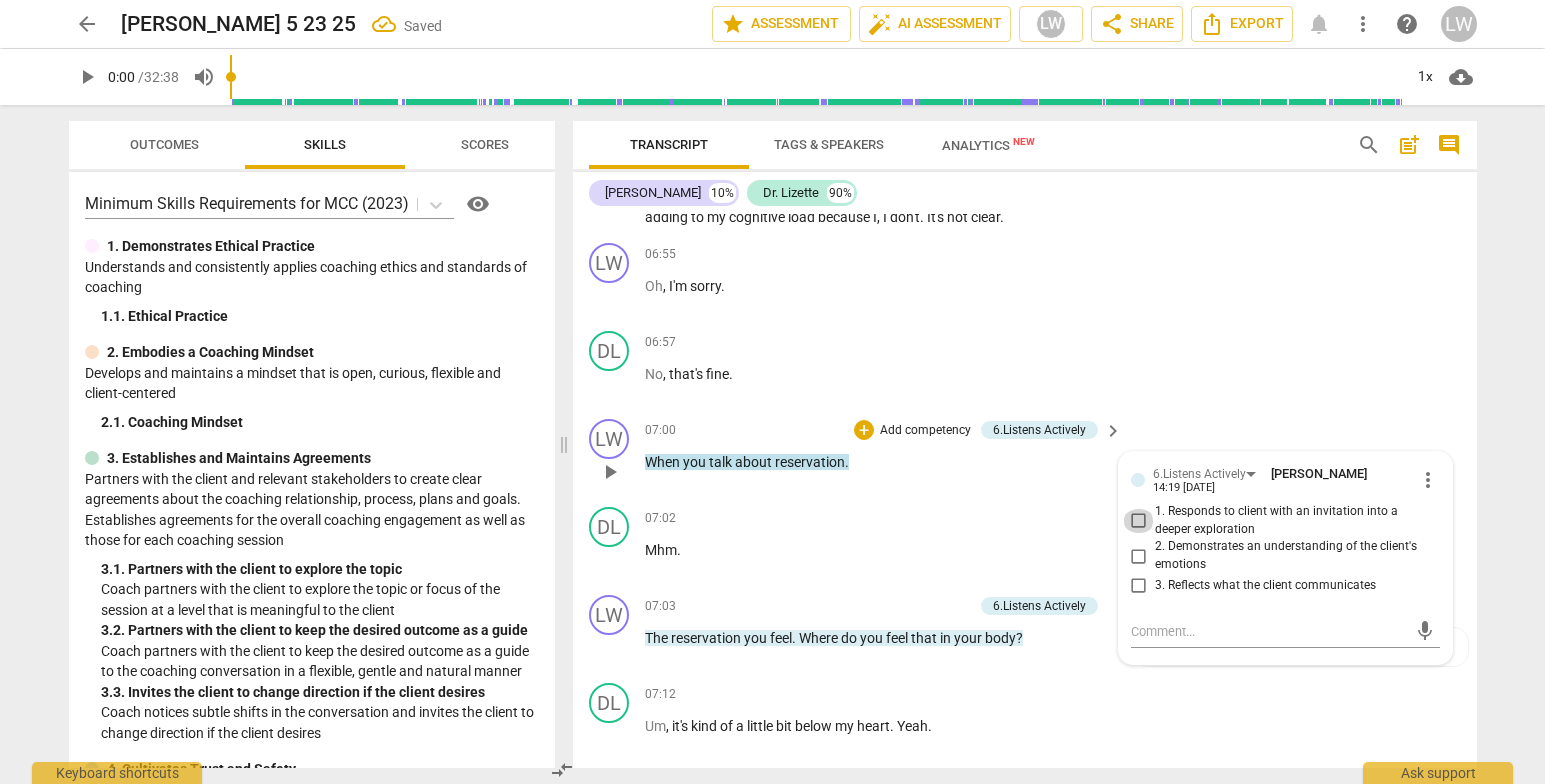 click on "1. Responds to client with an invitation into a deeper exploration" at bounding box center [1139, 521] 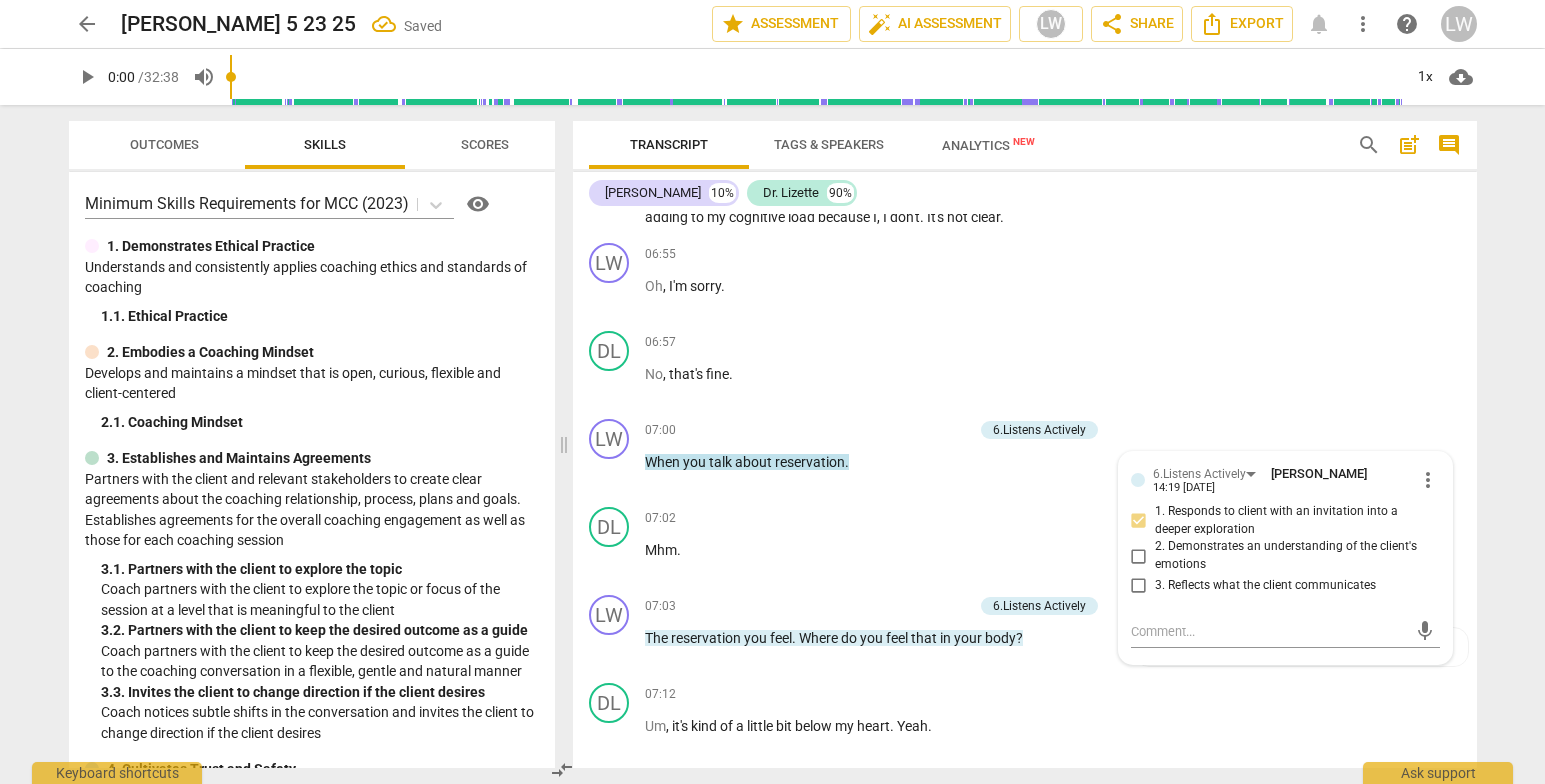 click on "arrow_back [PERSON_NAME] 5 23 25 Saved edit star    Assessment   auto_fix_high    AI Assessment LW share    Share    Export notifications more_vert help LW play_arrow 0:00   /  32:38 volume_up 1x cloud_download Outcomes Skills Scores Minimum Skills Requirements for MCC (2023) visibility 1. Demonstrates Ethical Practice Understands and consistently applies coaching ethics and standards of coaching 1. 1. Ethical Practice 2. Embodies a Coaching Mindset Develops and maintains a mindset that is open, curious, flexible and client-centered 2. 1. Coaching Mindset 3. Establishes and Maintains Agreements  Partners with the client and relevant stakeholders to create clear agreements about the coaching relationship, process, plans and goals. Establishes agreements for the overall coaching engagement as well as those for each coaching session 3. 1. Partners with the client to explore the topic Coach partners with the client to explore the topic or focus of the session at a level that is meaningful to the client 3. 3." at bounding box center (772, 392) 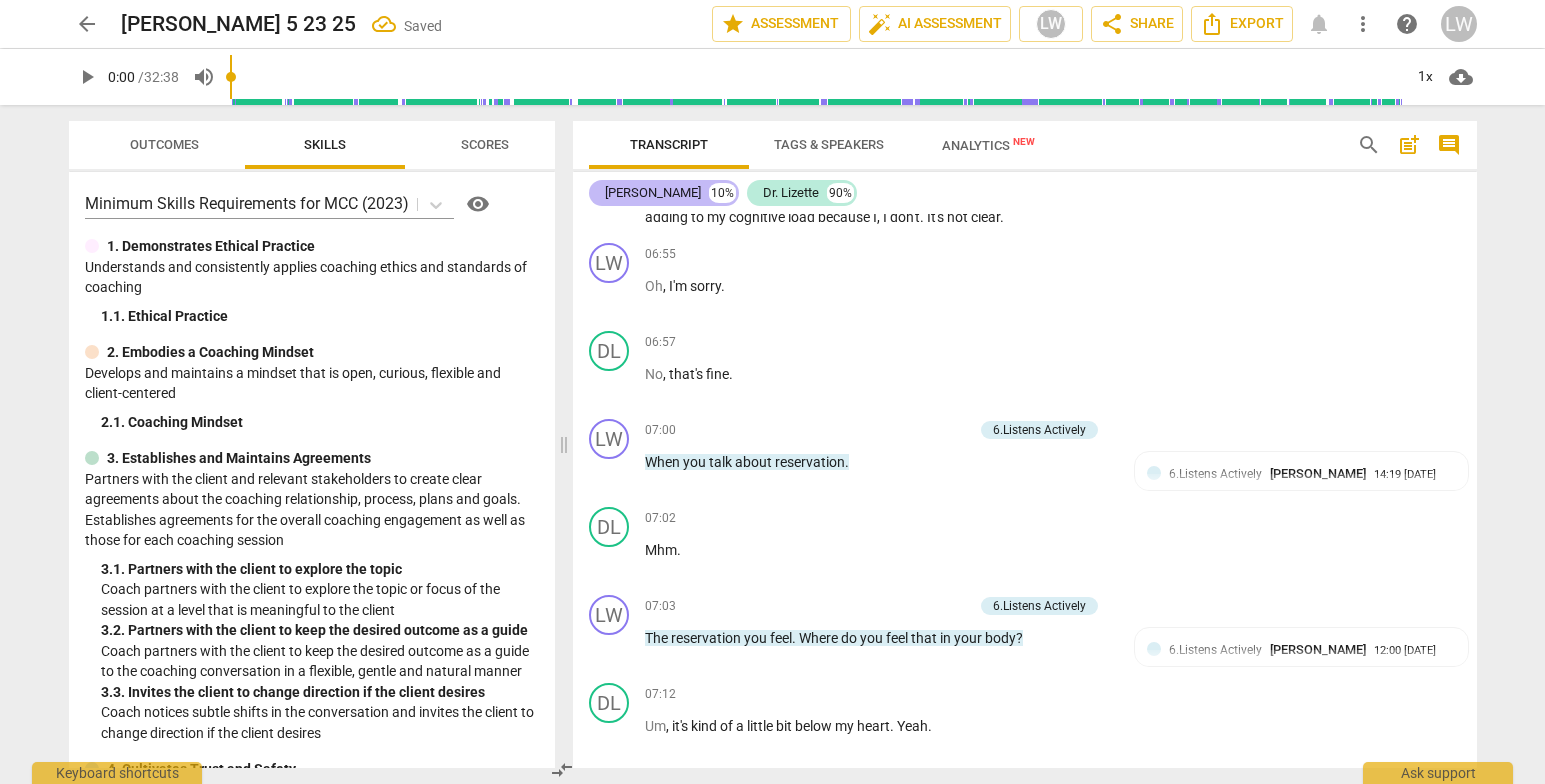click on "[PERSON_NAME]" at bounding box center [653, 193] 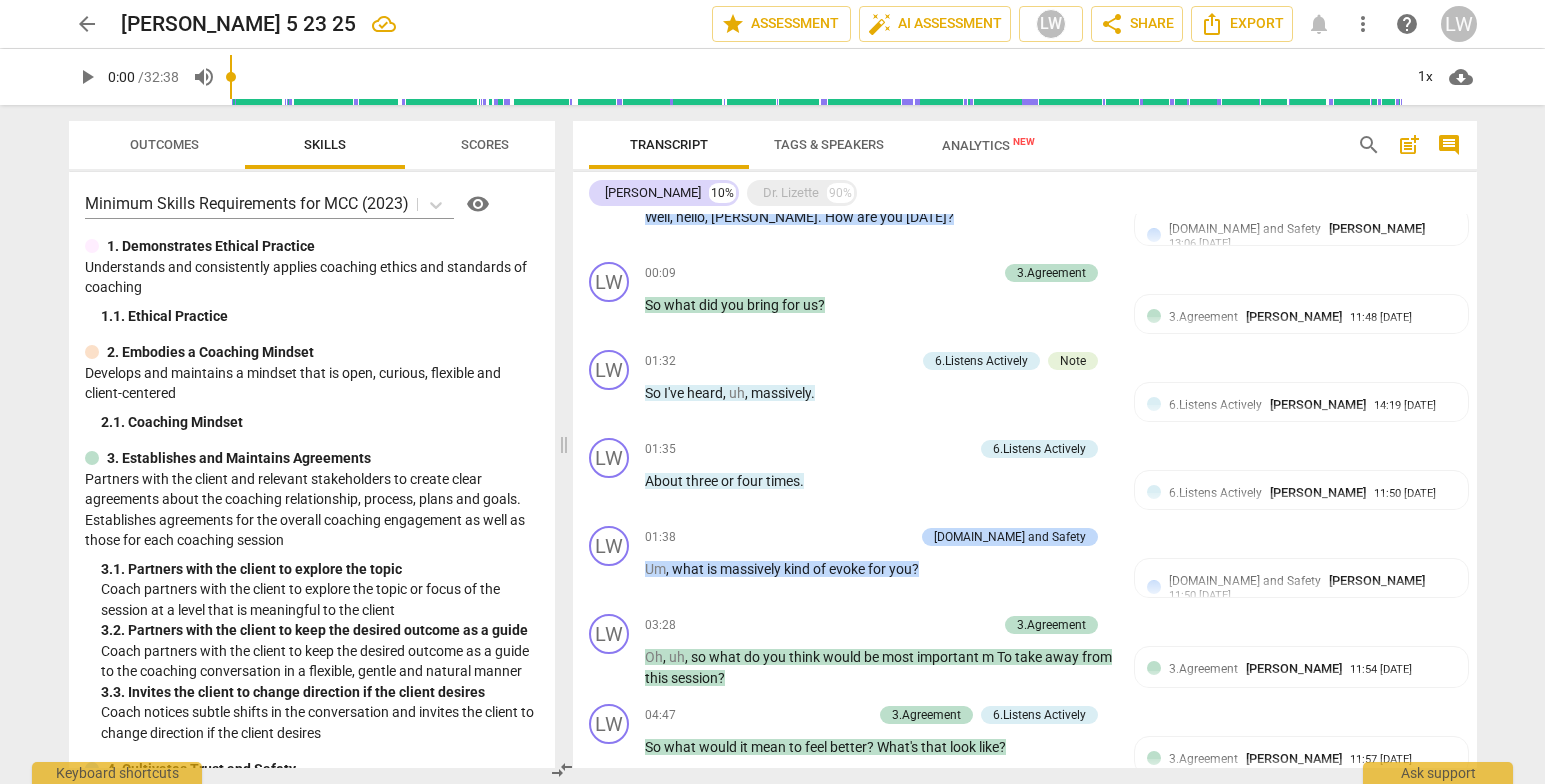 scroll, scrollTop: 0, scrollLeft: 0, axis: both 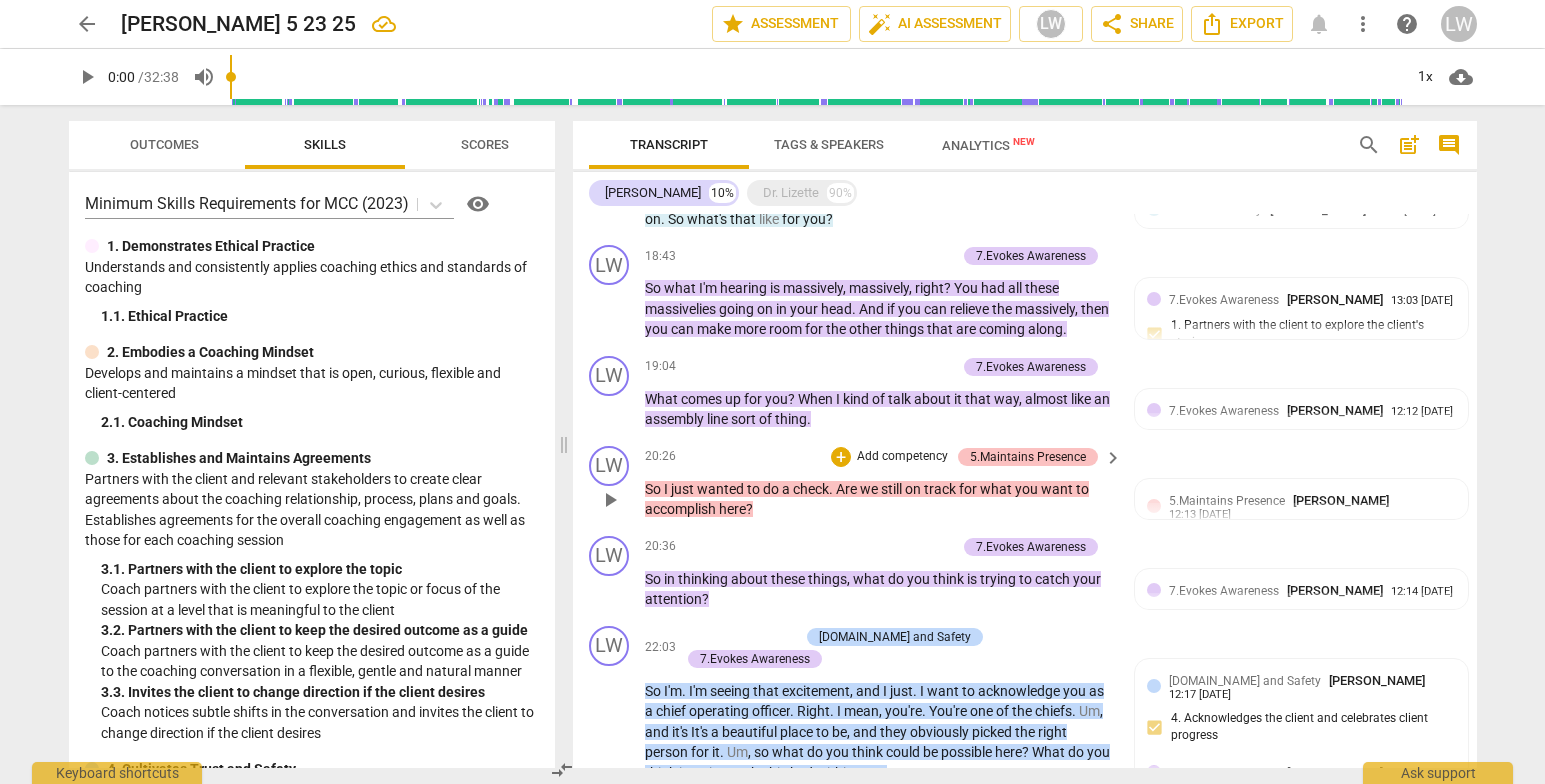 click on "5.Maintains Presence" at bounding box center (1028, 457) 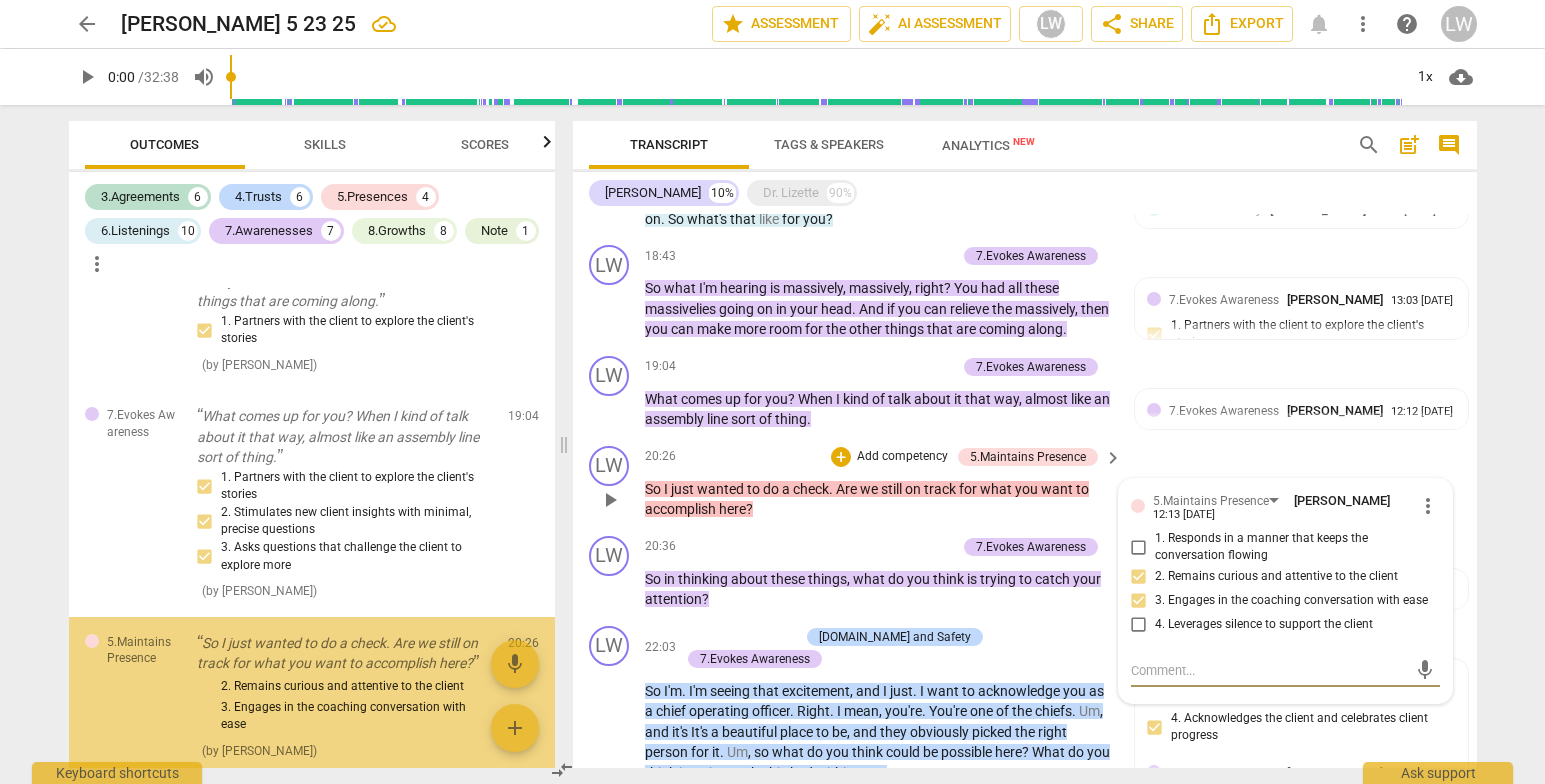 scroll, scrollTop: 2588, scrollLeft: 0, axis: vertical 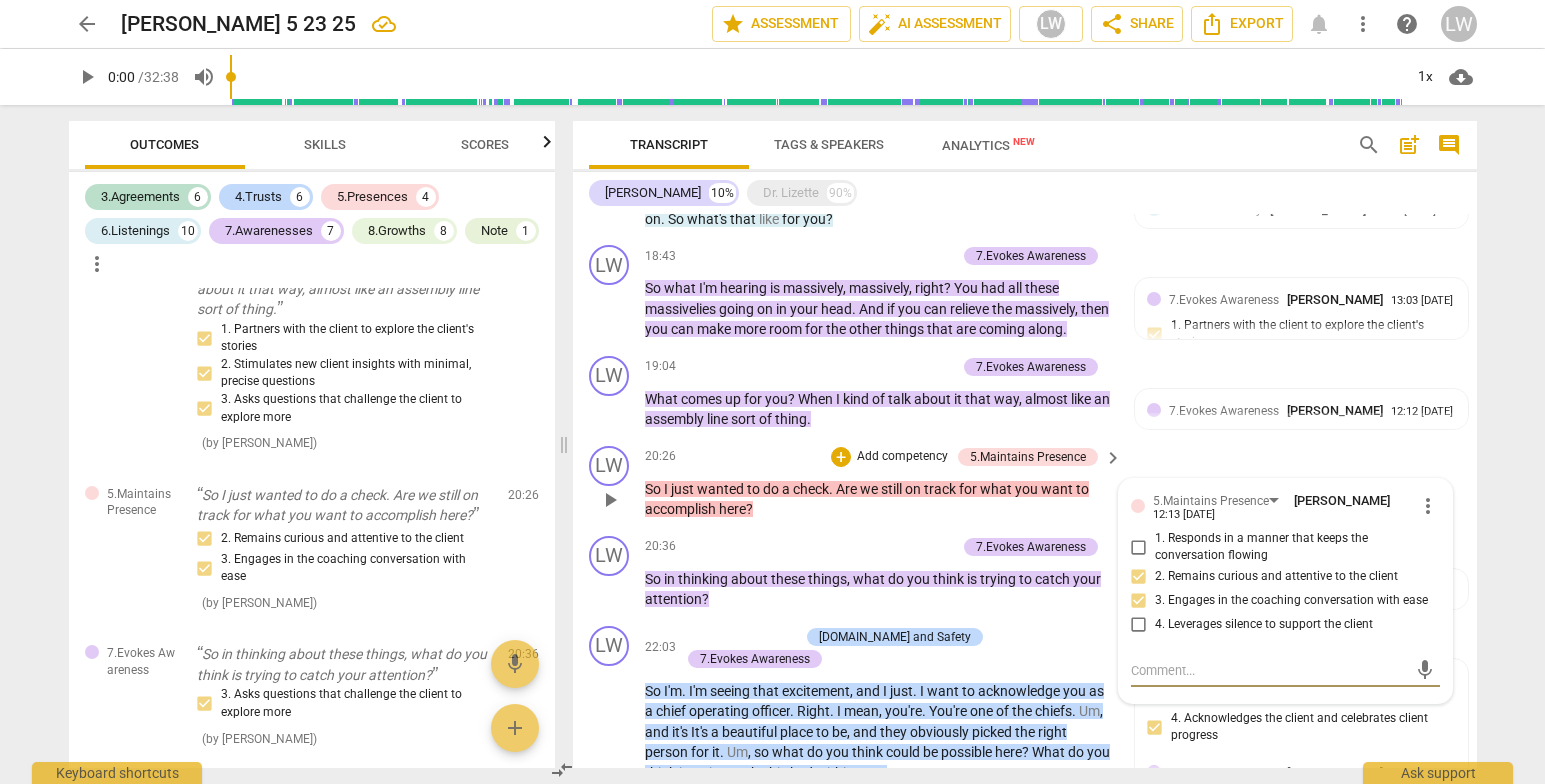 click at bounding box center (1269, 670) 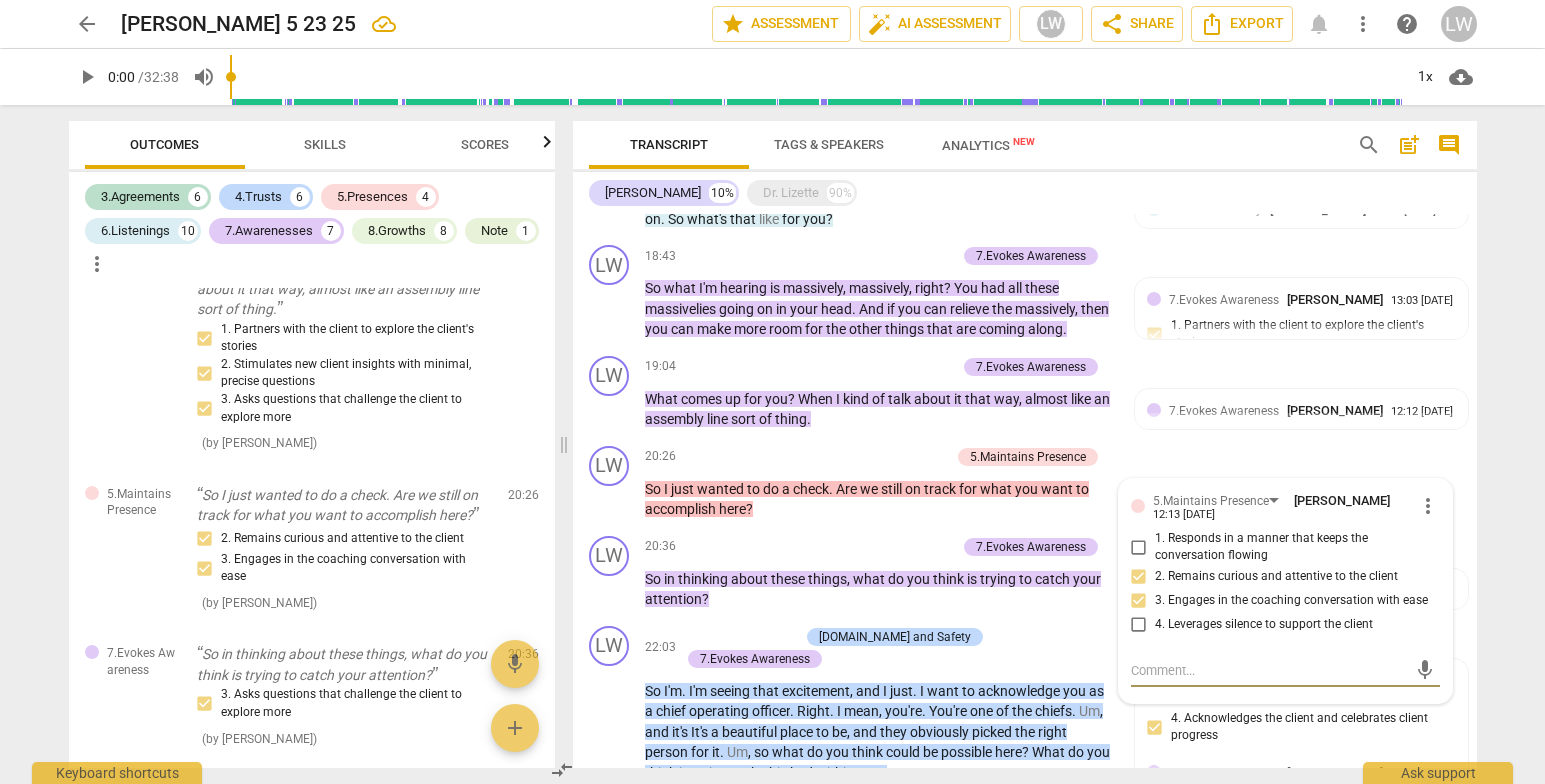 type on "I" 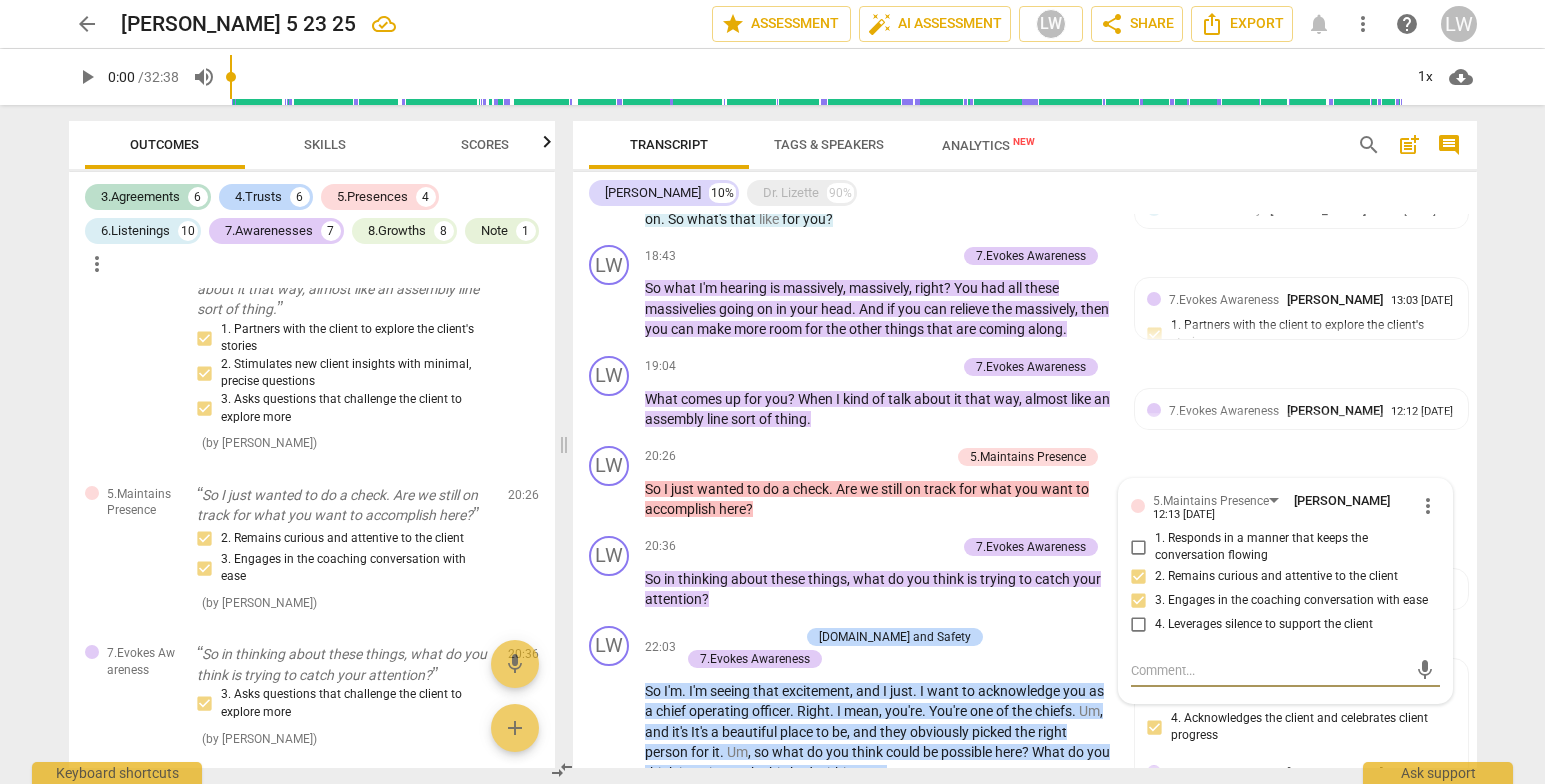 type on "I" 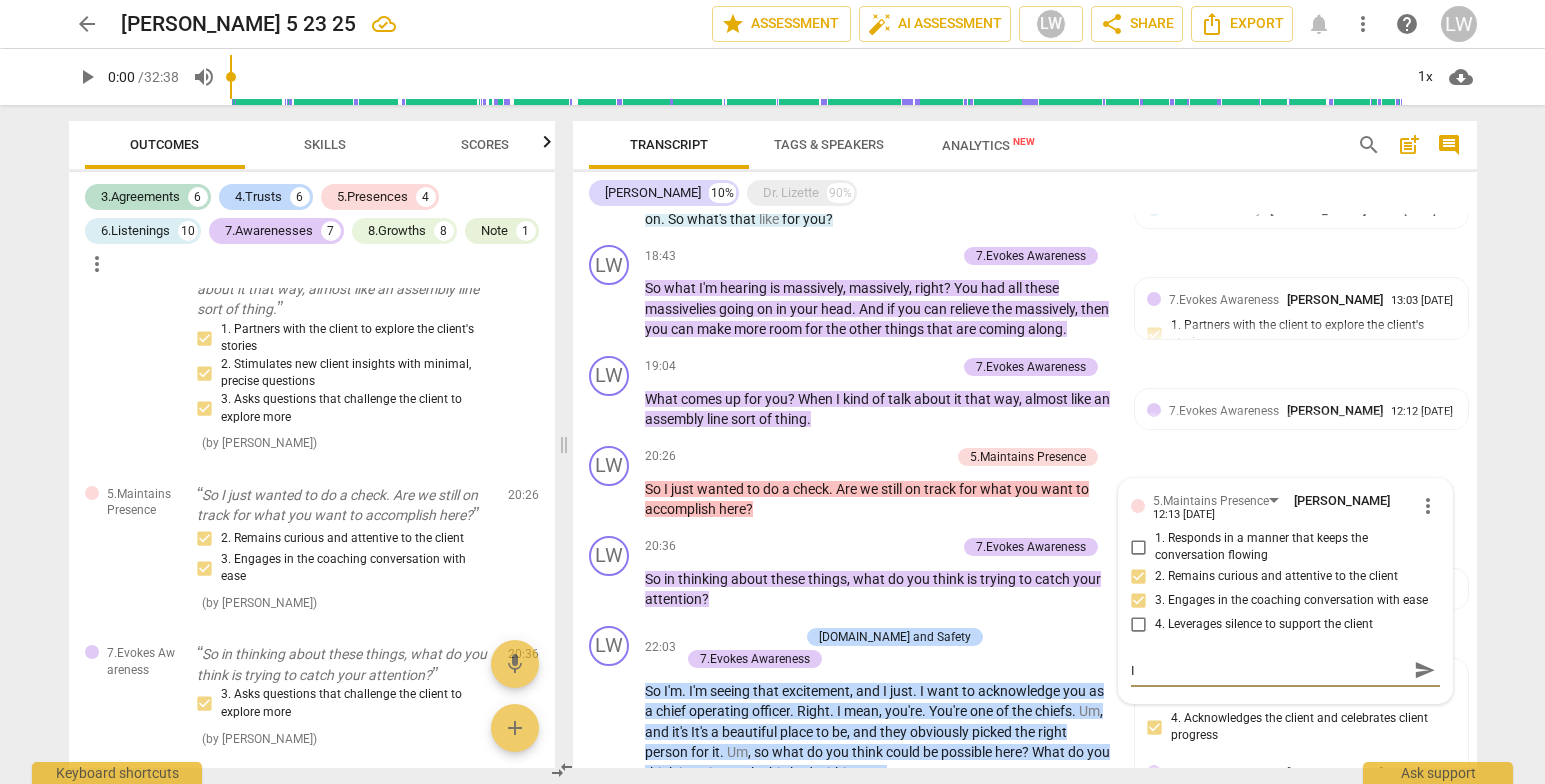 type on "I" 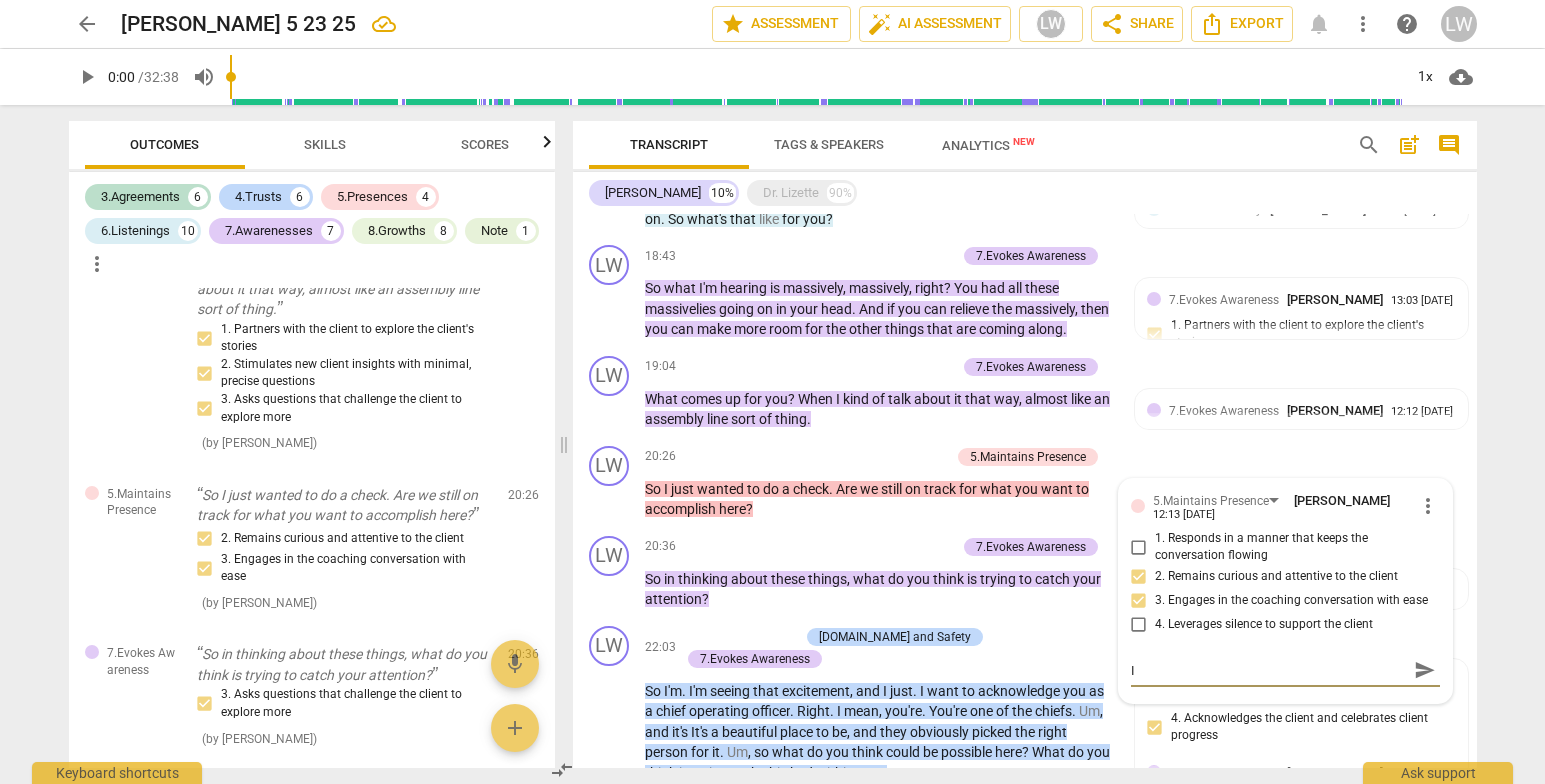 type on "I" 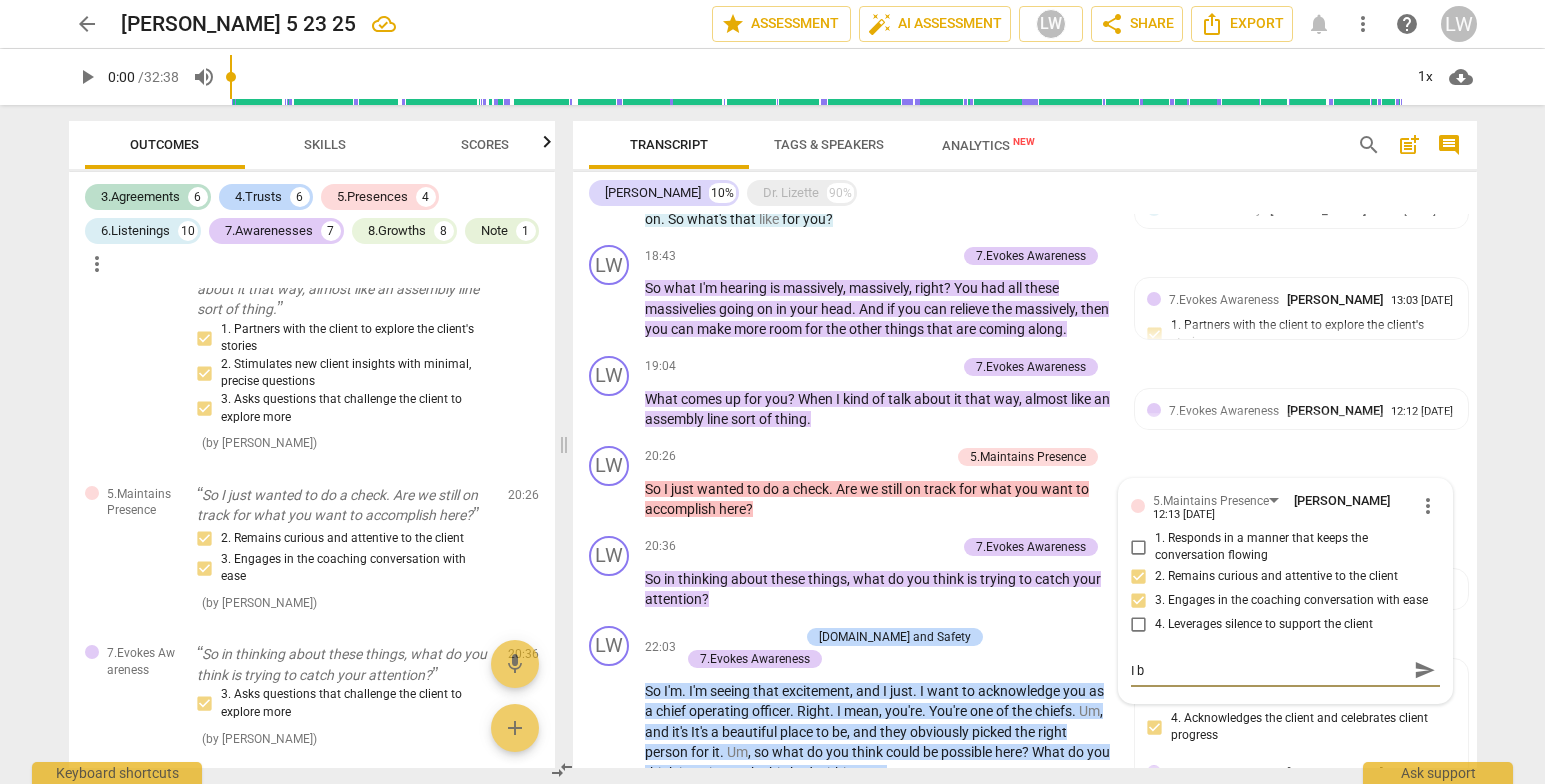 type on "I br" 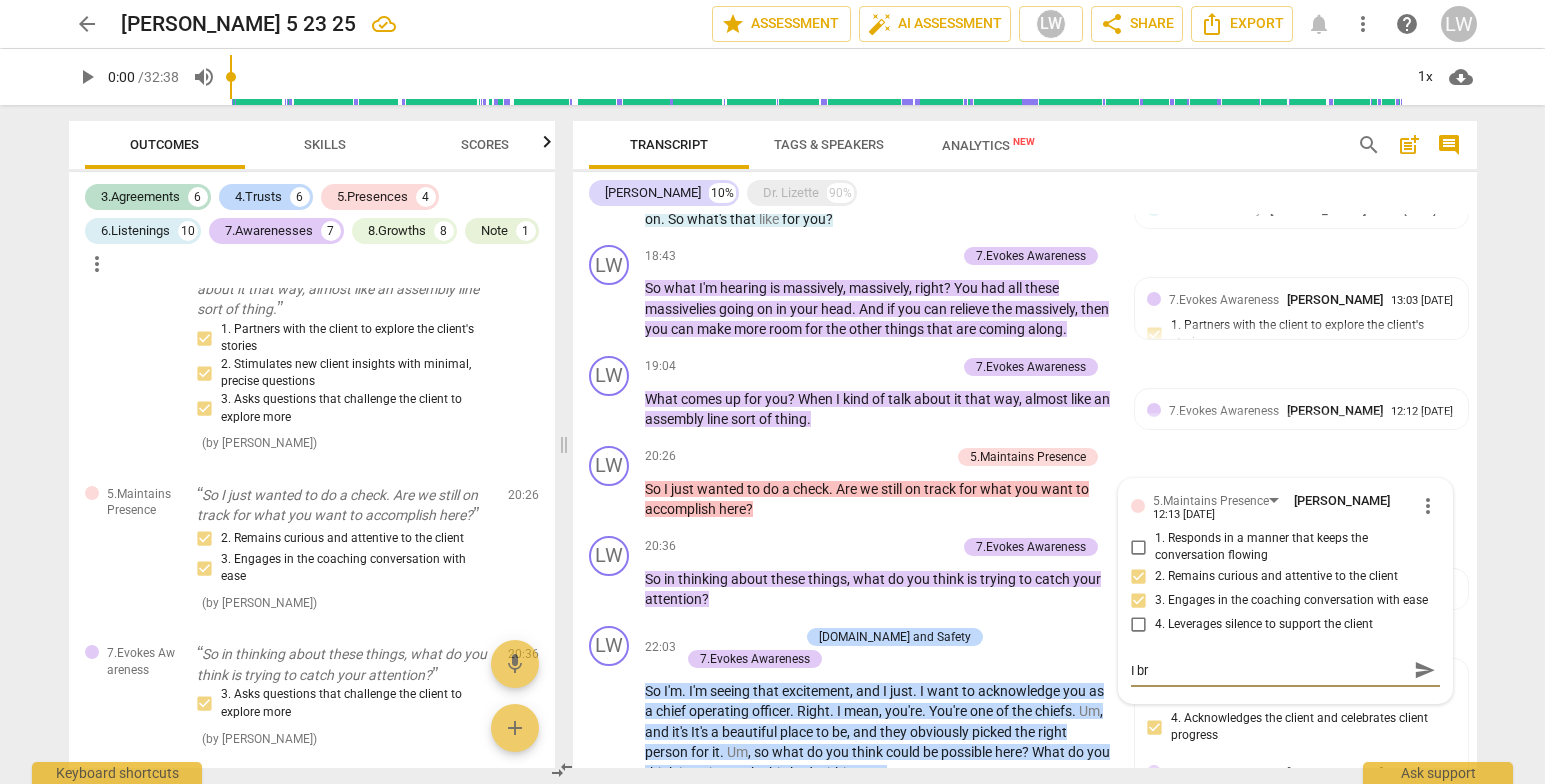 type on "I bro" 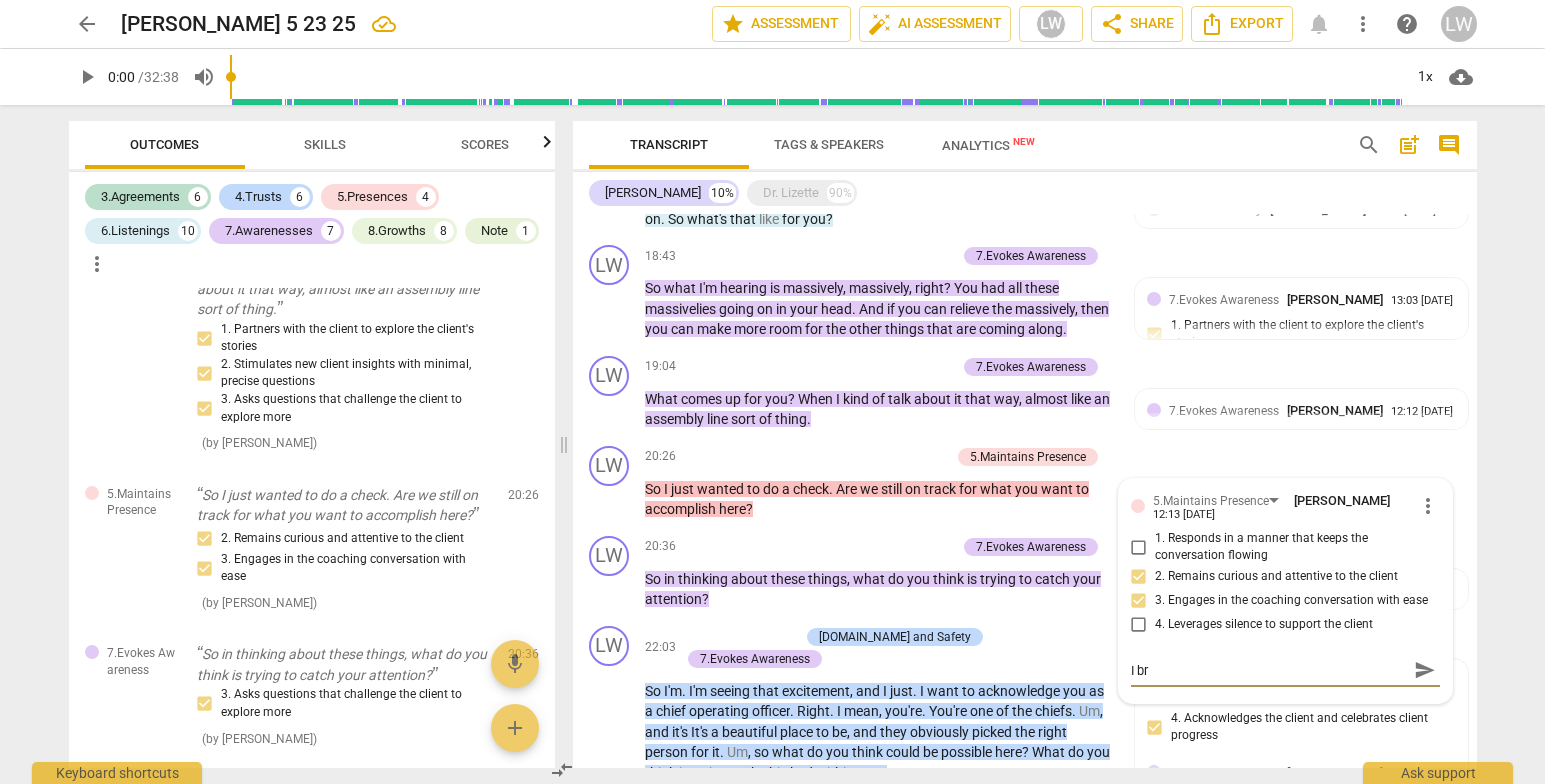 type on "I bro" 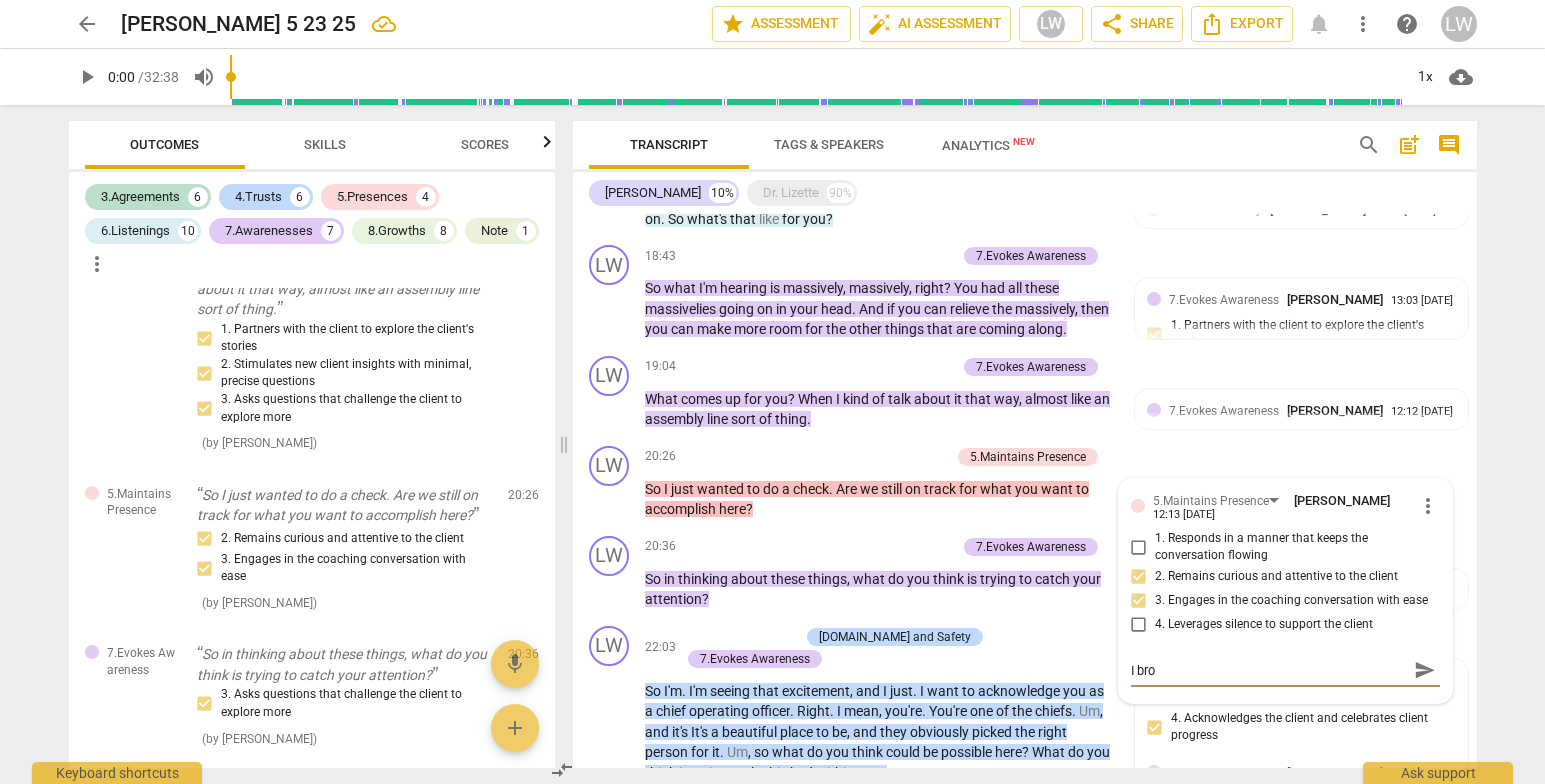 type on "I brou" 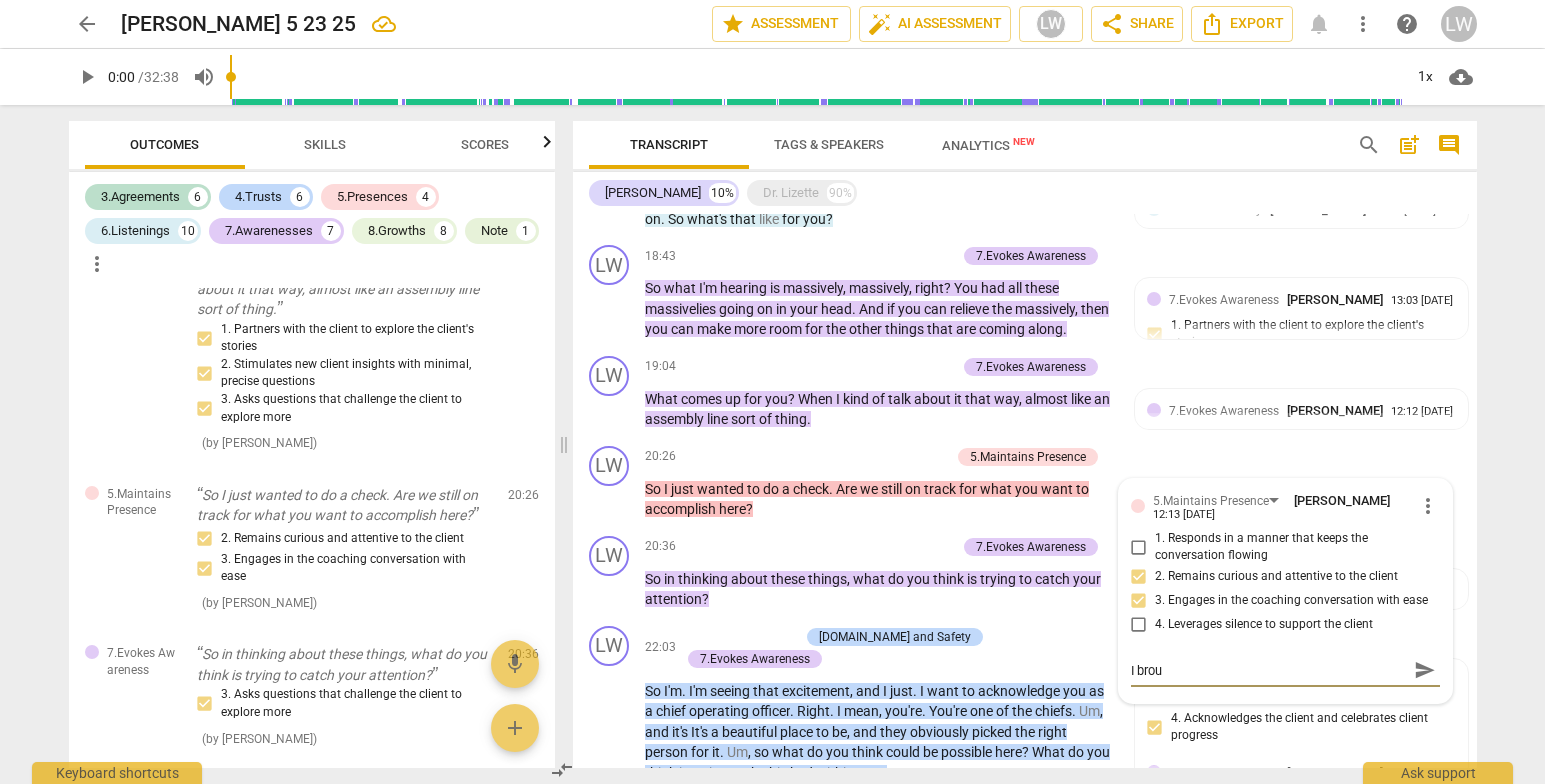 type on "I broug" 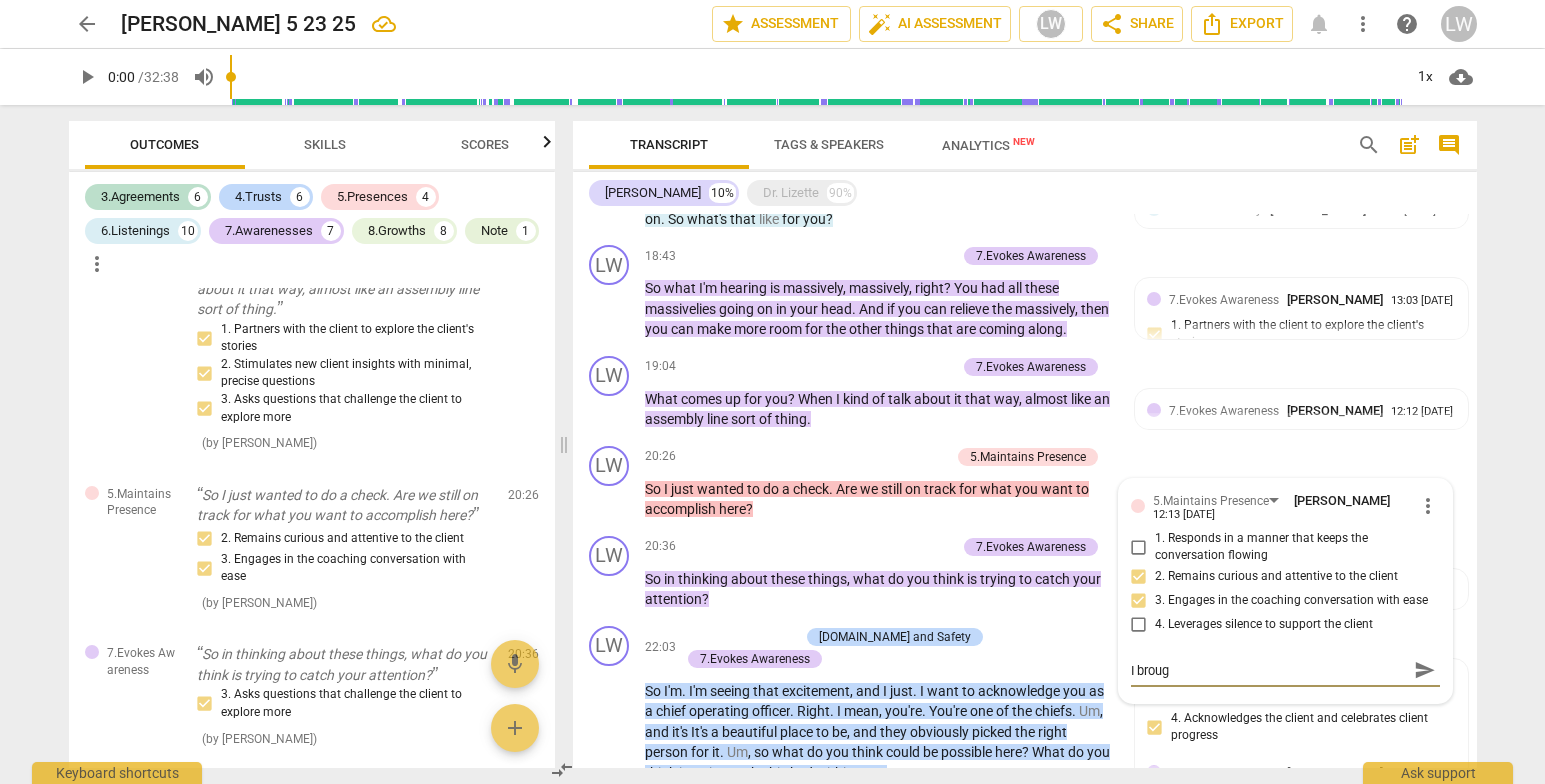type on "I [PERSON_NAME]" 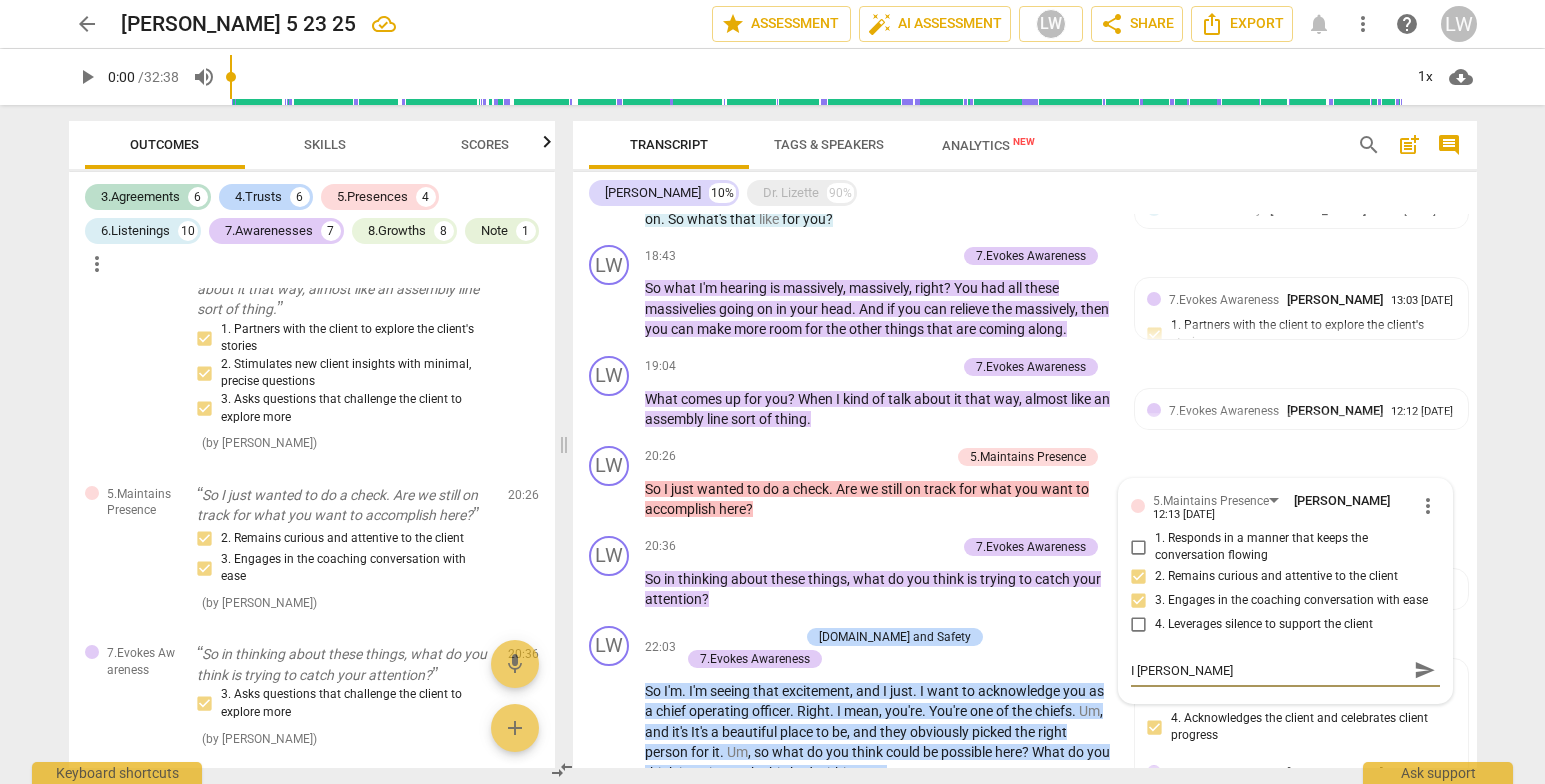 type on "I brought" 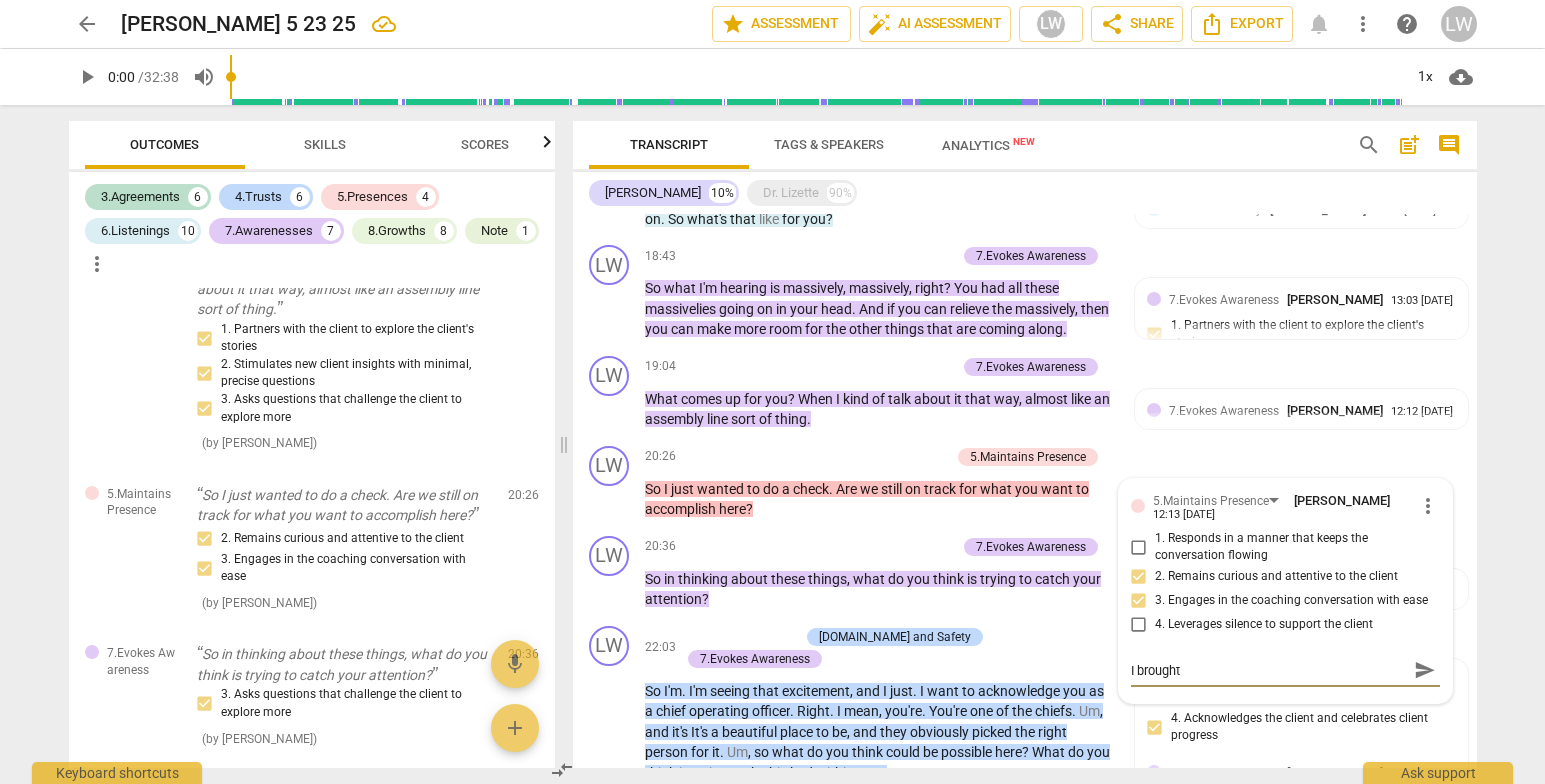 type on "I brought" 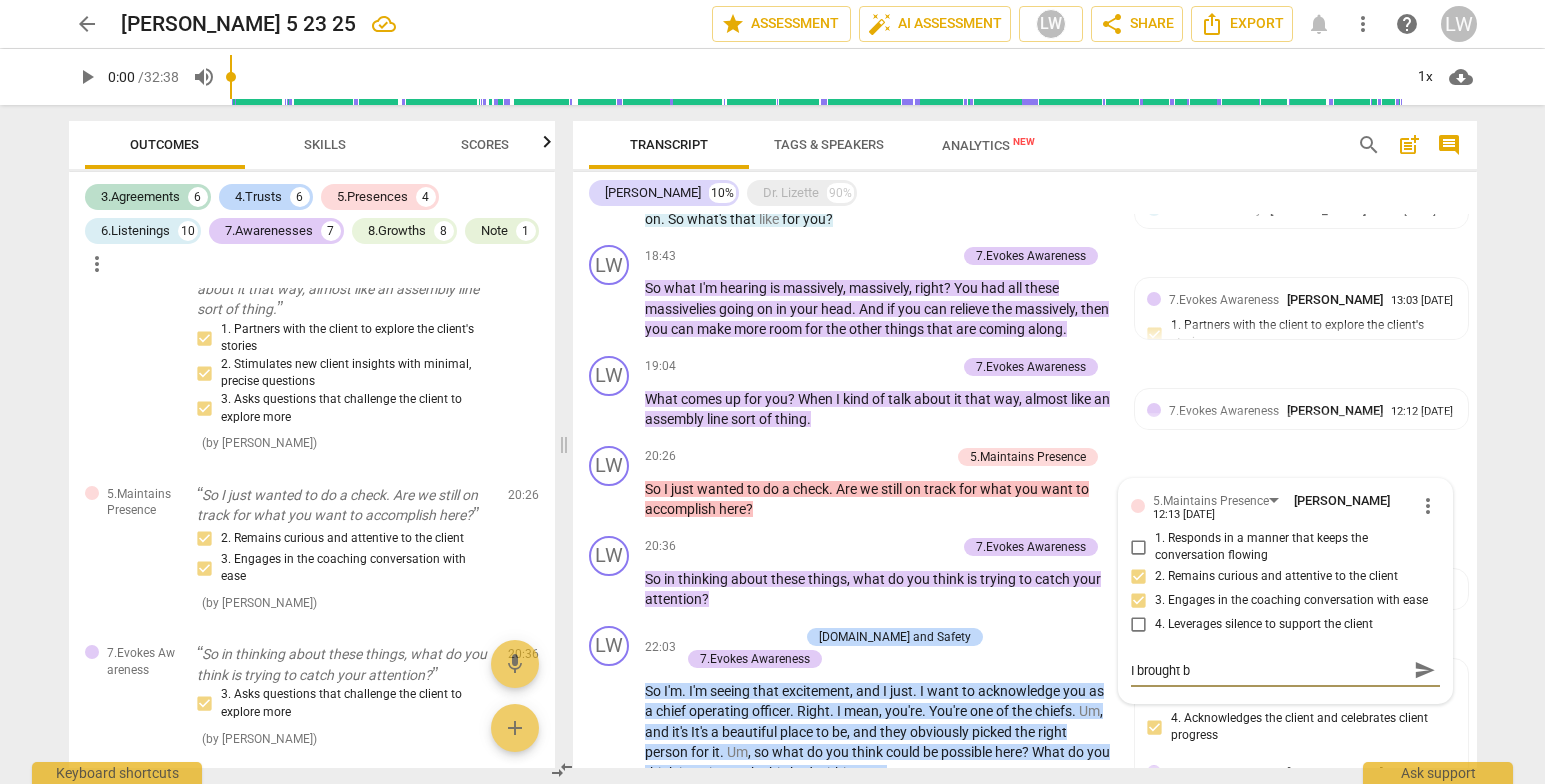 type on "I brought ba" 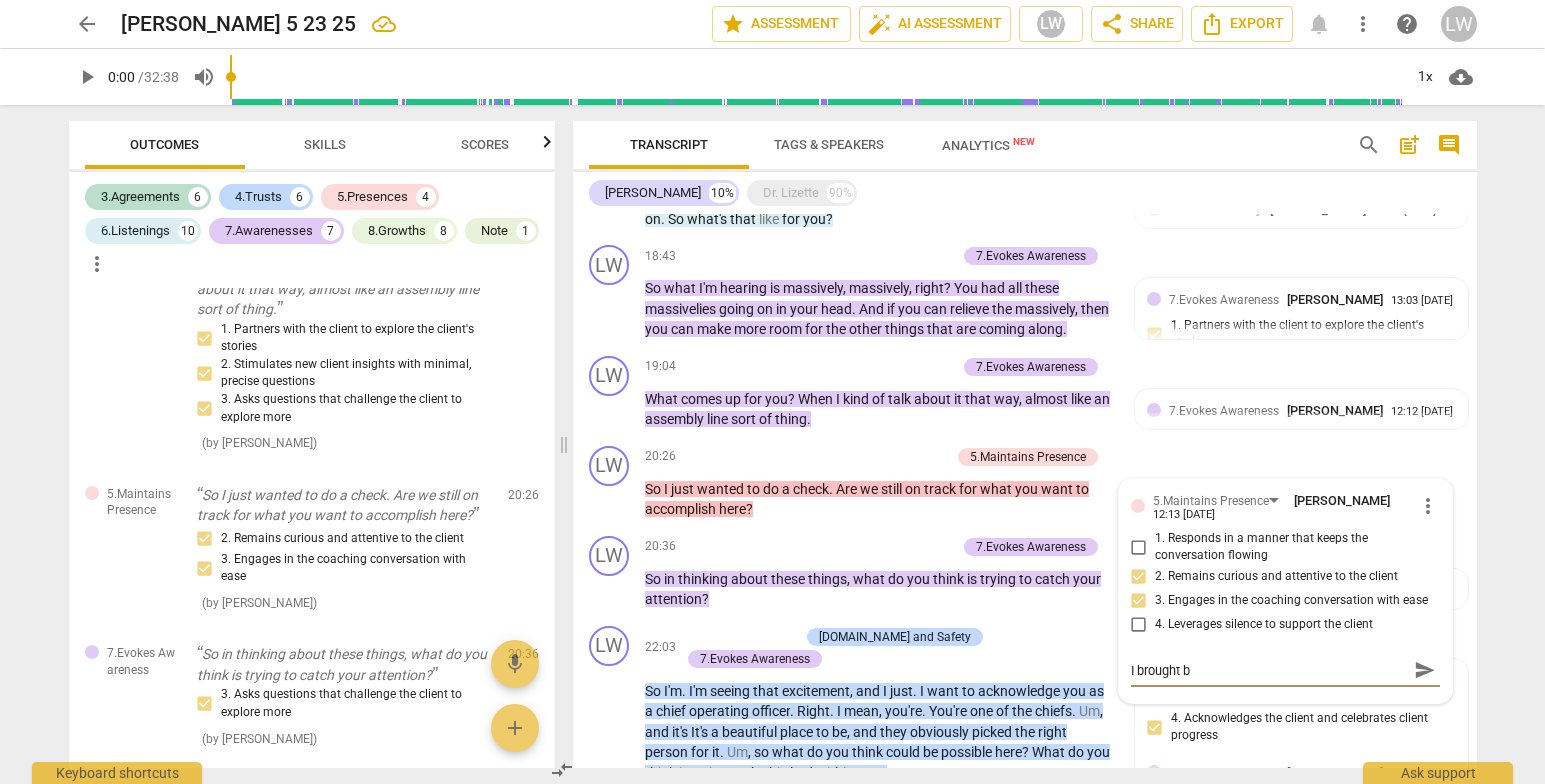 type on "I brought ba" 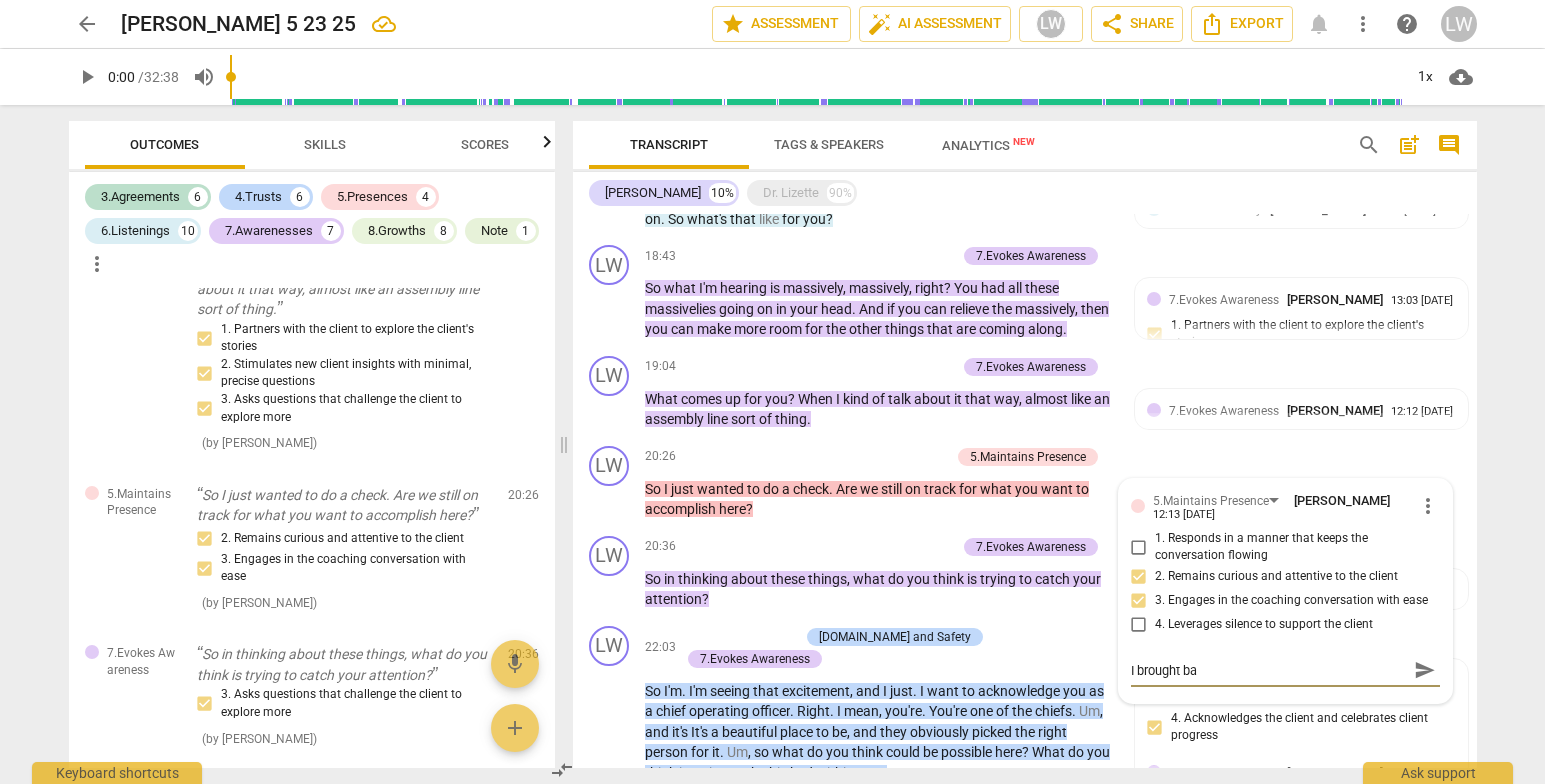 type on "I brought bac" 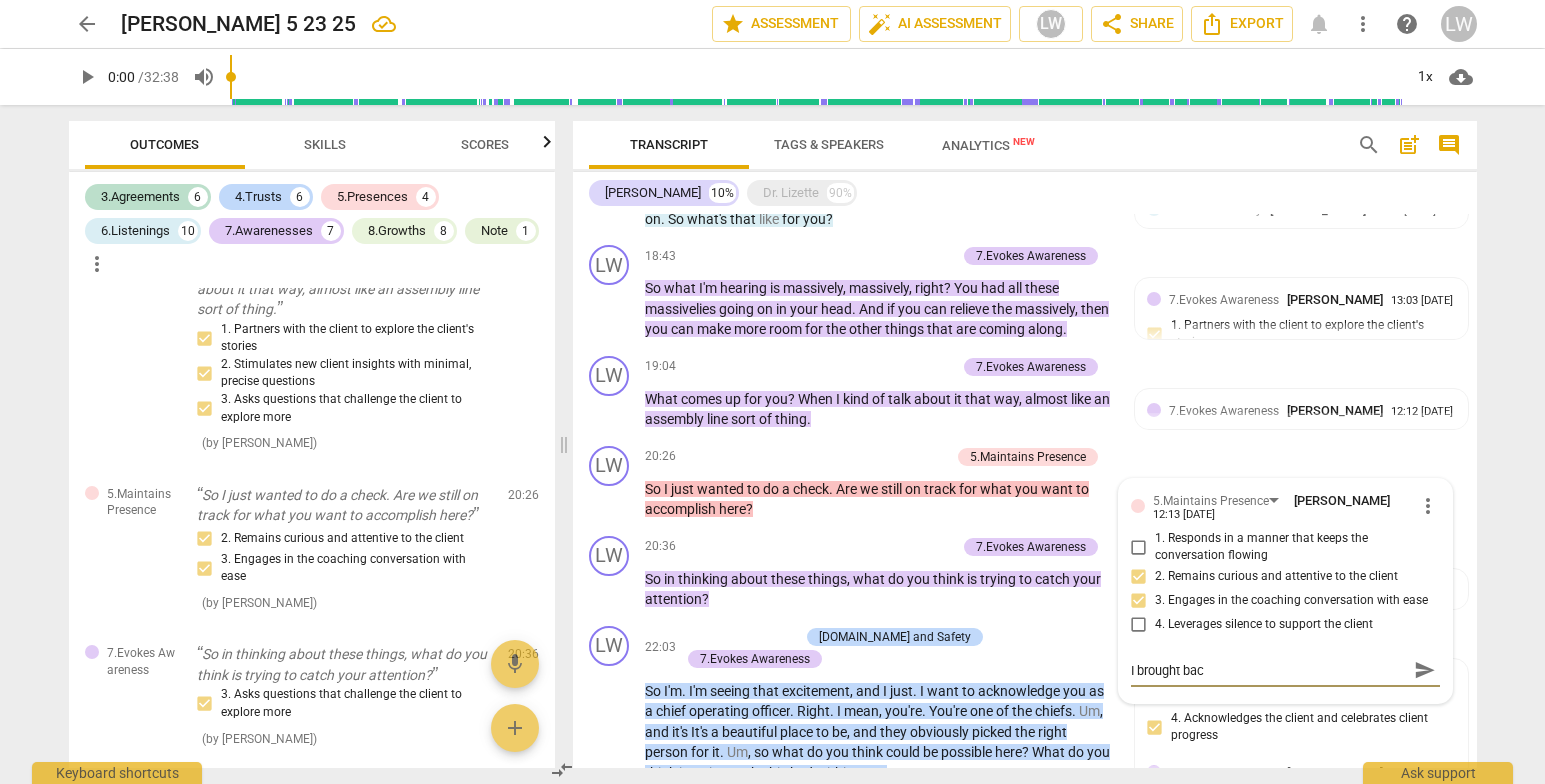 type on "I brought back" 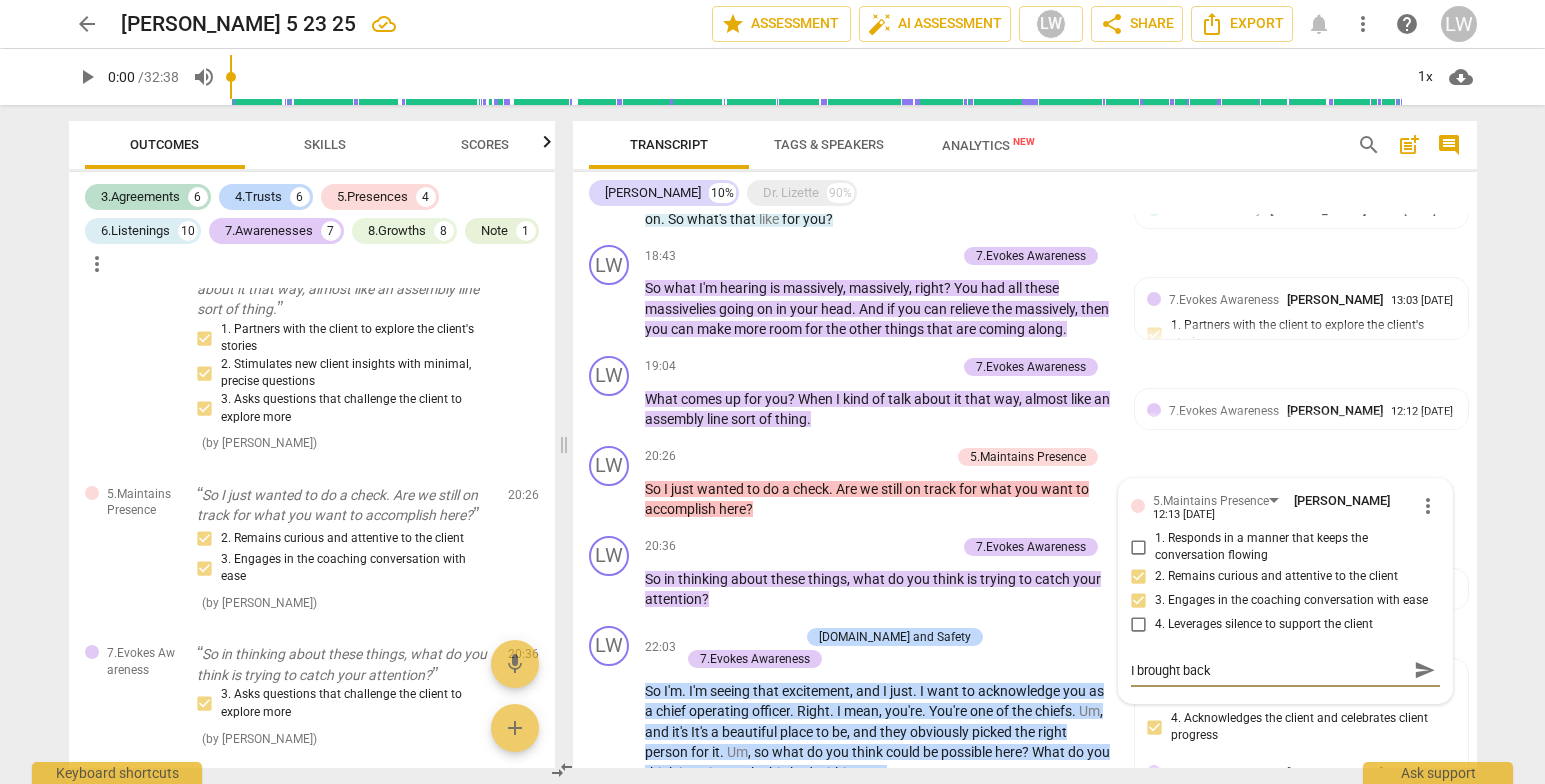 type on "I brought back" 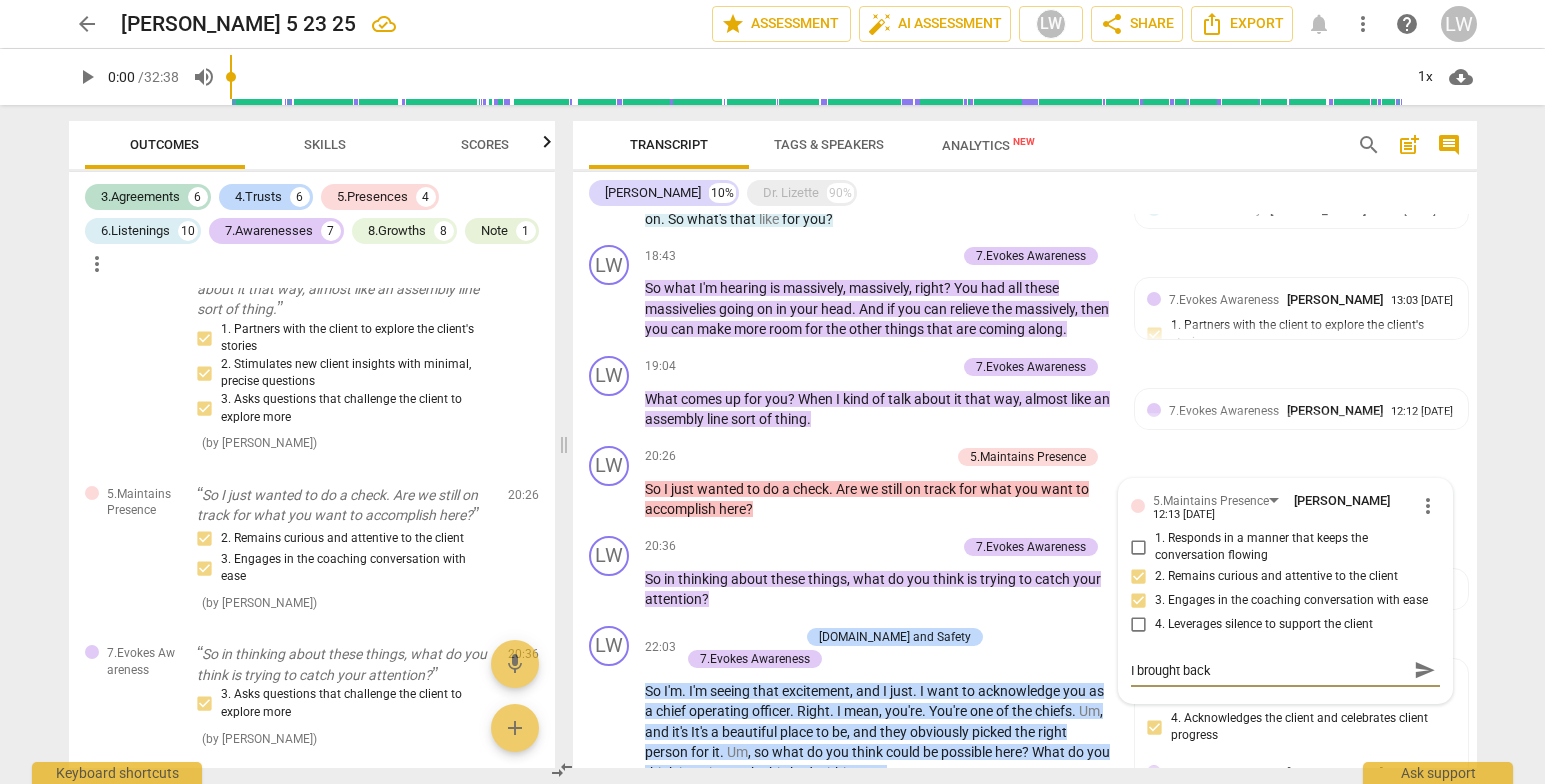 type on "I brought back" 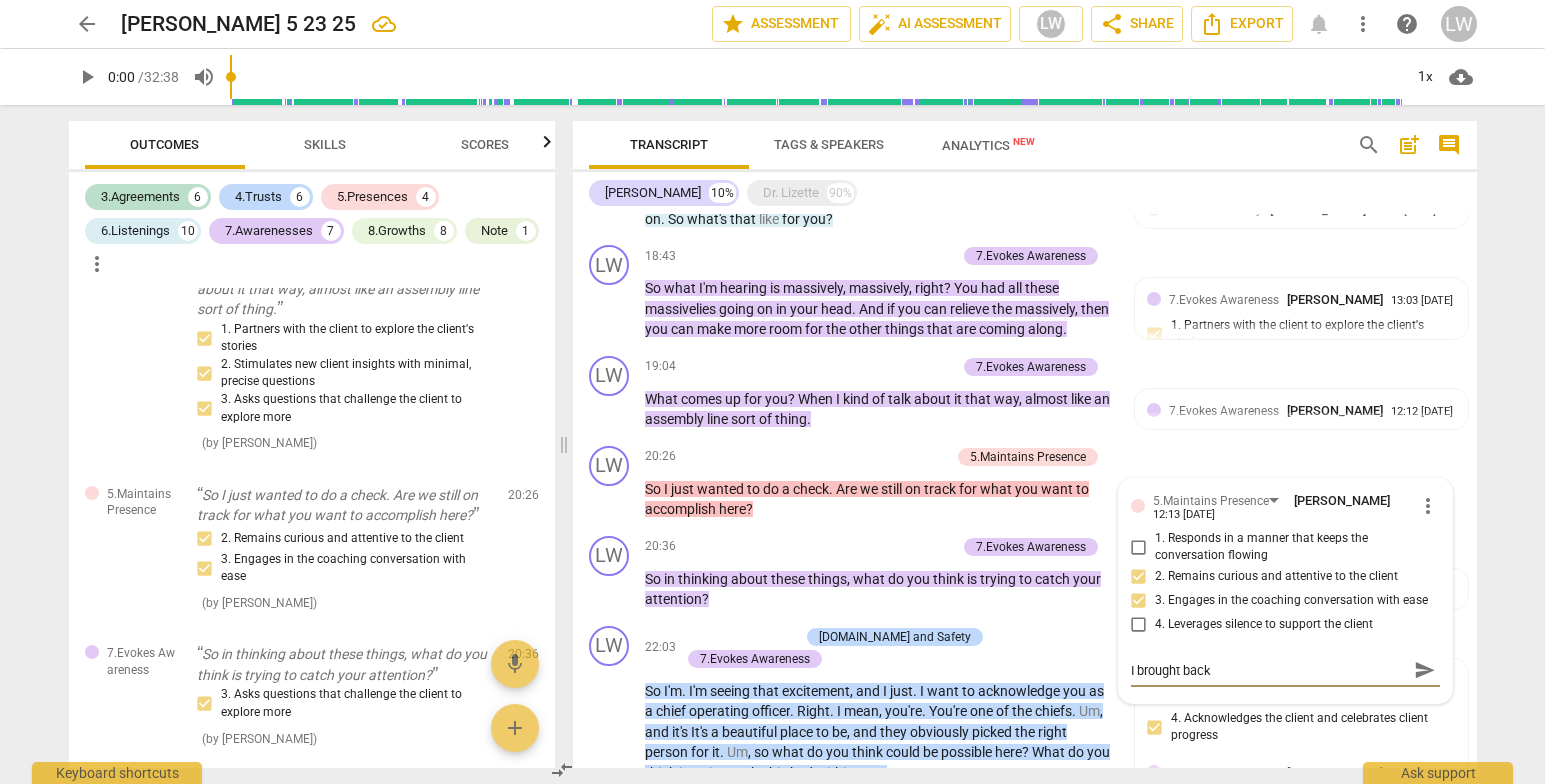 type on "I brought back h" 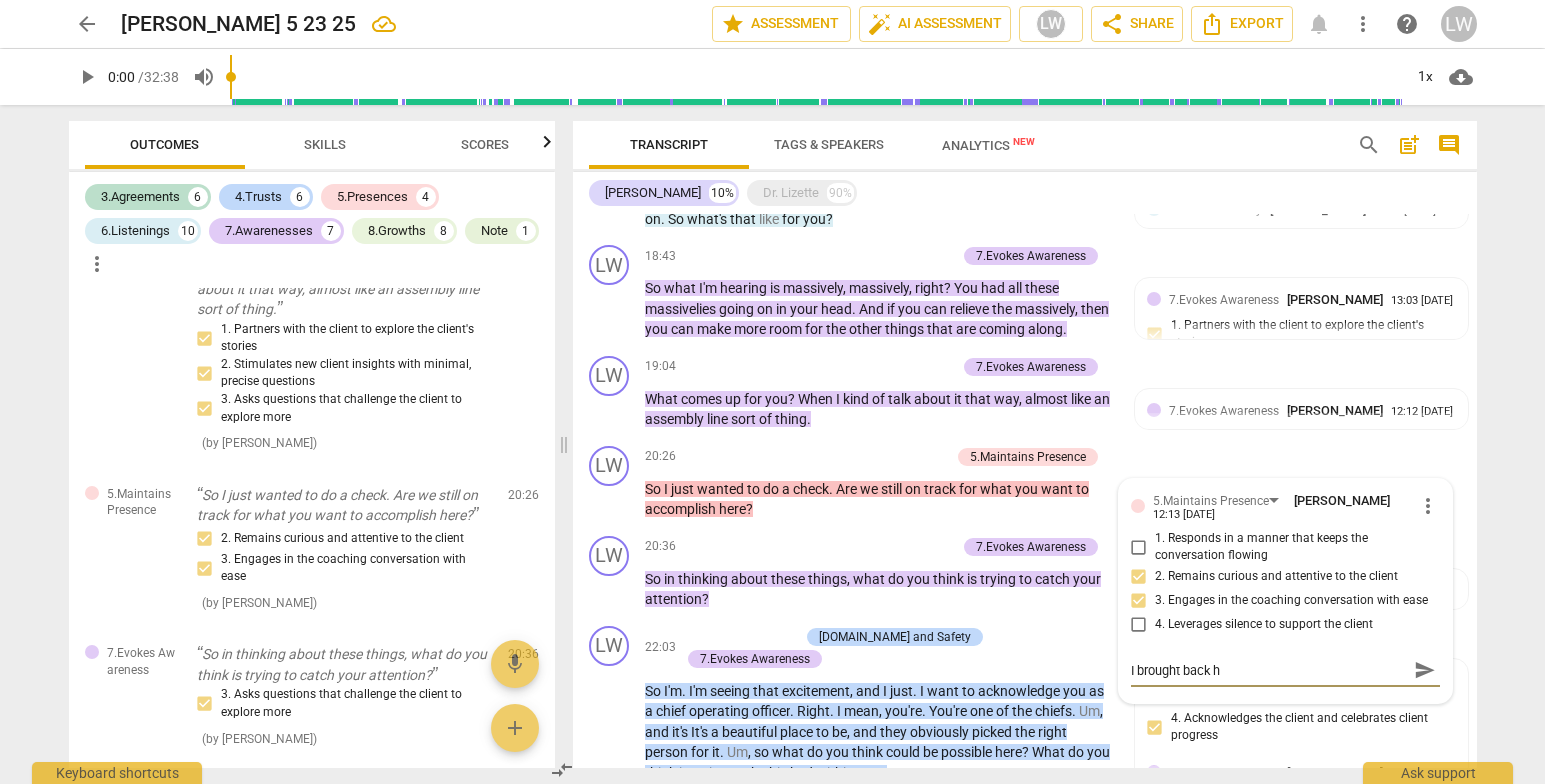type on "I brought back he" 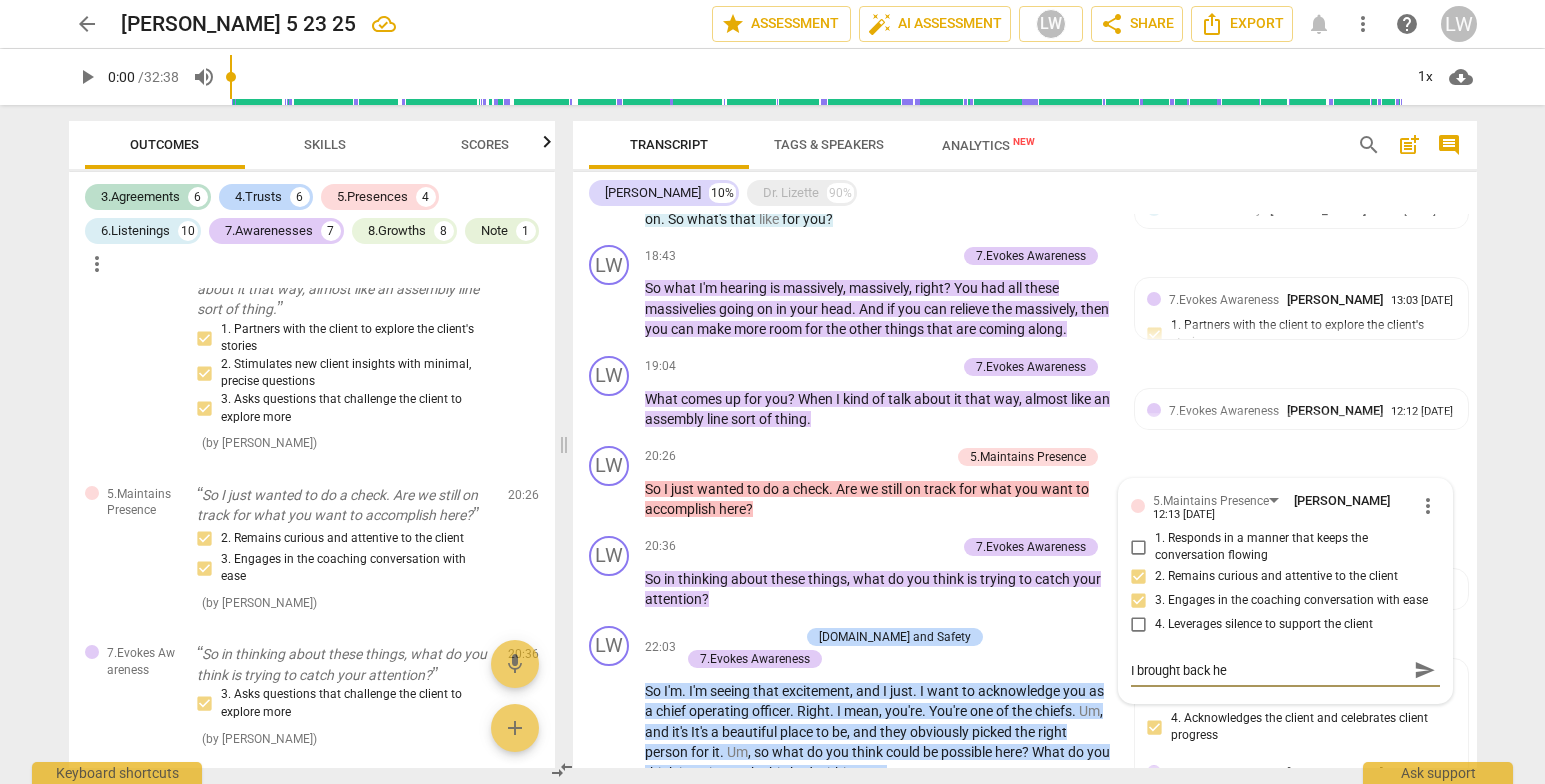 type on "I brought back he" 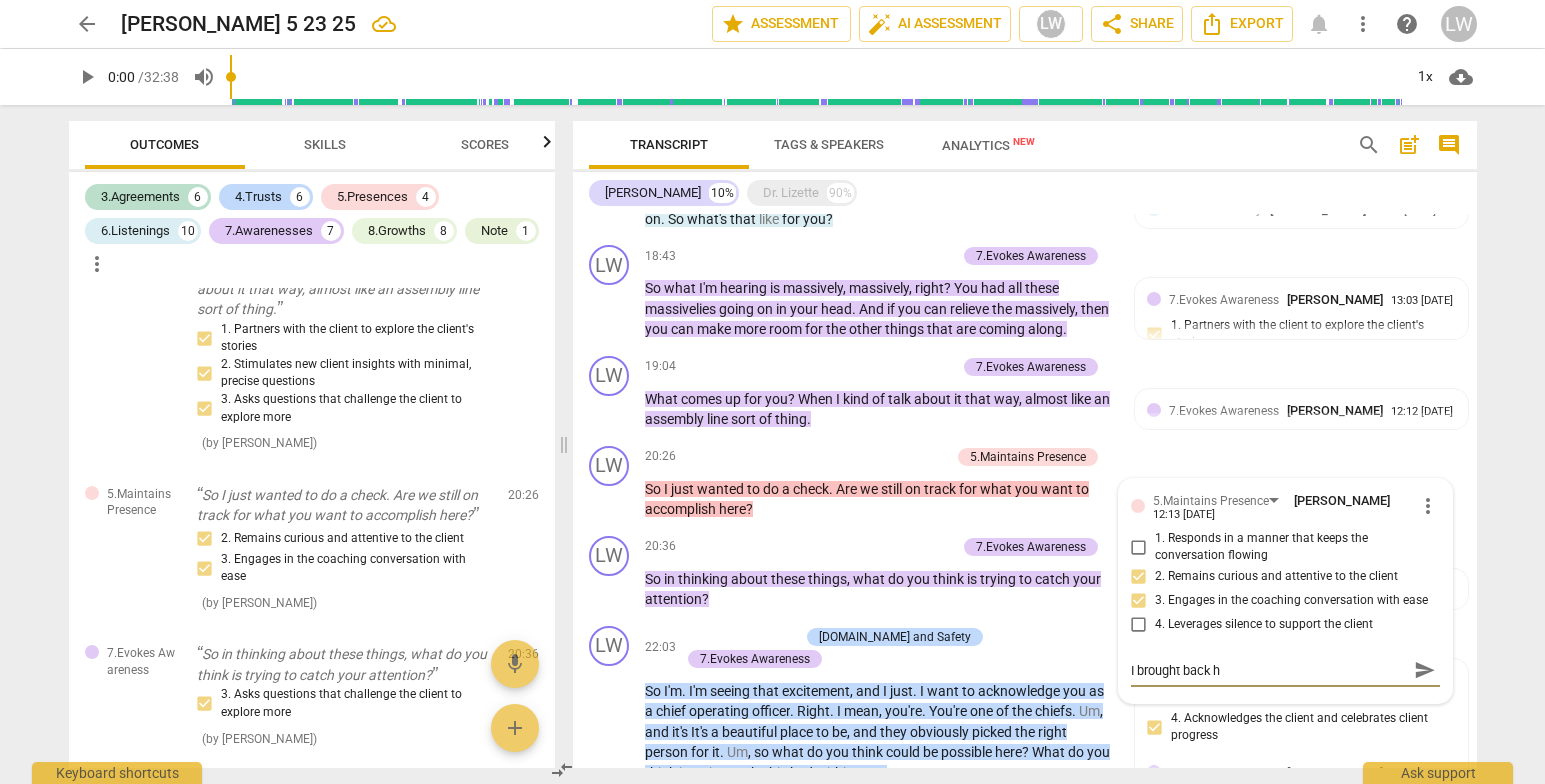 type on "I brought back" 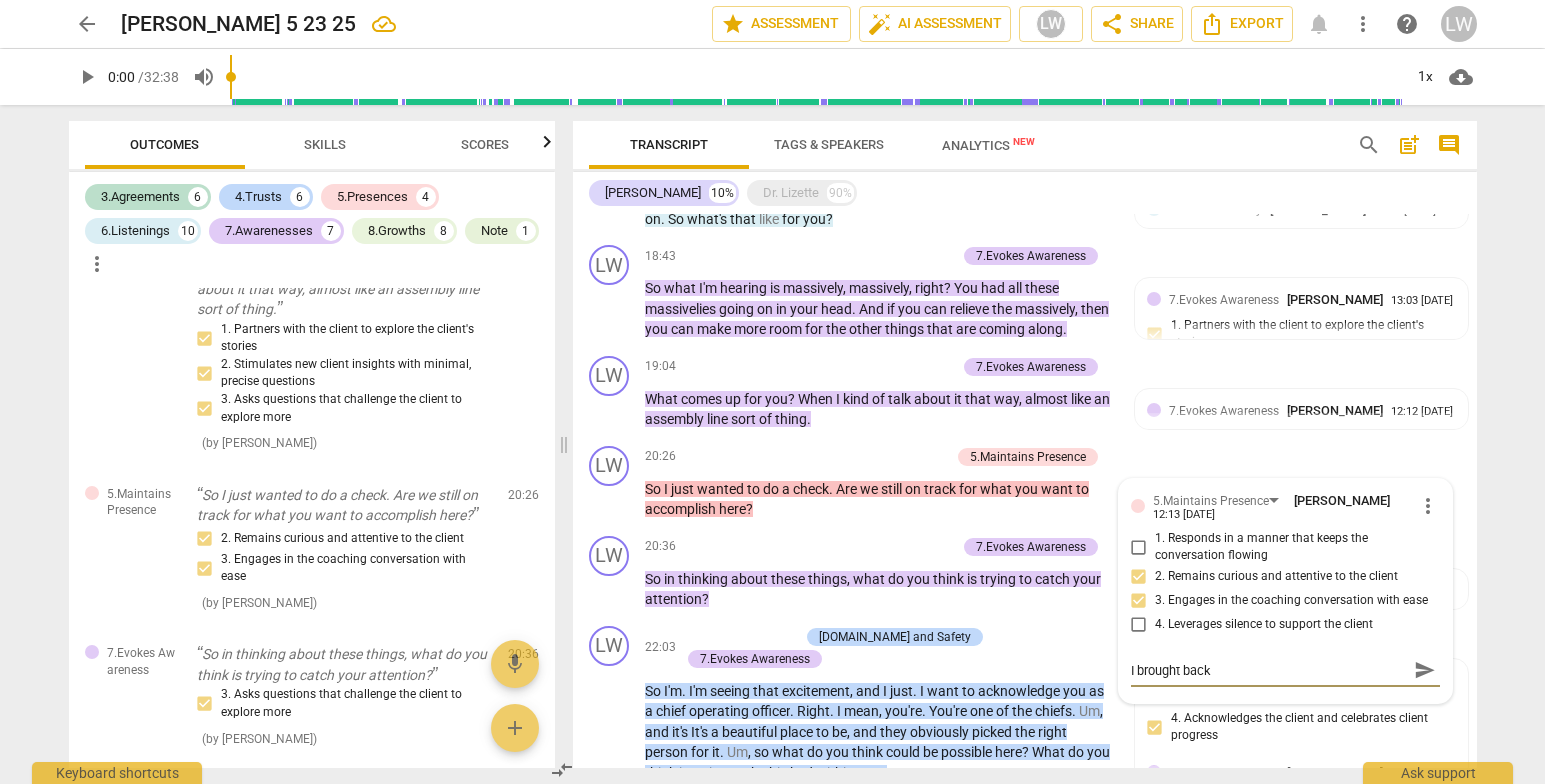 type on "I brought back t" 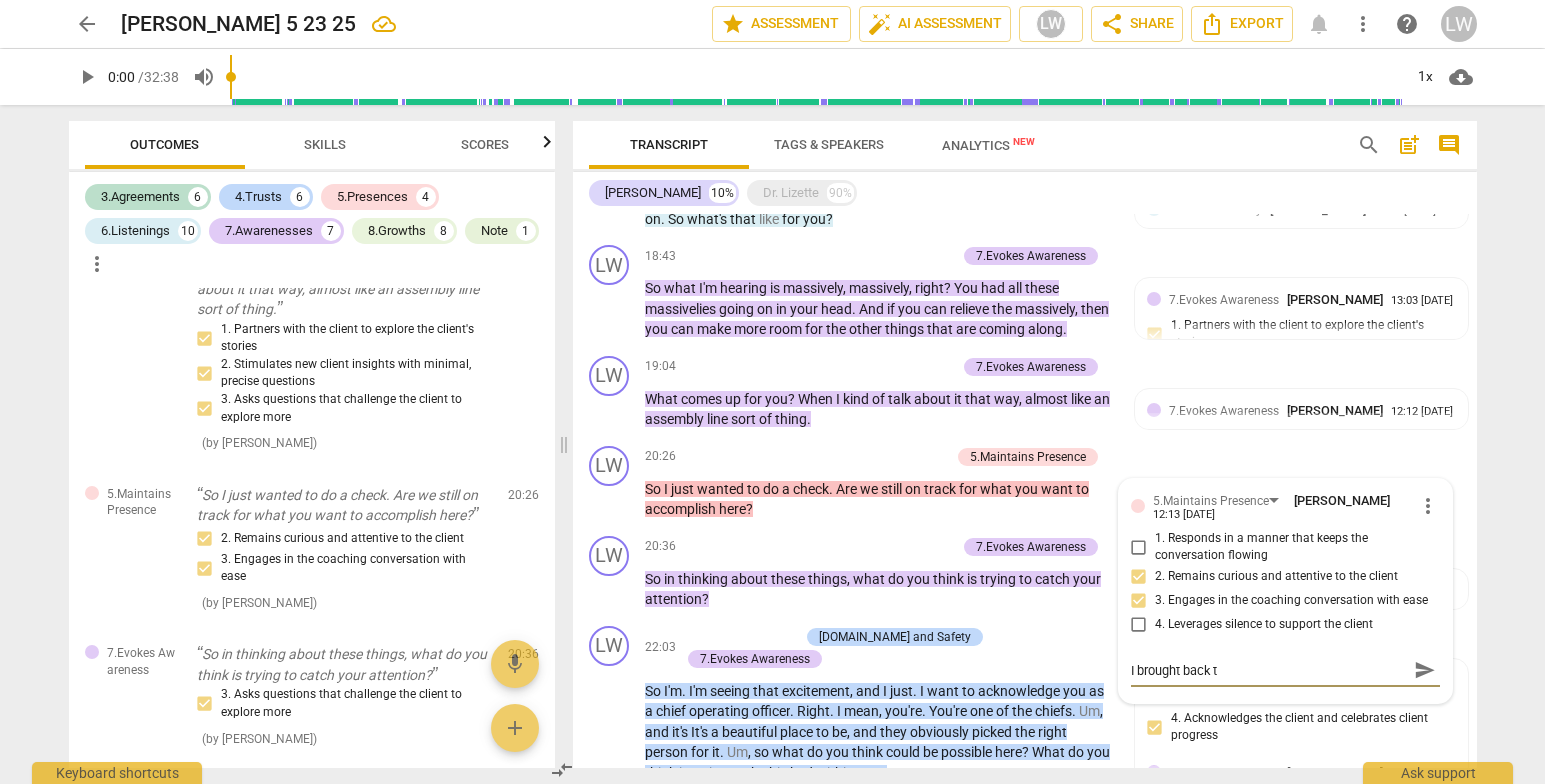 type on "I brought back th" 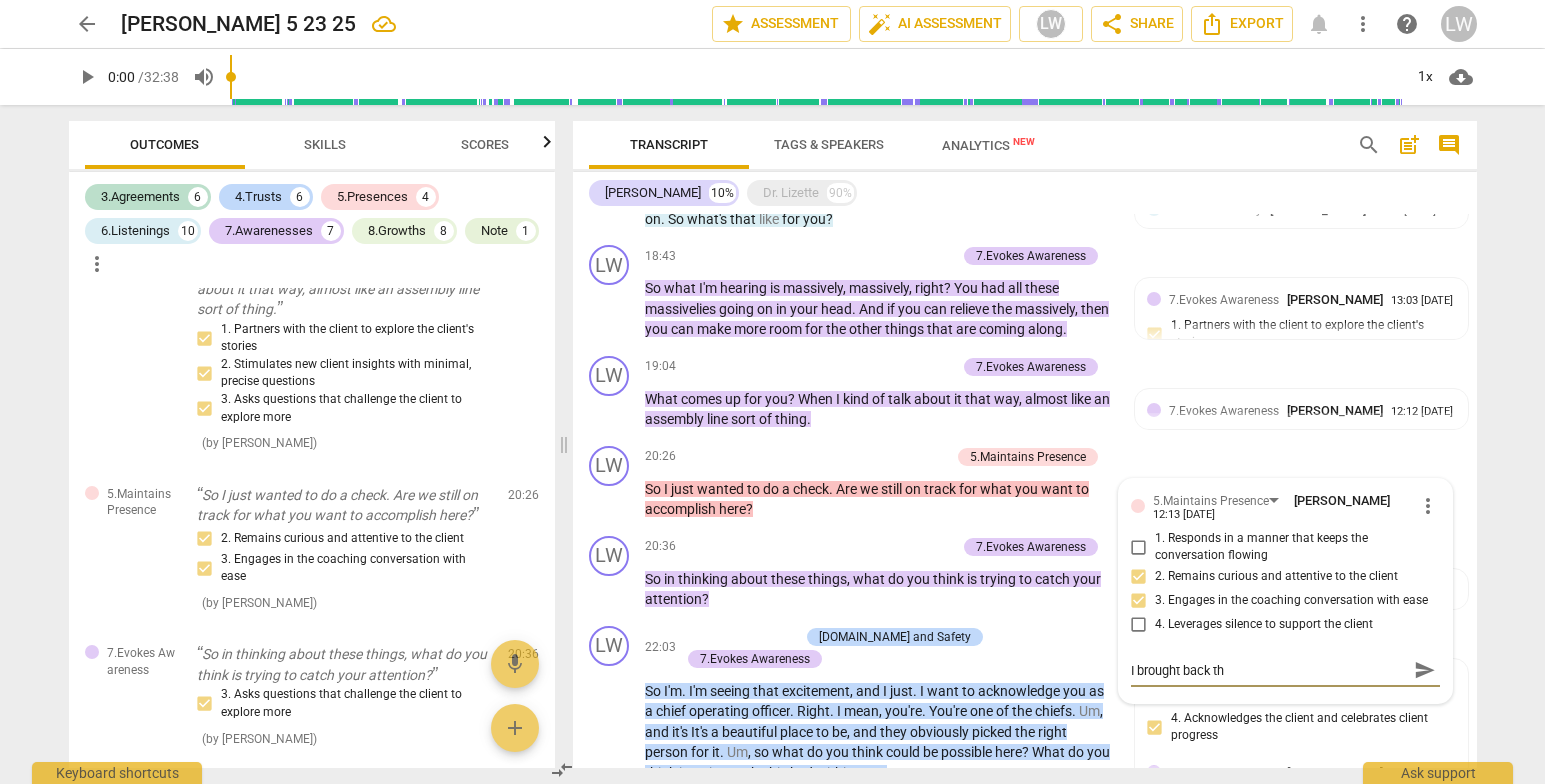 type on "I brought back the" 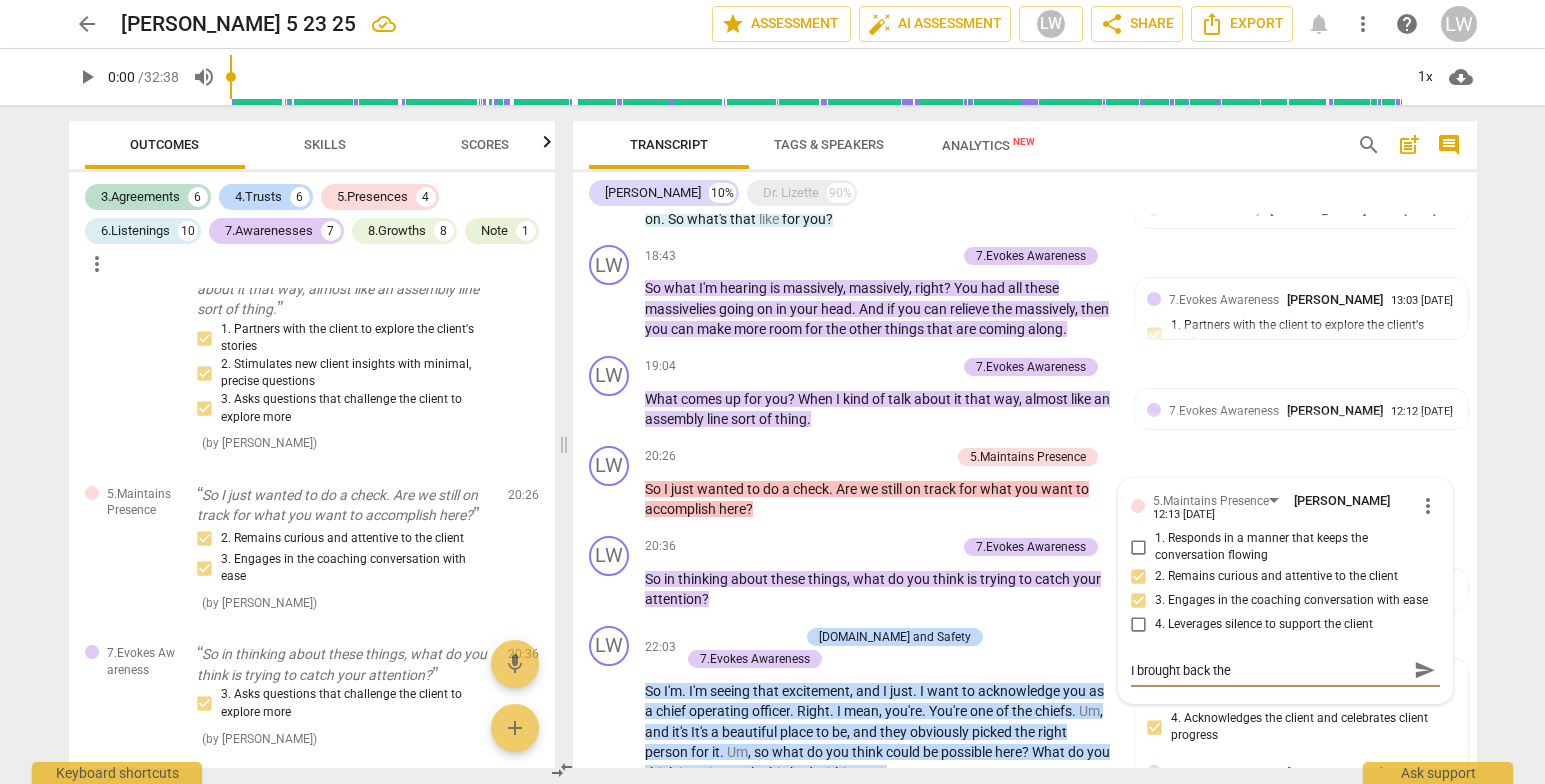 type on "I brought back the" 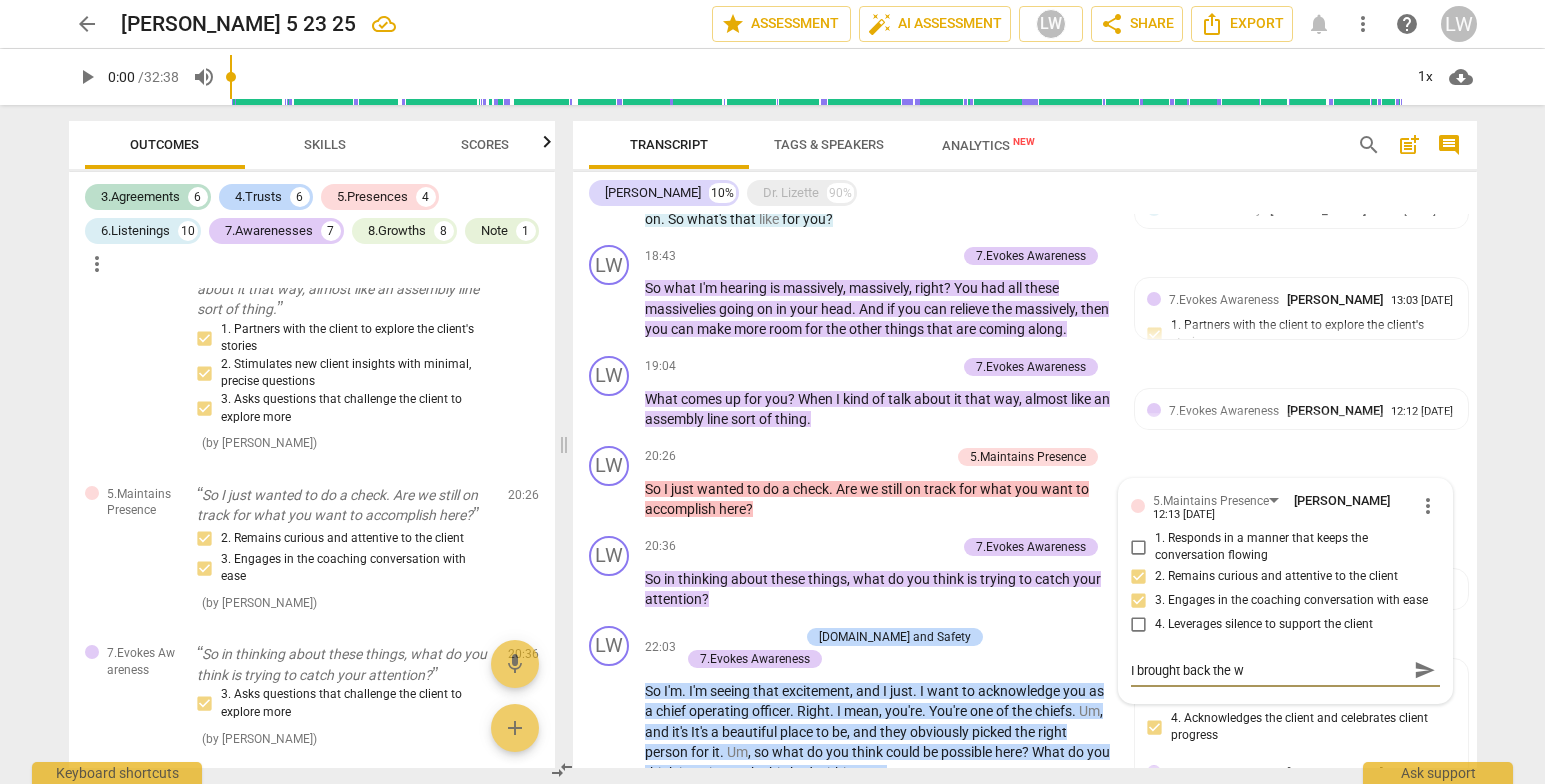 type on "I brought back the wh" 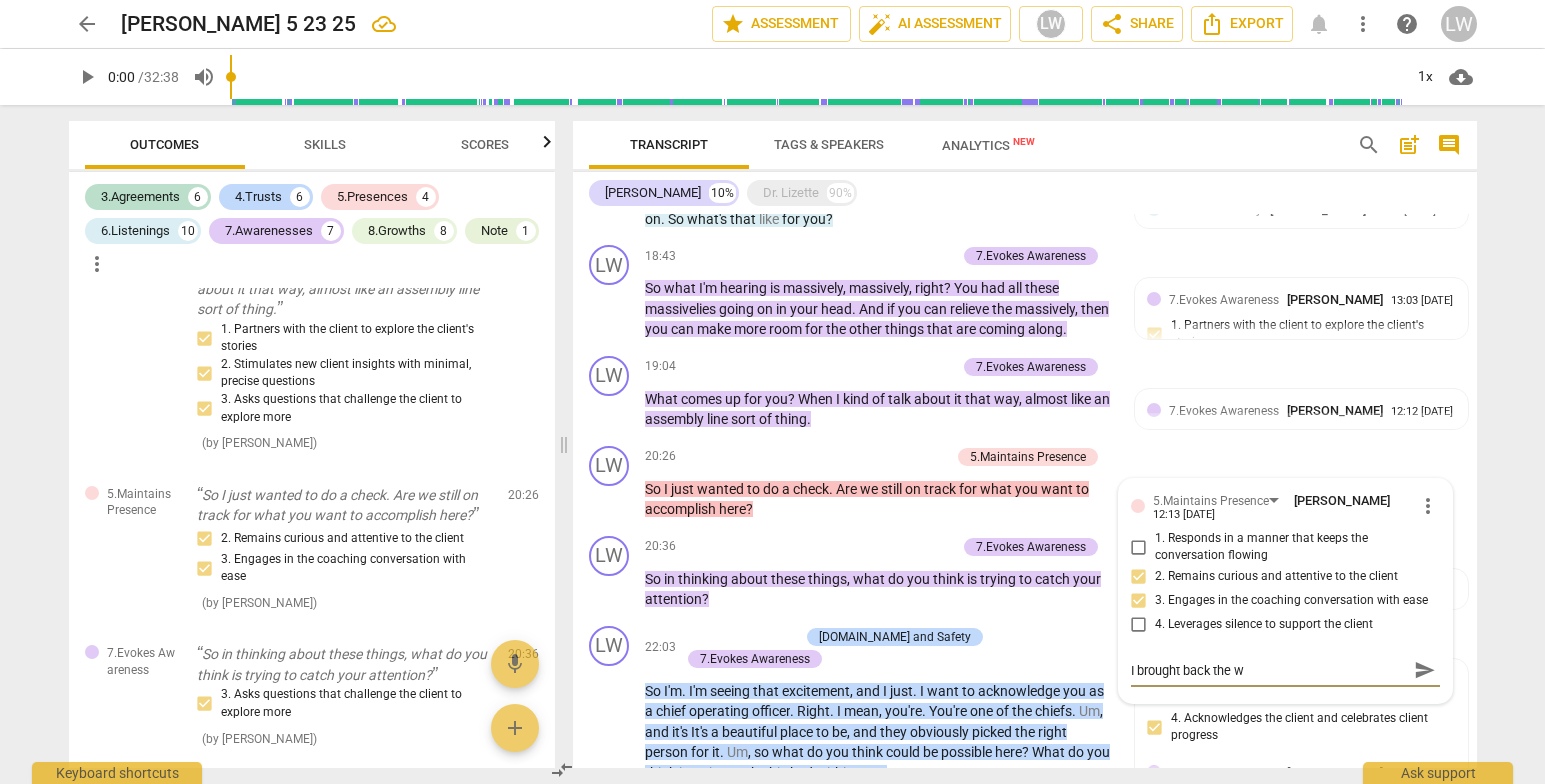 type on "I brought back the wh" 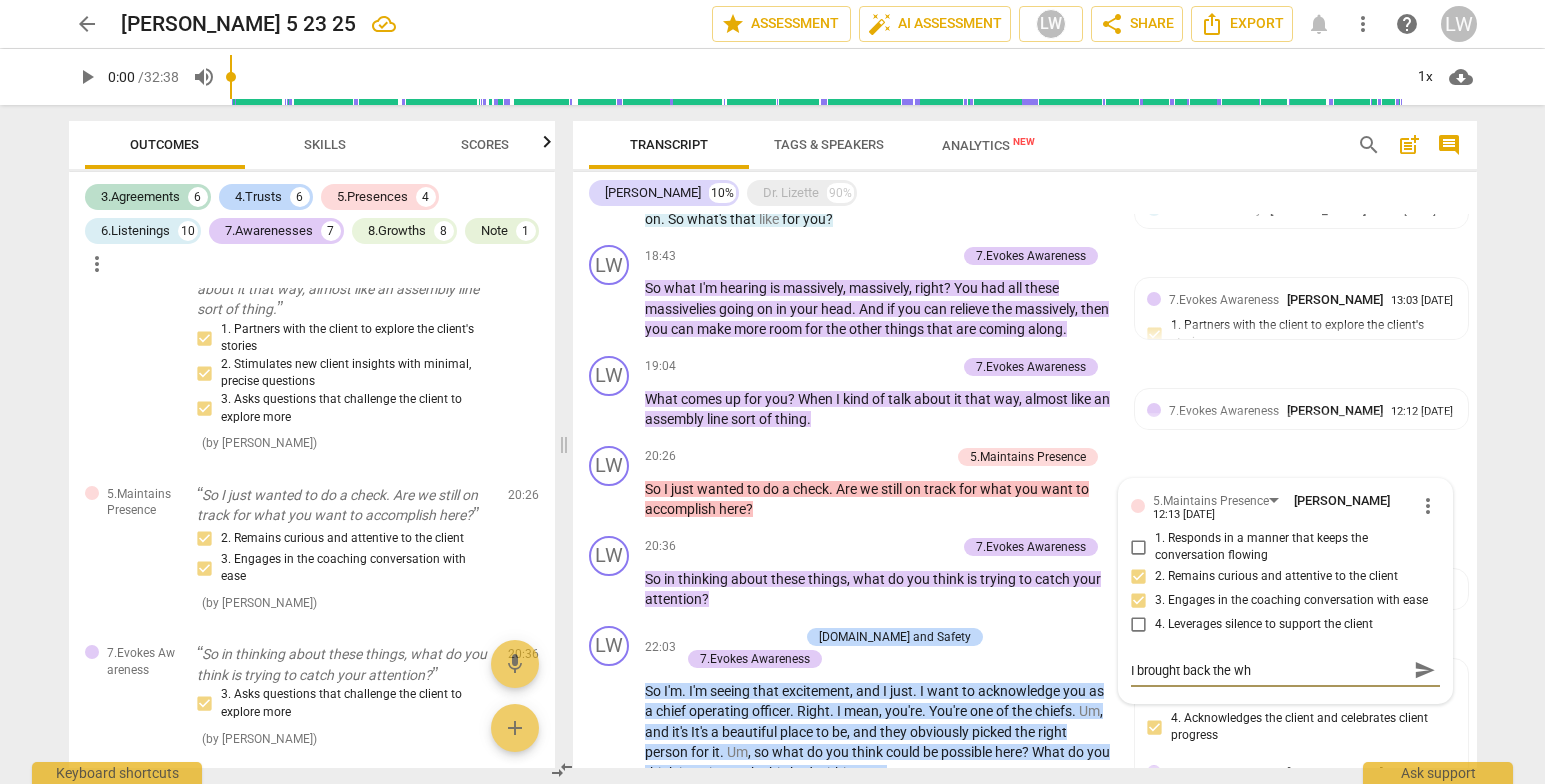 type on "I brought back the wha" 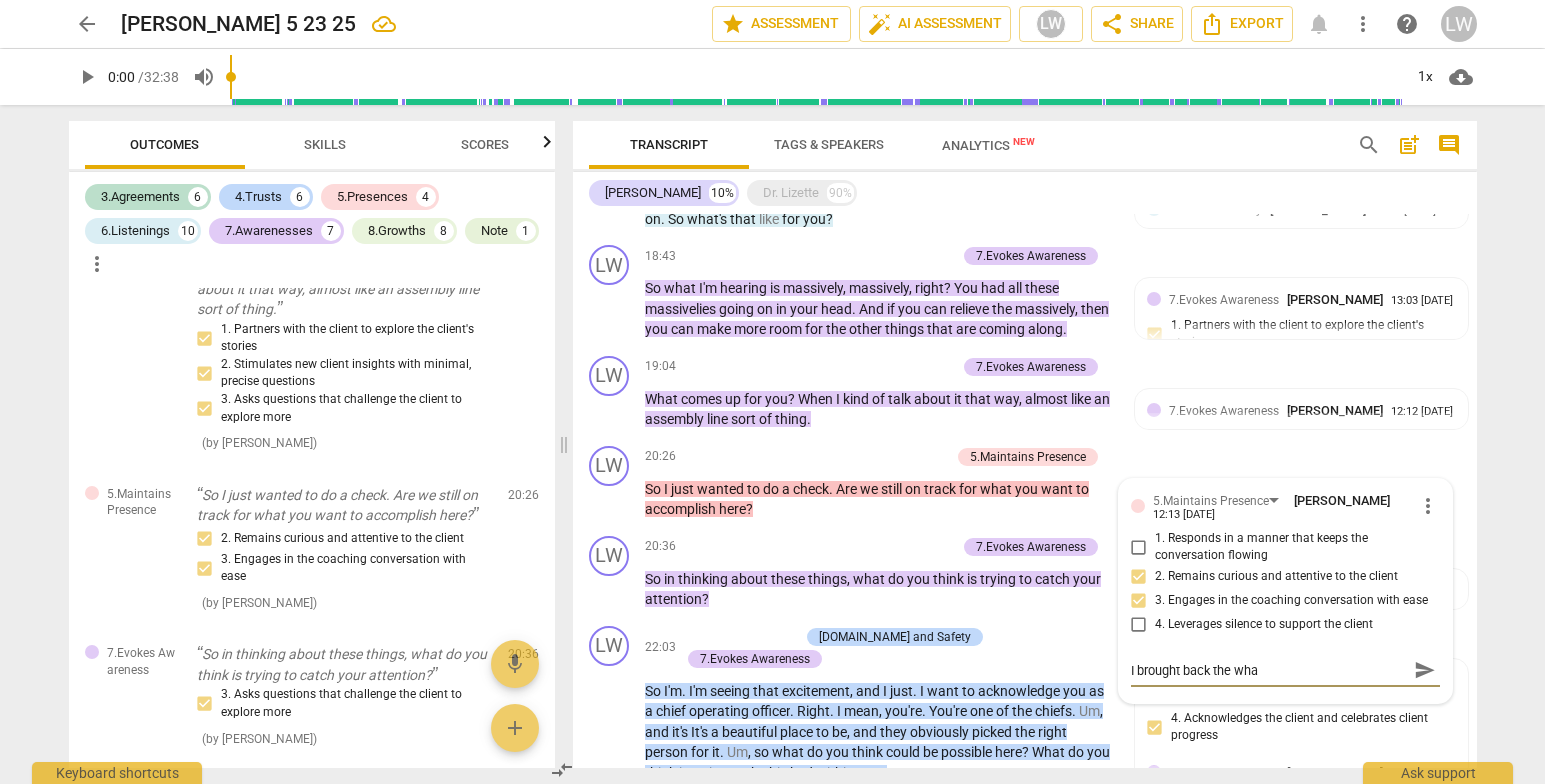 type on "I brought back the what" 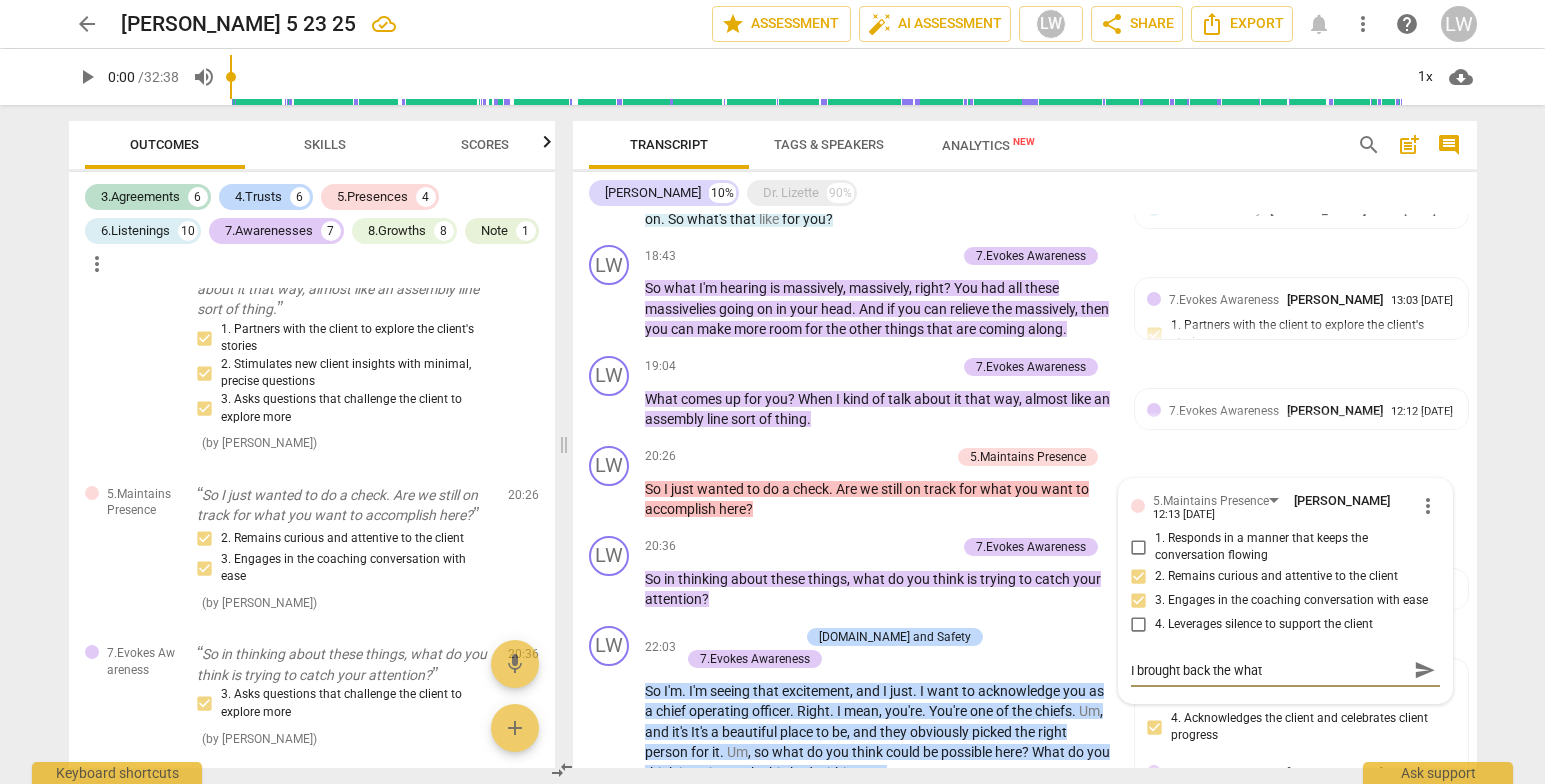 type on "I brought back the what" 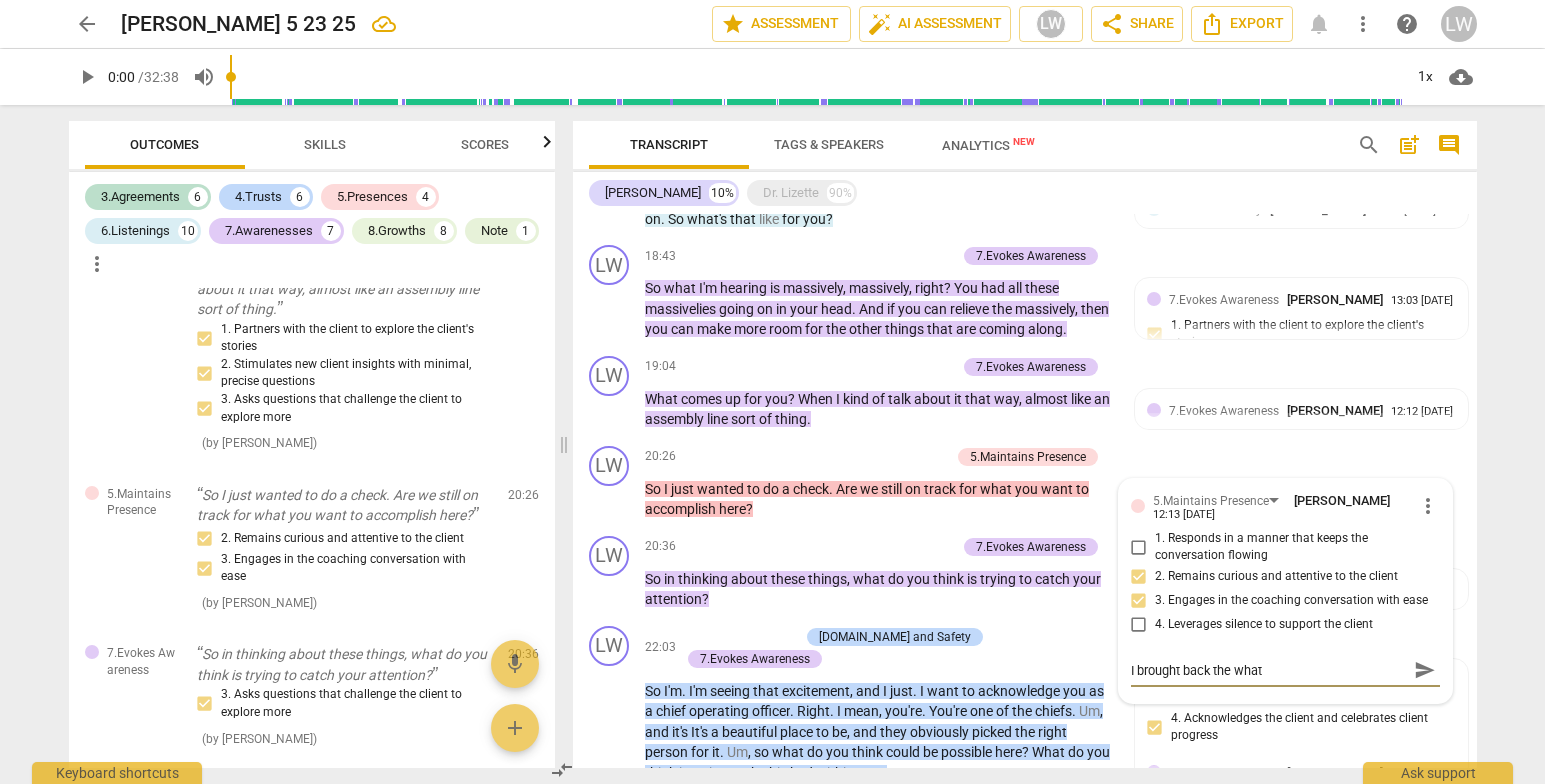 type on "I brought back the what" 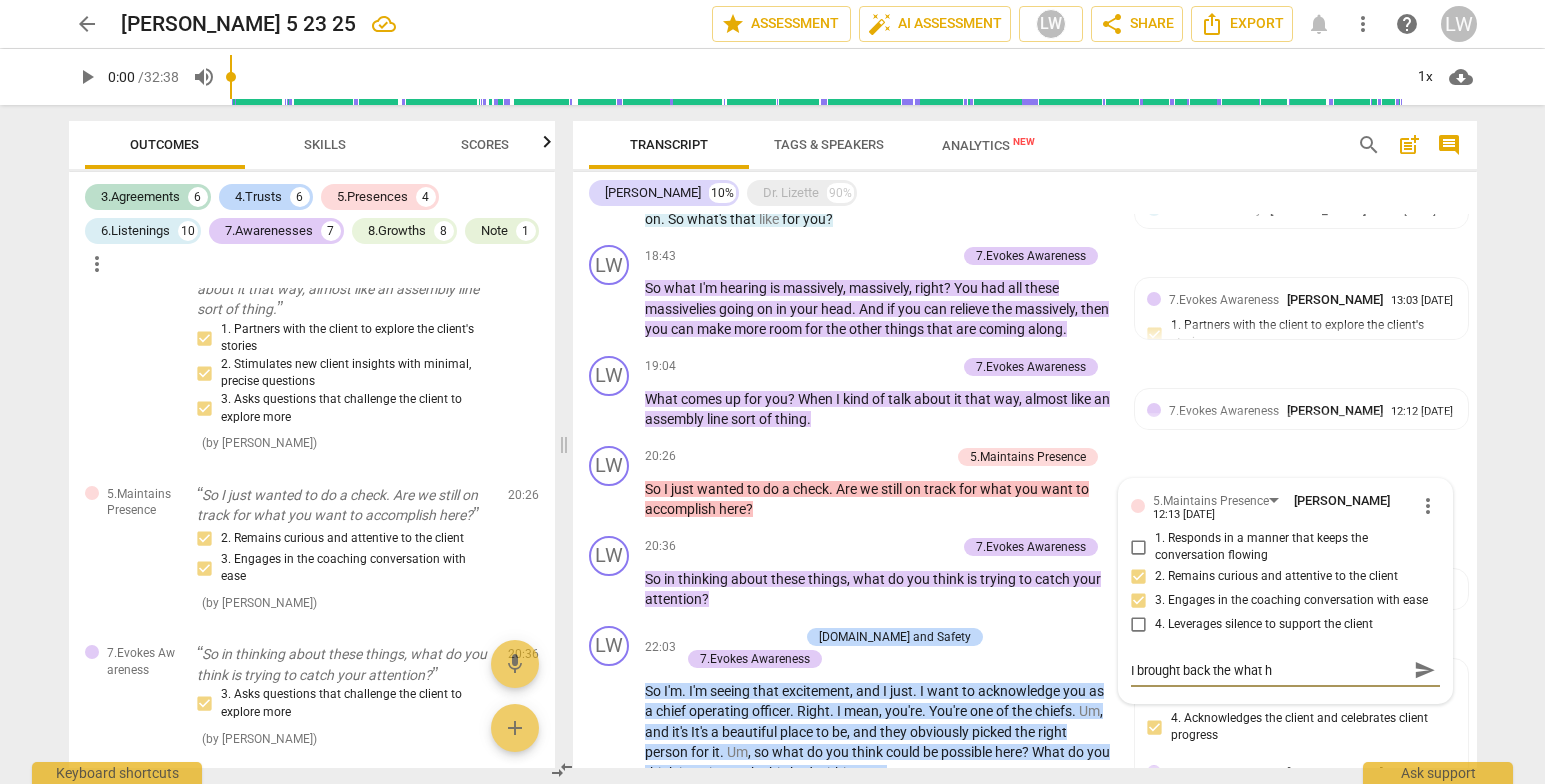 type on "I brought back the what he" 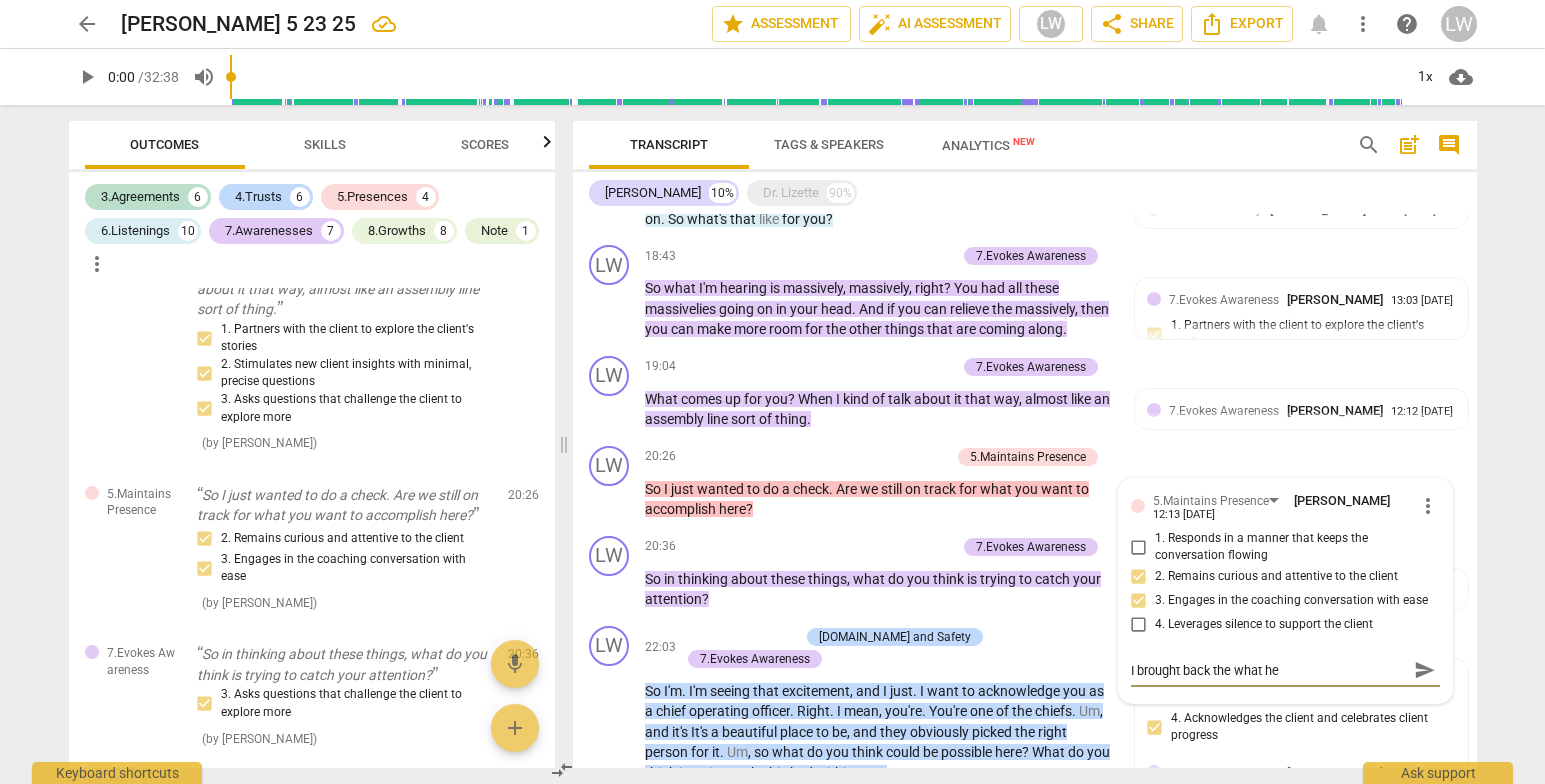 type on "I brought back the what her" 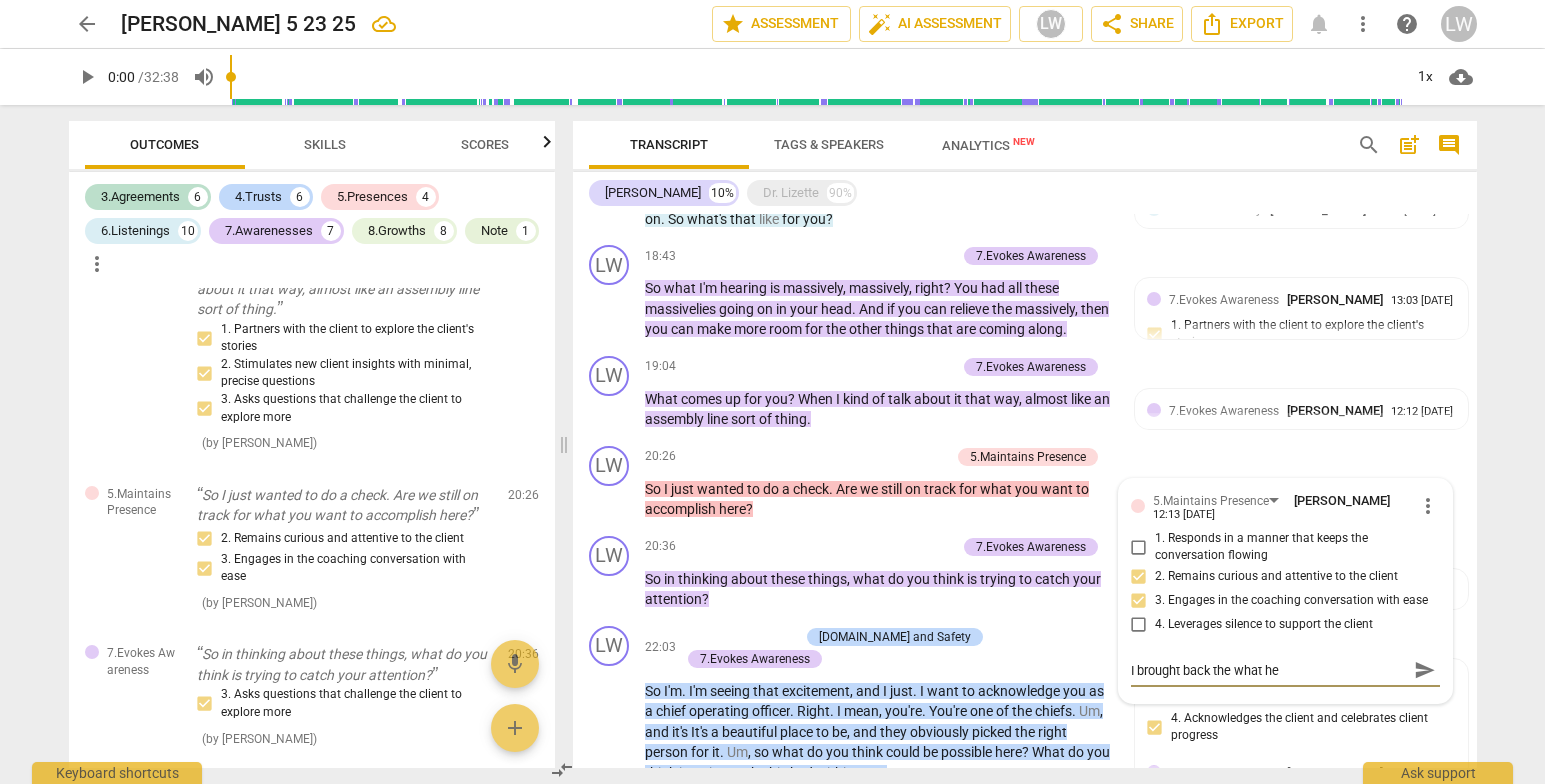 type on "I brought back the what her" 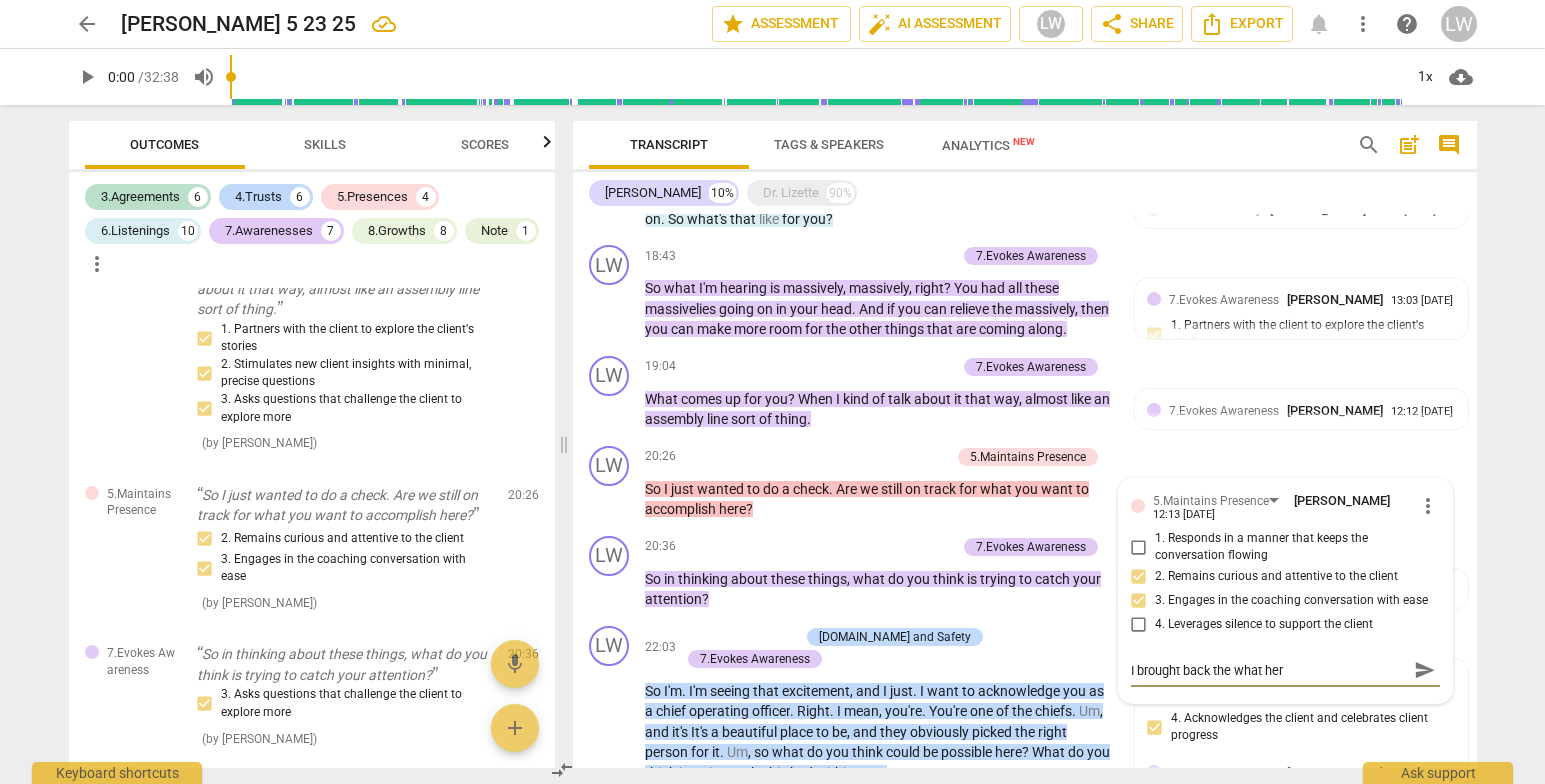 type on "I brought back the what here" 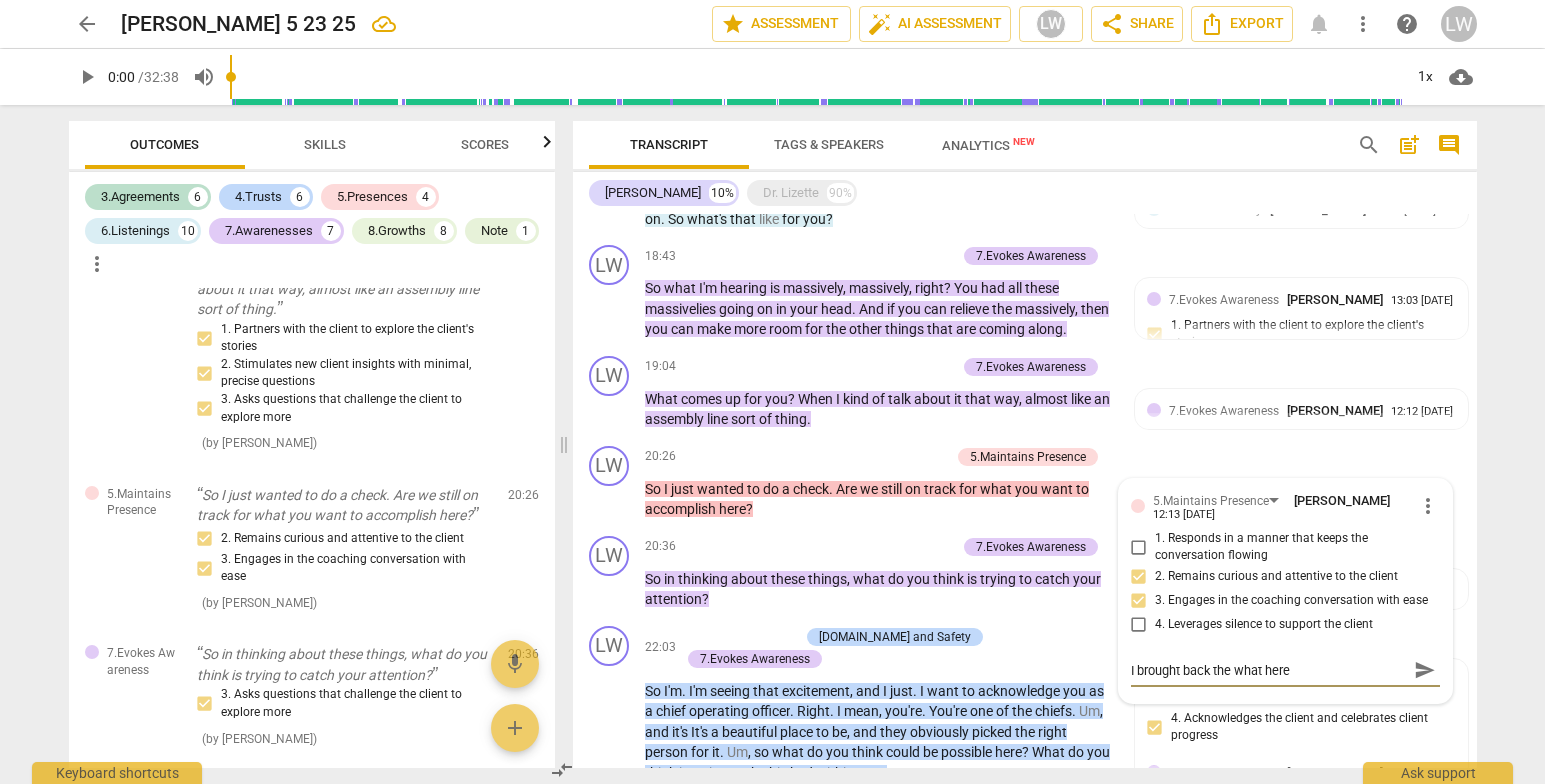 type on "I brought back the what here." 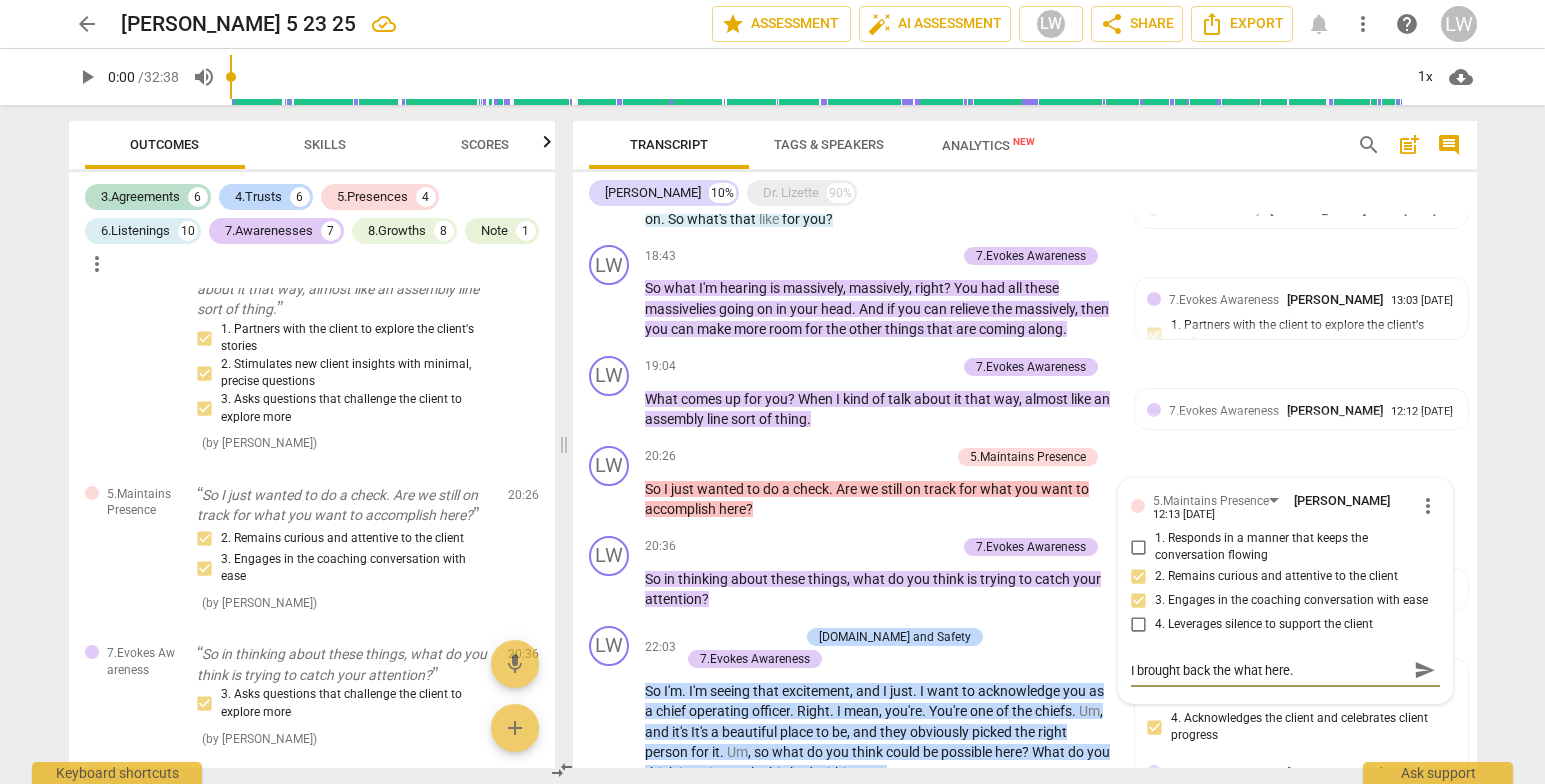 type on "I brought back the what here." 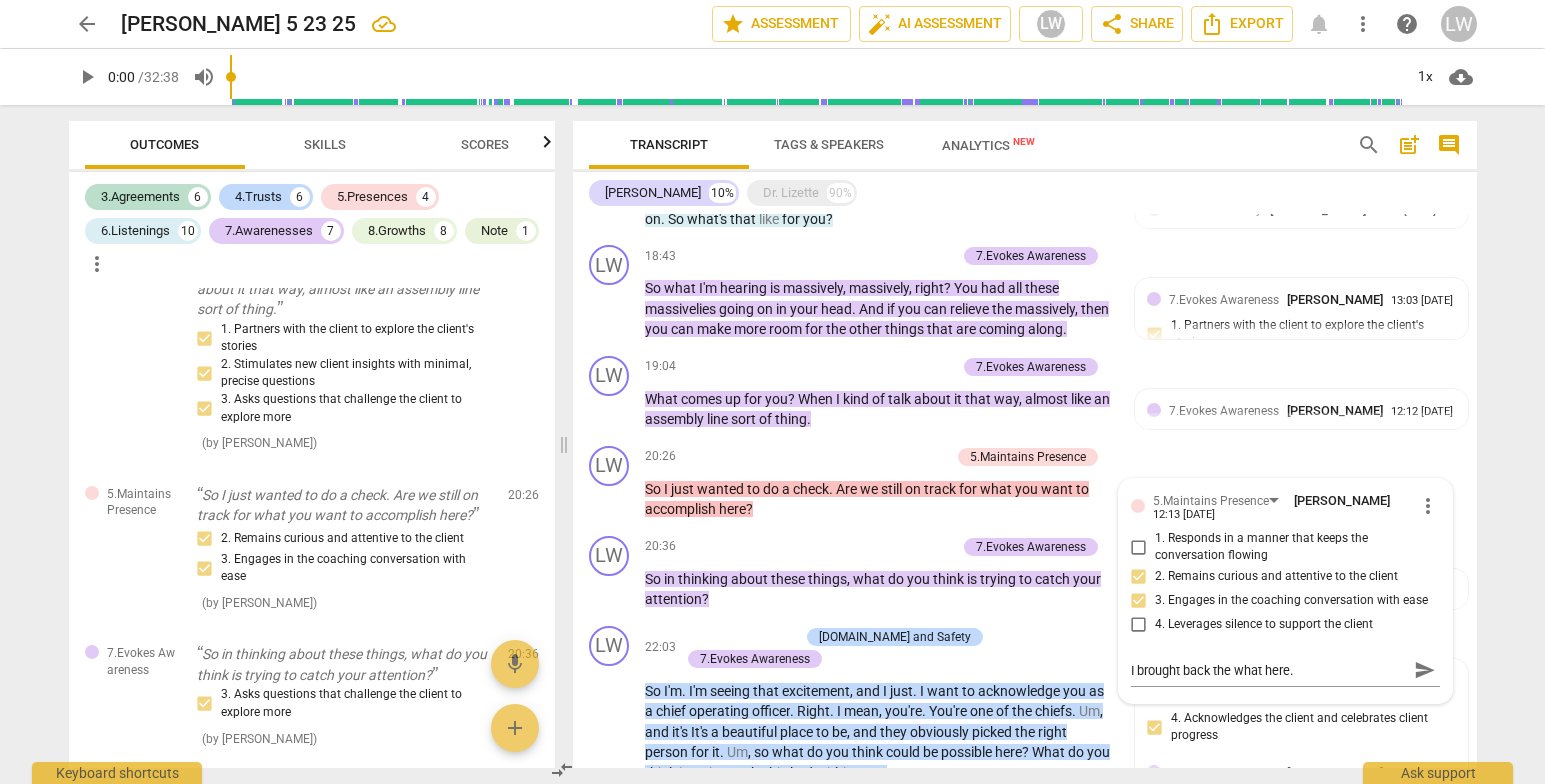 drag, startPoint x: 1527, startPoint y: 427, endPoint x: 100, endPoint y: 19, distance: 1484.1809 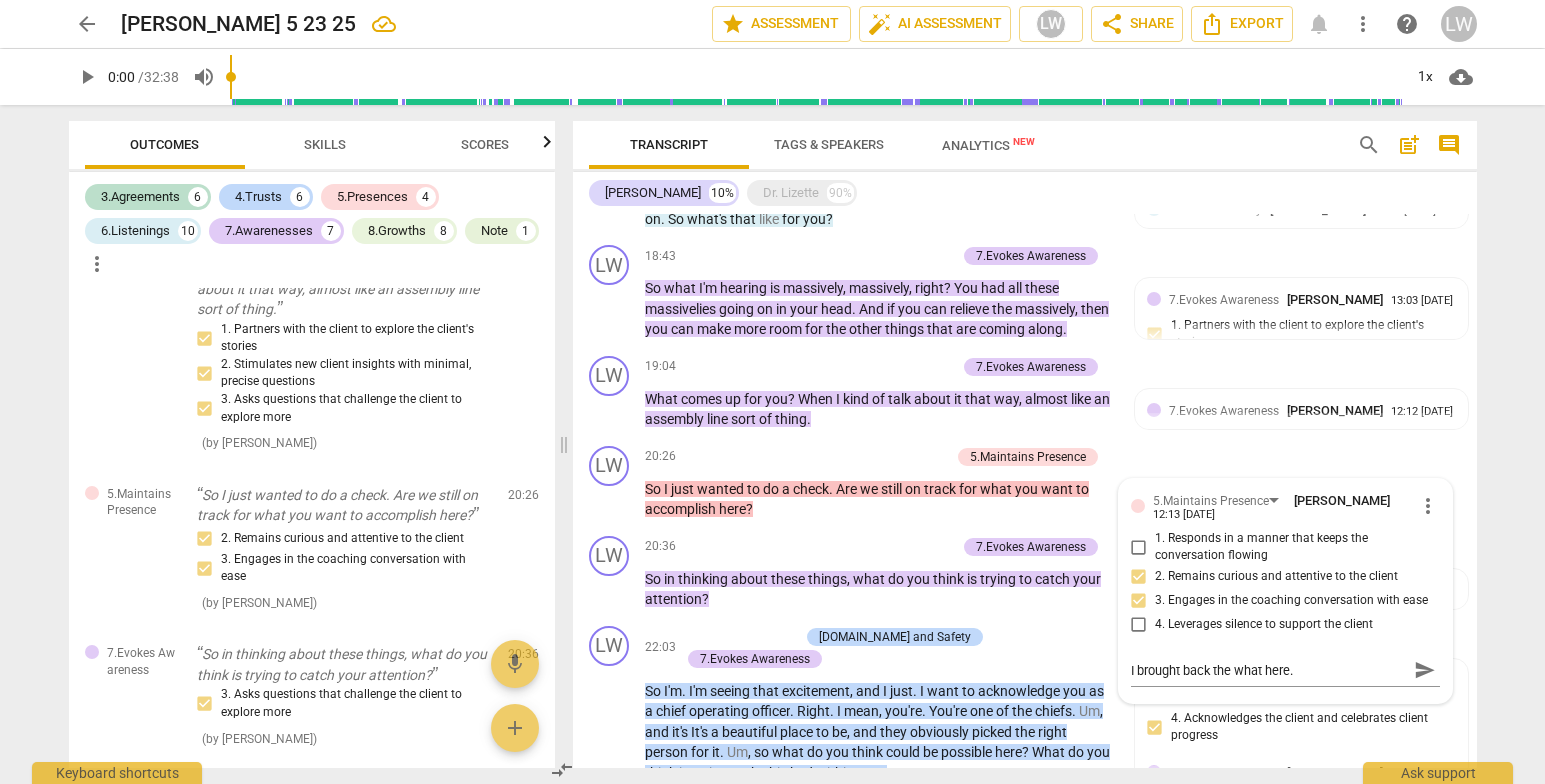 click on "arrow_back [PERSON_NAME] 5 23 25 edit star    Assessment   auto_fix_high    AI Assessment LW share    Share    Export notifications more_vert help LW play_arrow 0:00   /  32:38 volume_up 1x cloud_download Outcomes Skills Scores 3.Agreements 6 4.Trusts 6 5.Presences 4 6.Listenings 10 7.Awarenesses 7 8.Growths 8 Note 1 more_vert [DOMAIN_NAME] and Safety Well, hello, [PERSON_NAME]. How are you [DATE]? 1. Engages the client as an equal partner  ( by [PERSON_NAME] ) 00:03 edit delete 3.Agreement So what did you bring for us? ( by [PERSON_NAME] ) 00:09 edit delete 6.Listens Actively So I've heard, uh, massively. 1. Responds to client with an invitation into a deeper exploration I keyed in on her word. ( by [PERSON_NAME] ) 01:32 edit delete Note So I've heard, uh, massively. ( by [PERSON_NAME] ) 01:32 edit delete 6.Listens Actively About three or four times. ( by [PERSON_NAME] ) 01:35 edit delete [DOMAIN_NAME] and Safety Um, what is massively kind of evoke for you? 2. Exhibits genuine curiosity about the client ( by [PERSON_NAME] ) 01:38 edit delete ( )" at bounding box center (772, 392) 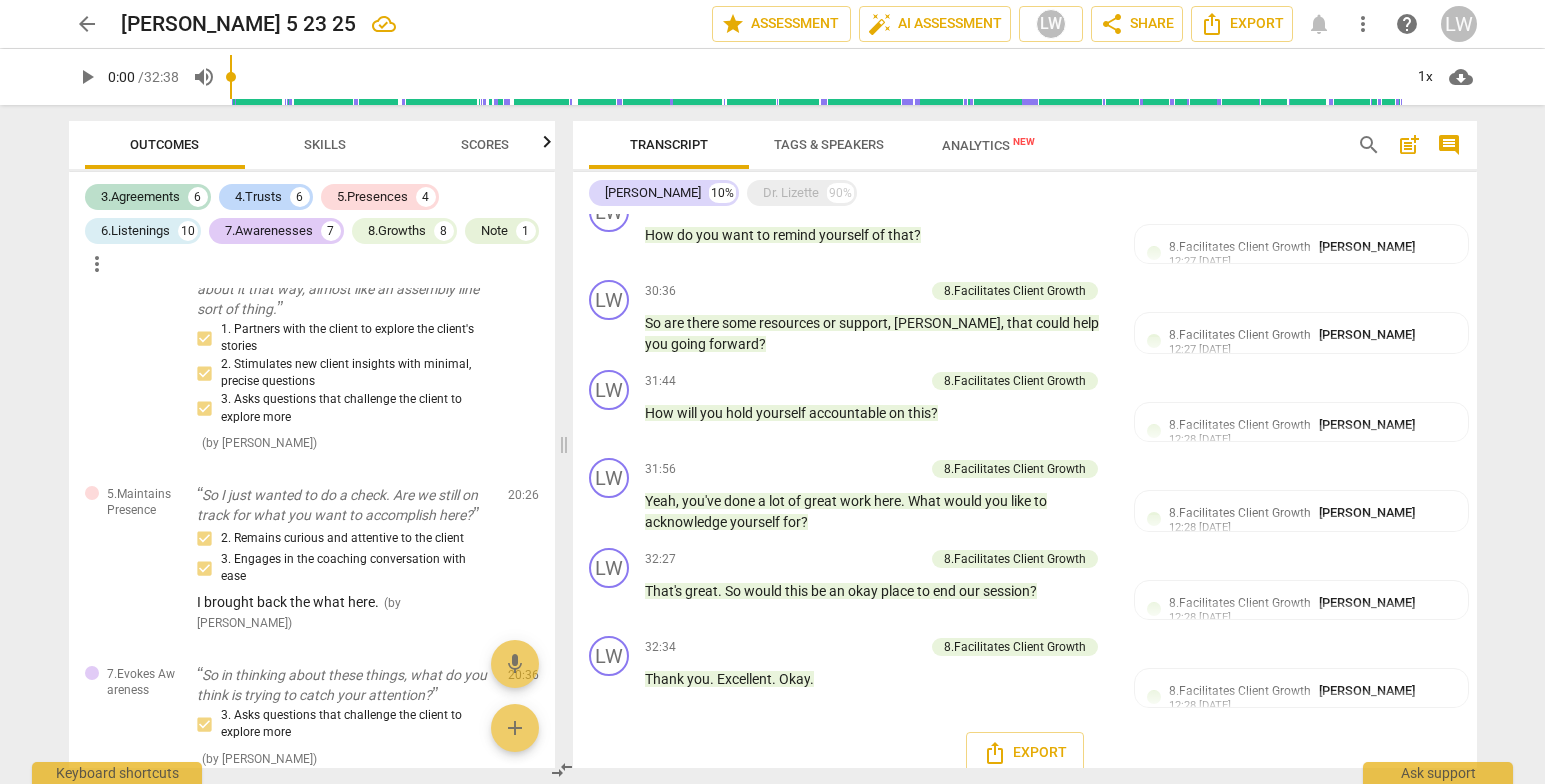 scroll, scrollTop: 0, scrollLeft: 0, axis: both 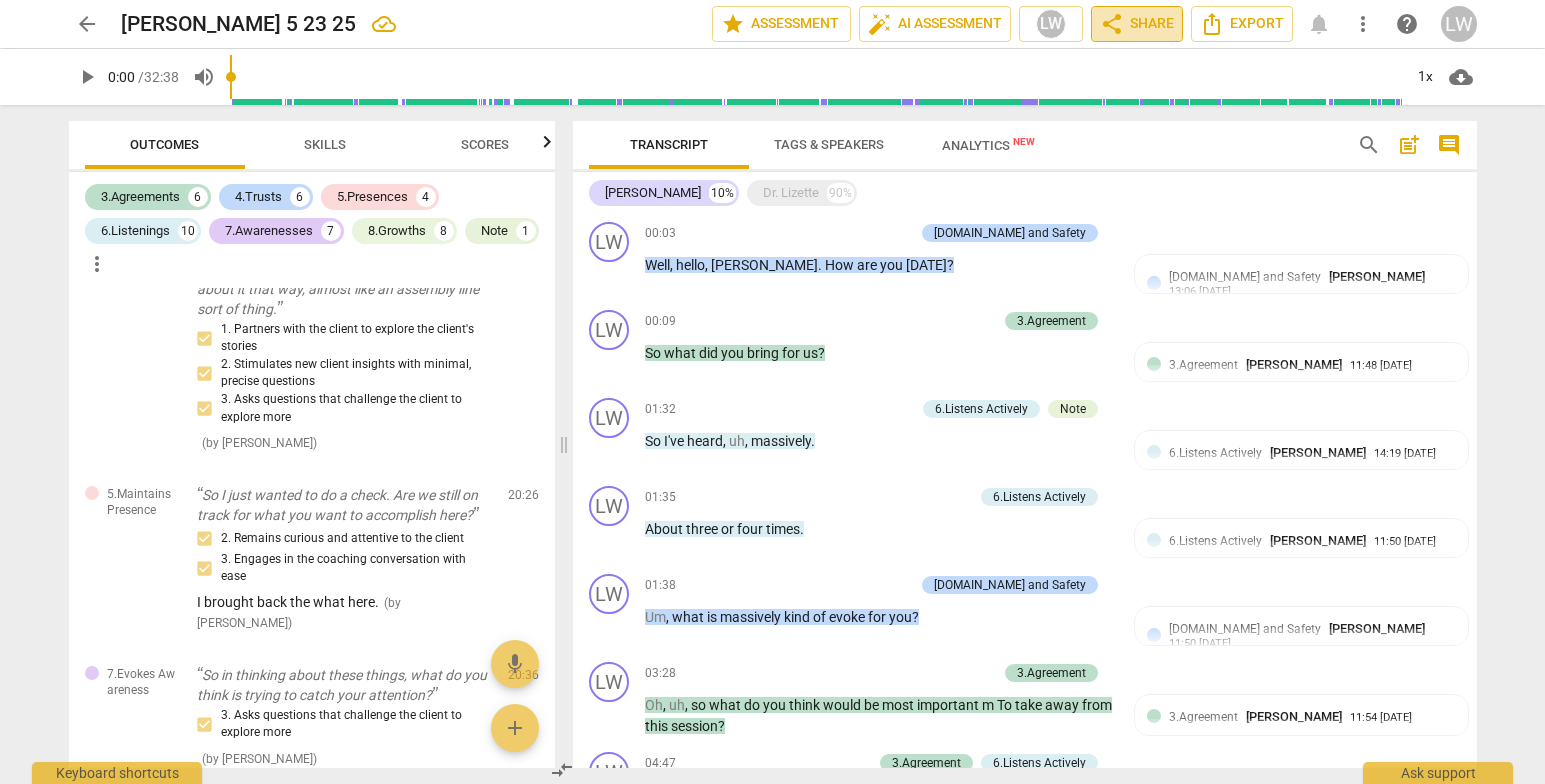 click on "share    Share" at bounding box center (1137, 24) 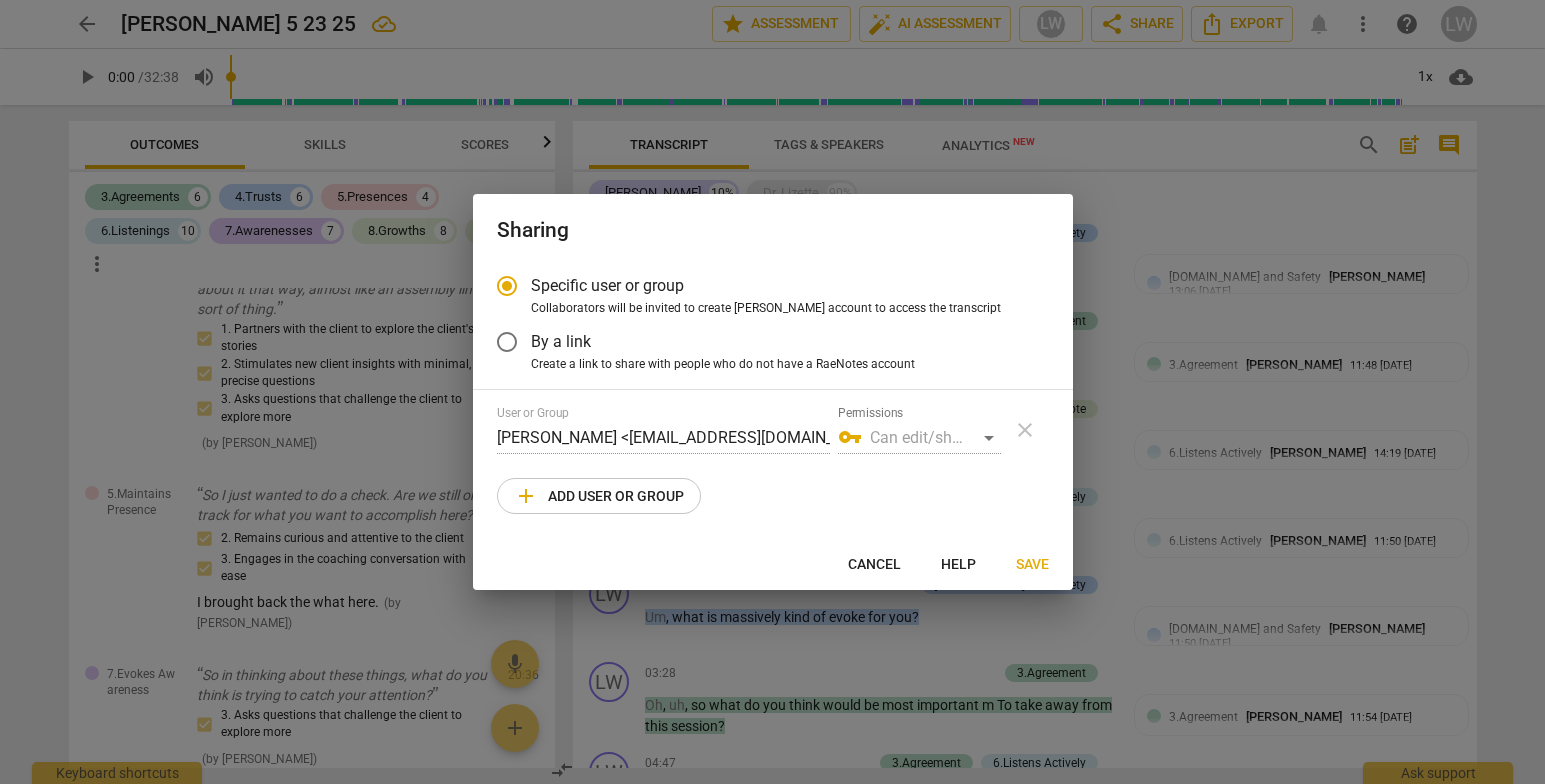 click on "add Add user or group" at bounding box center (599, 496) 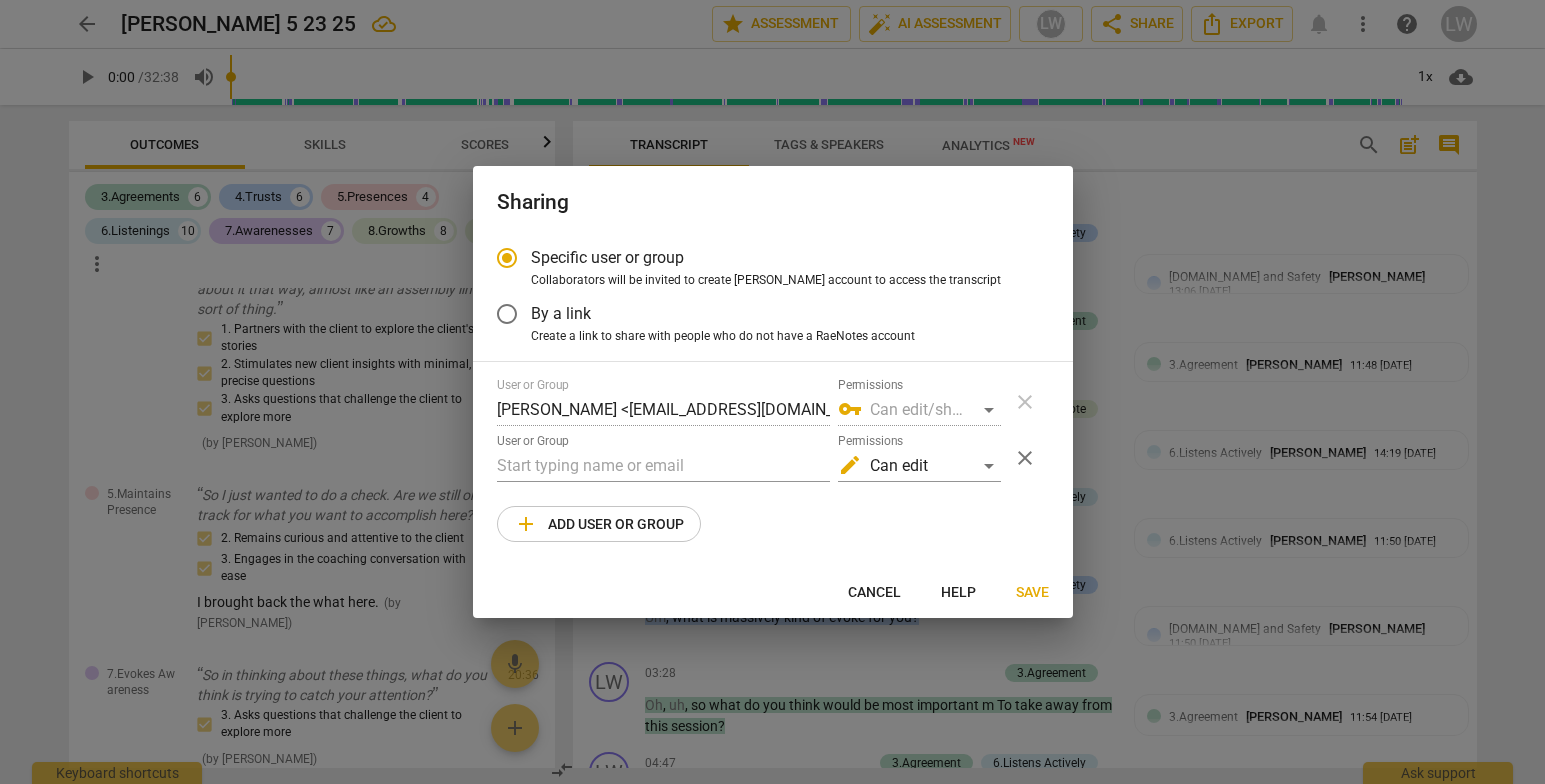 radio on "false" 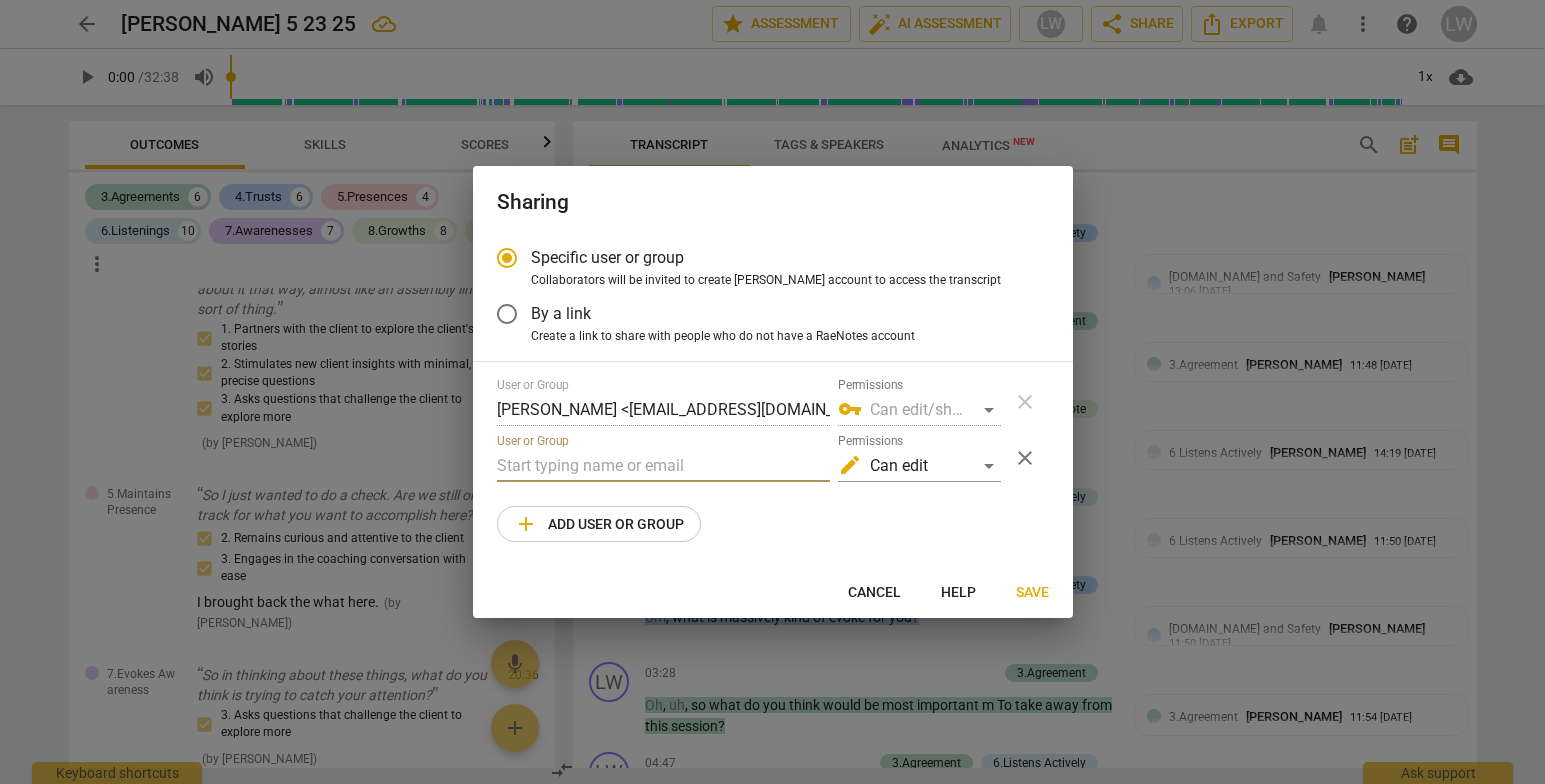 click at bounding box center (663, 466) 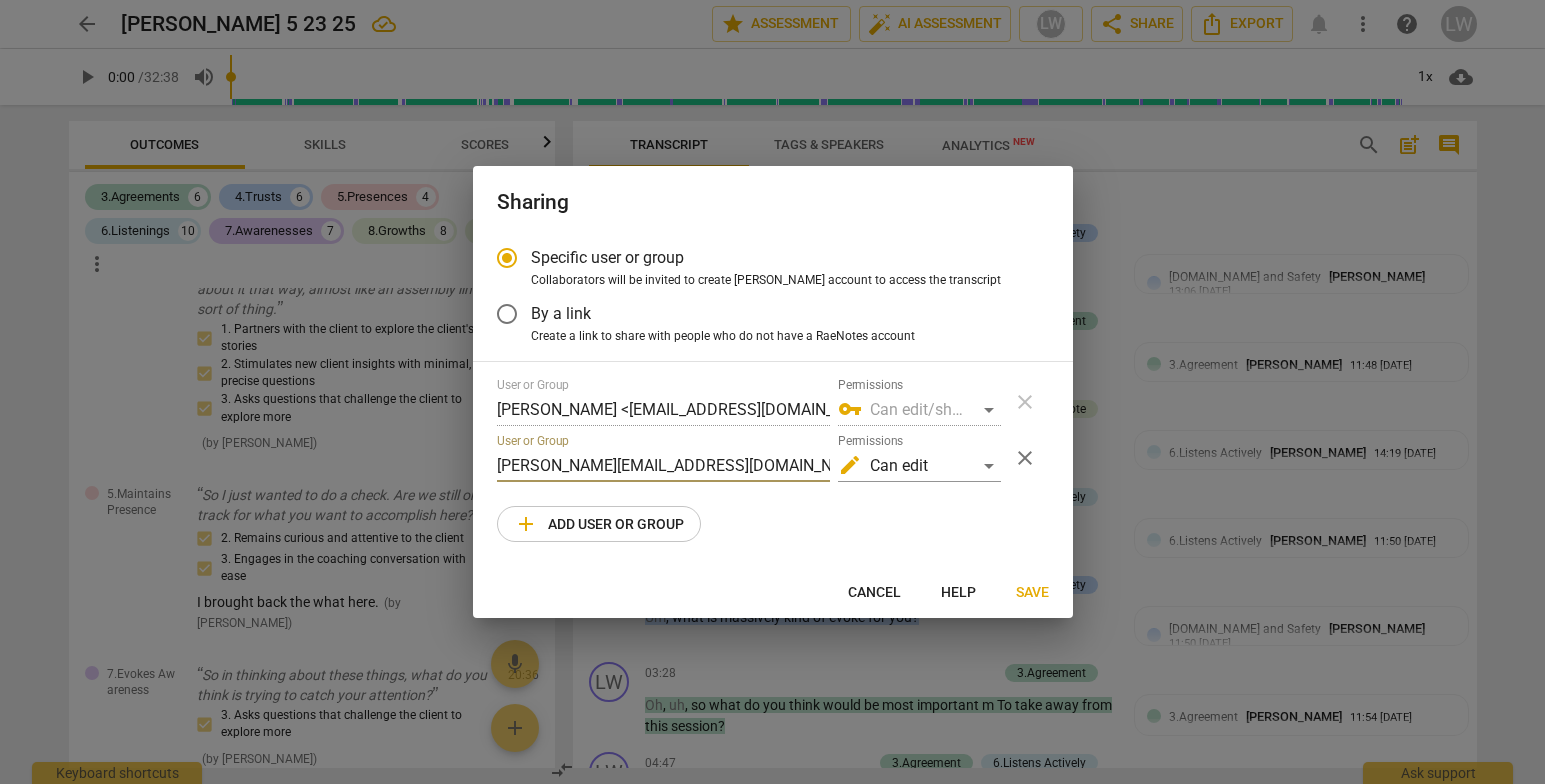 type on "[PERSON_NAME][EMAIL_ADDRESS][DOMAIN_NAME]" 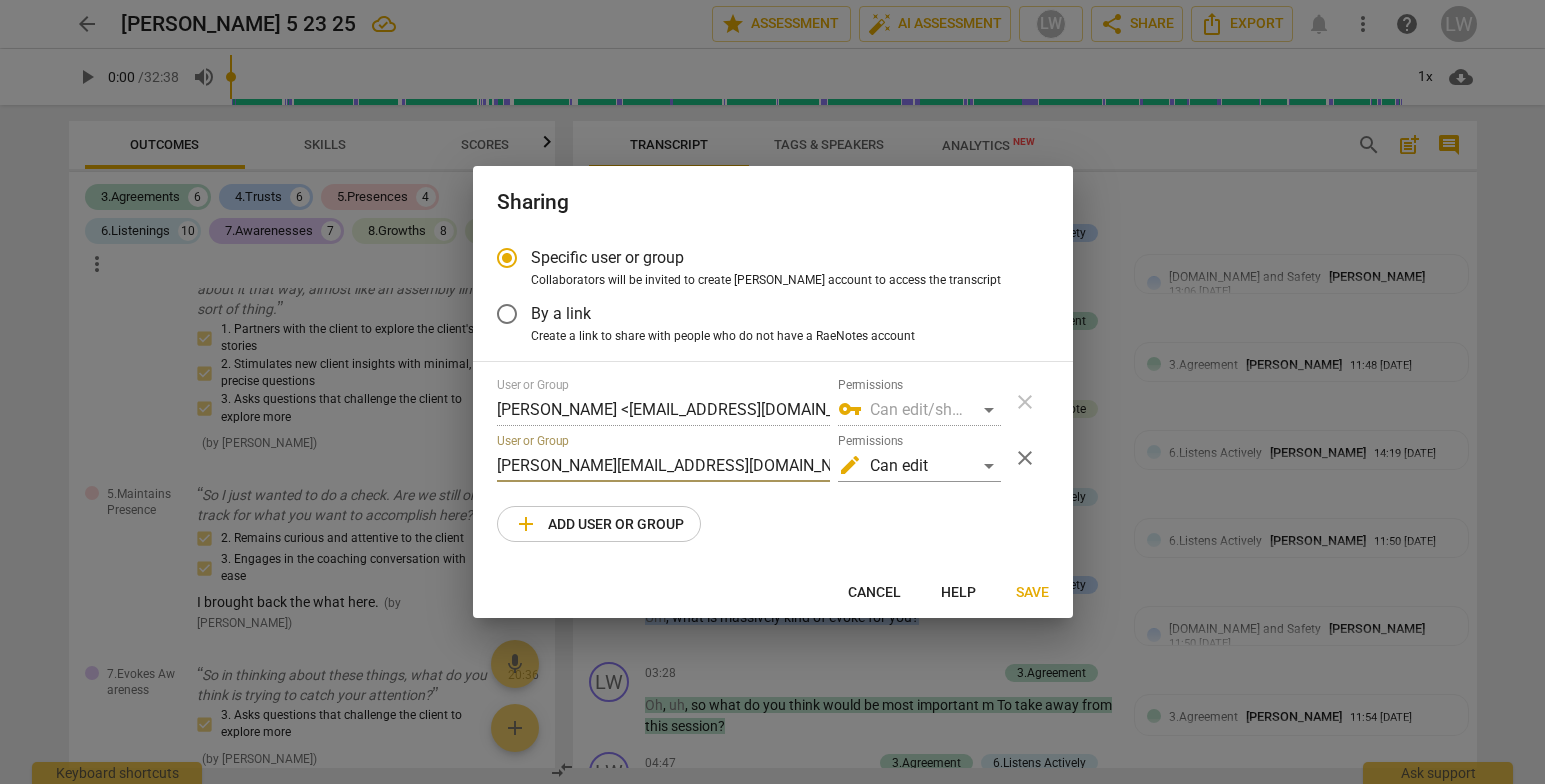 click on "Save" at bounding box center (1032, 593) 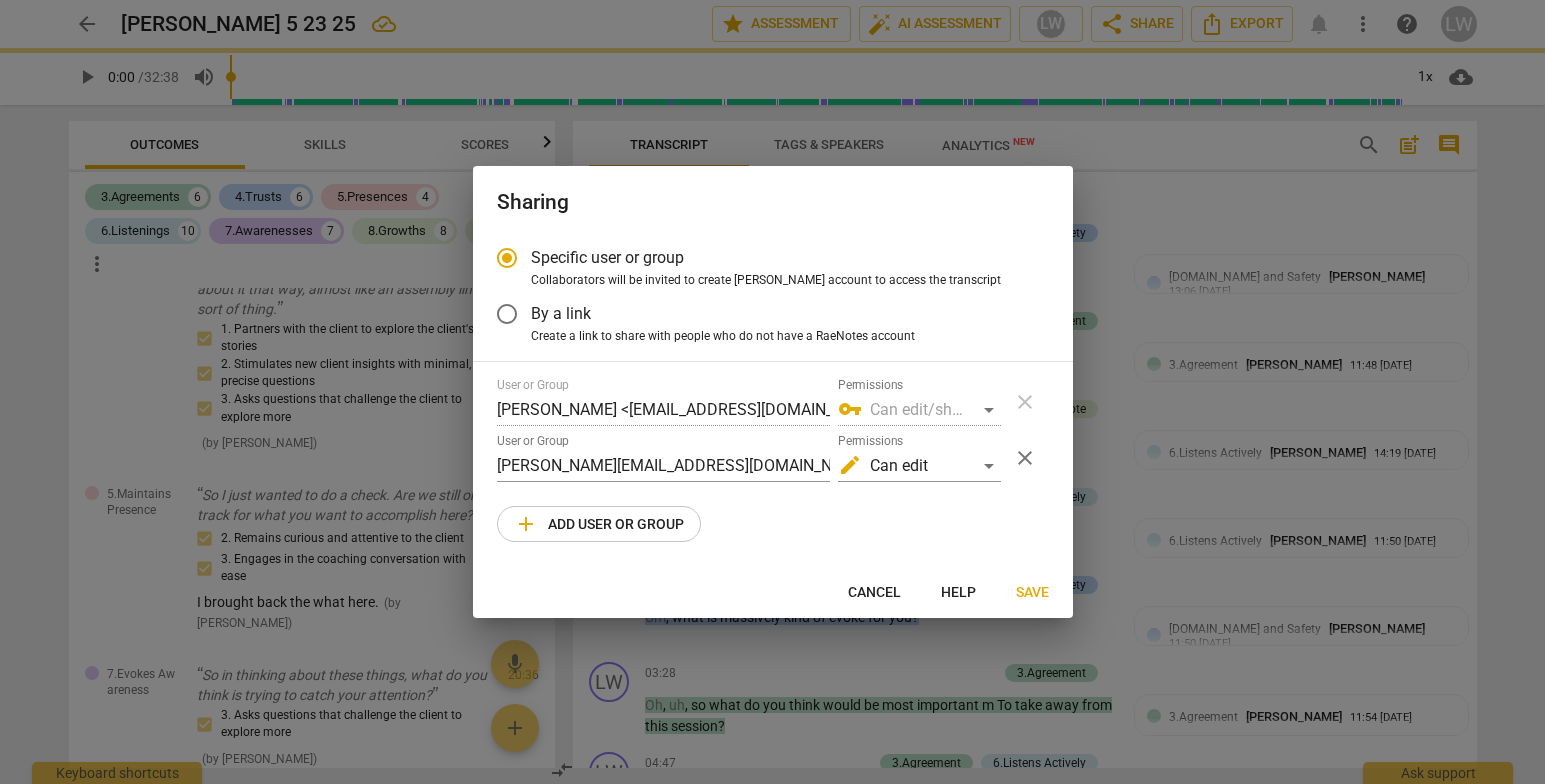 radio on "false" 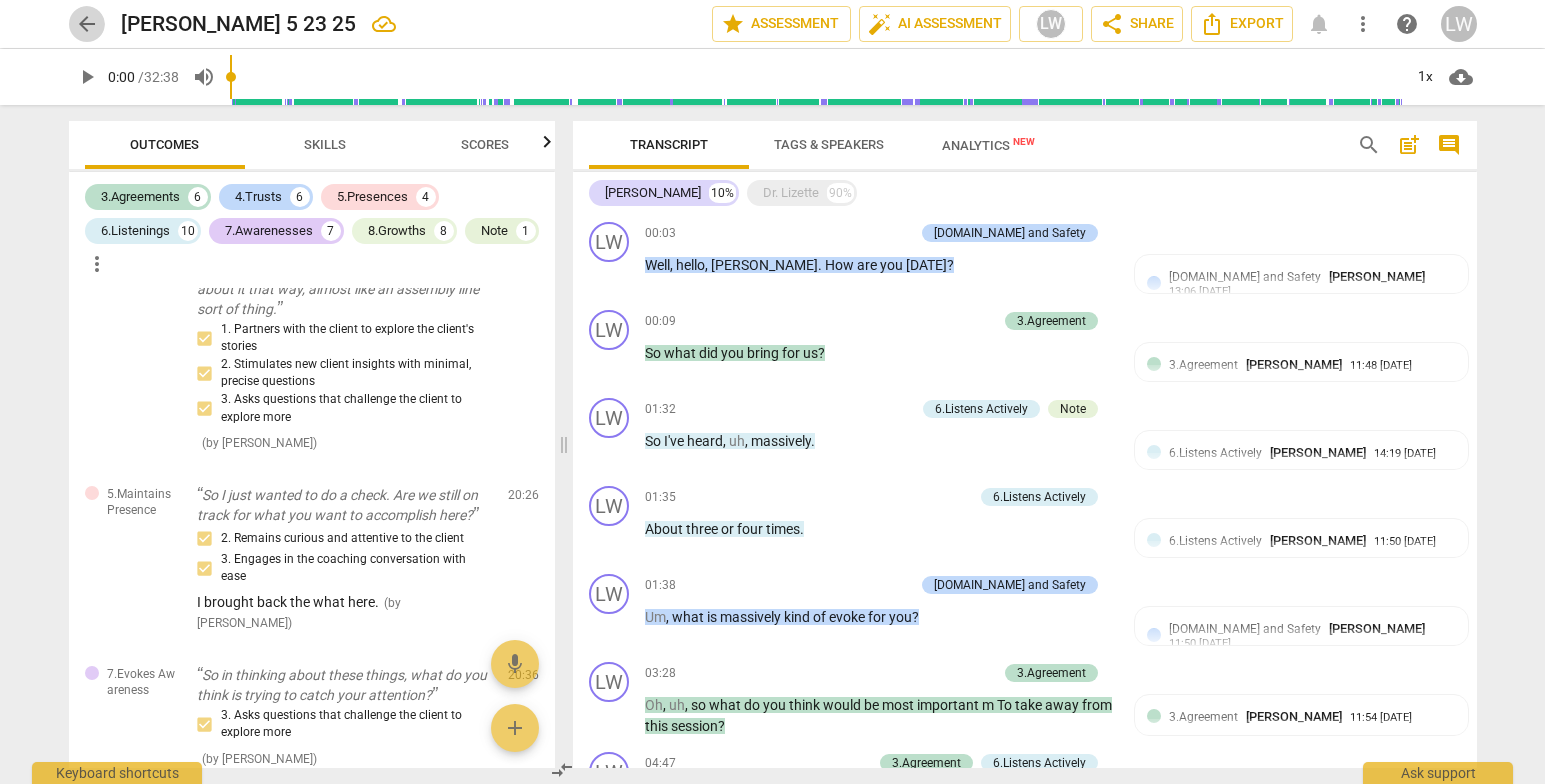 click on "arrow_back" at bounding box center [87, 24] 